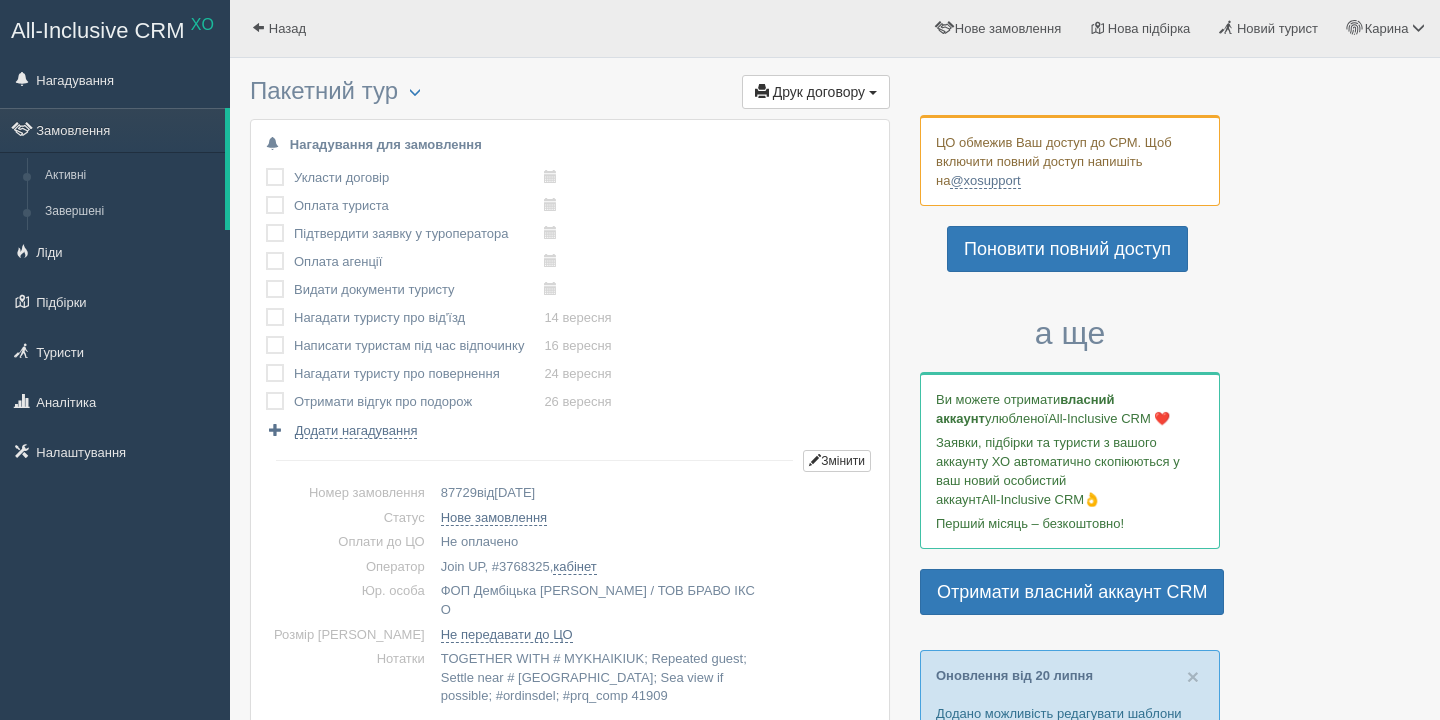 scroll, scrollTop: 0, scrollLeft: 0, axis: both 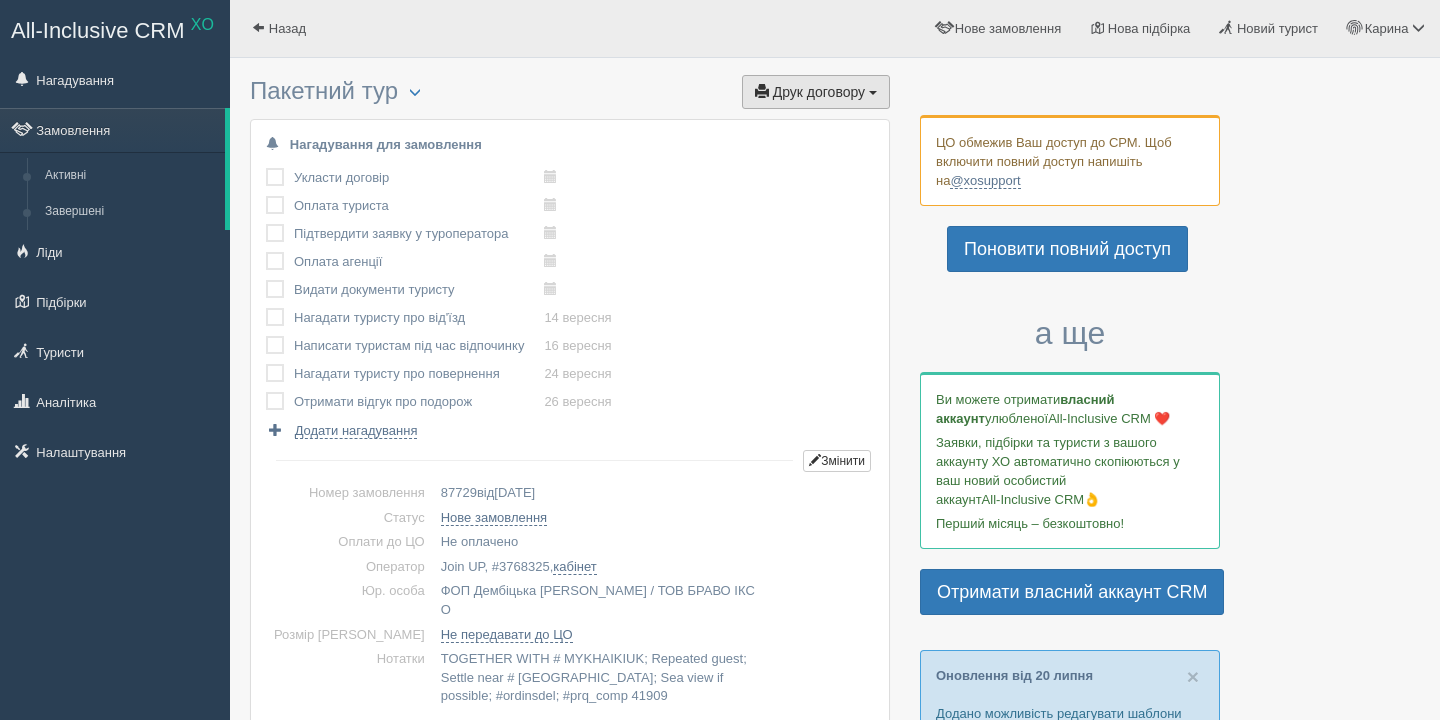 click on "Друк договору
Друк" at bounding box center [816, 92] 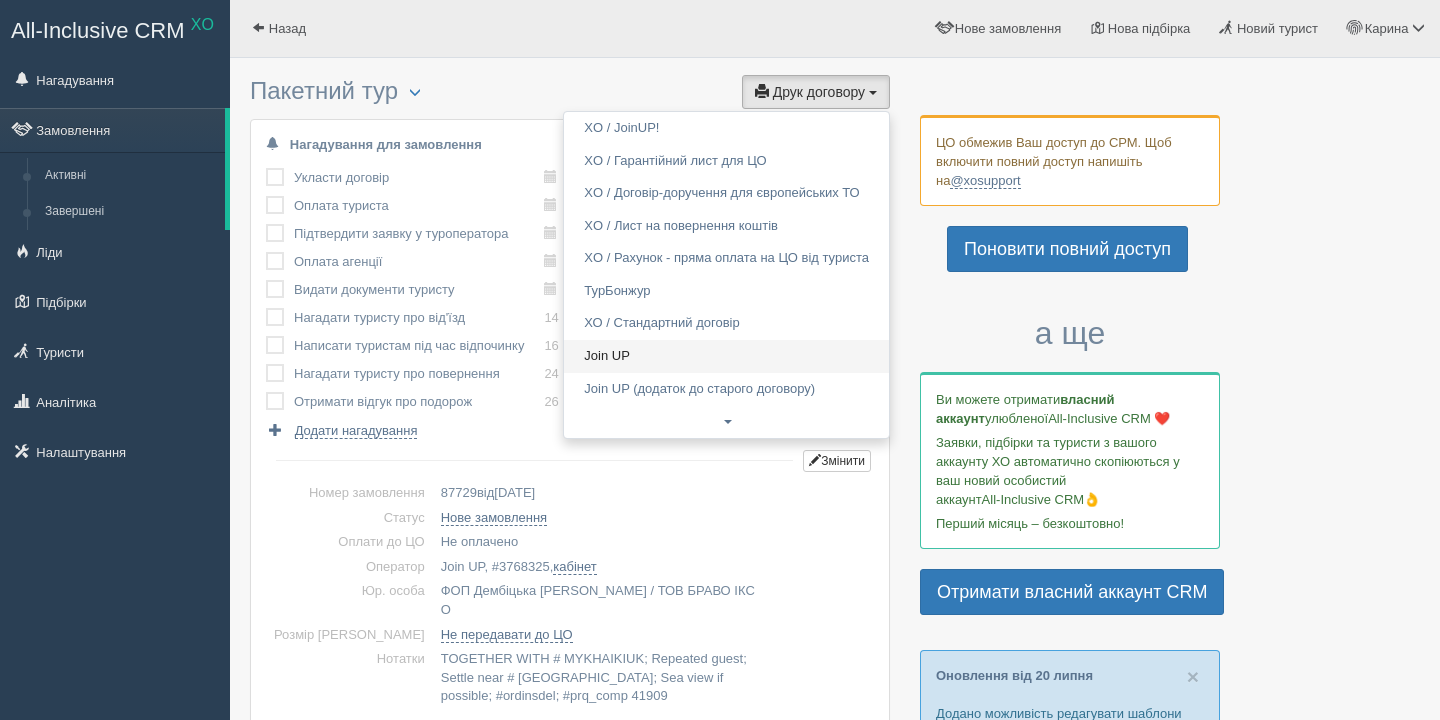 click on "Join UP" at bounding box center (726, 356) 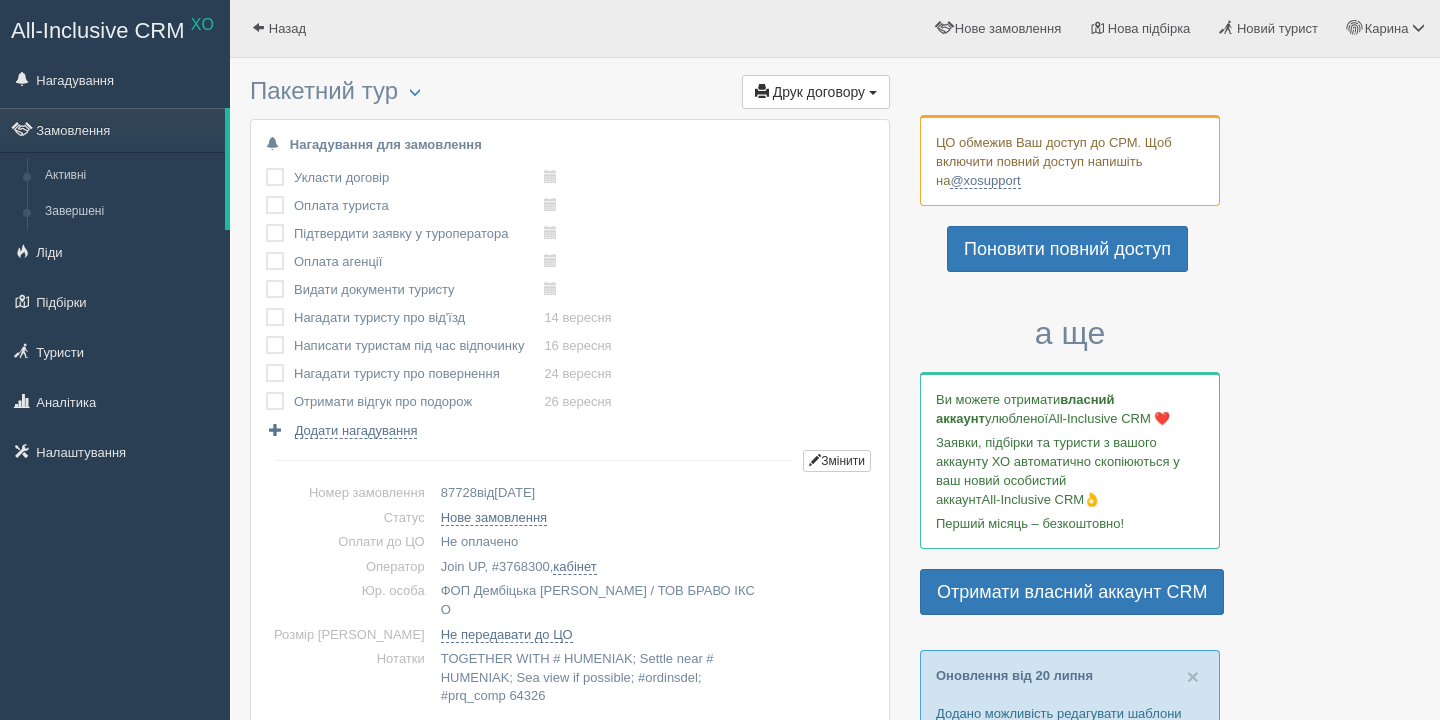scroll, scrollTop: 0, scrollLeft: 0, axis: both 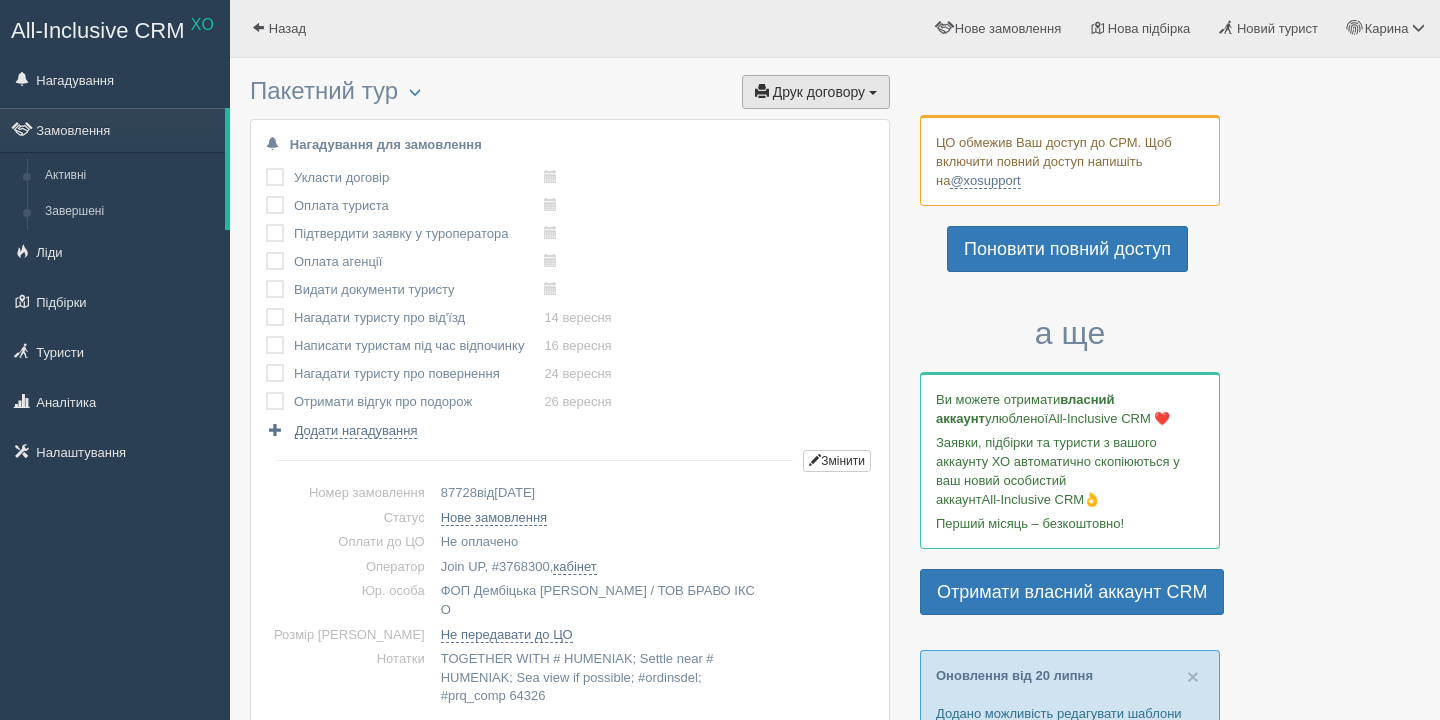 click on "Друк договору" at bounding box center [819, 92] 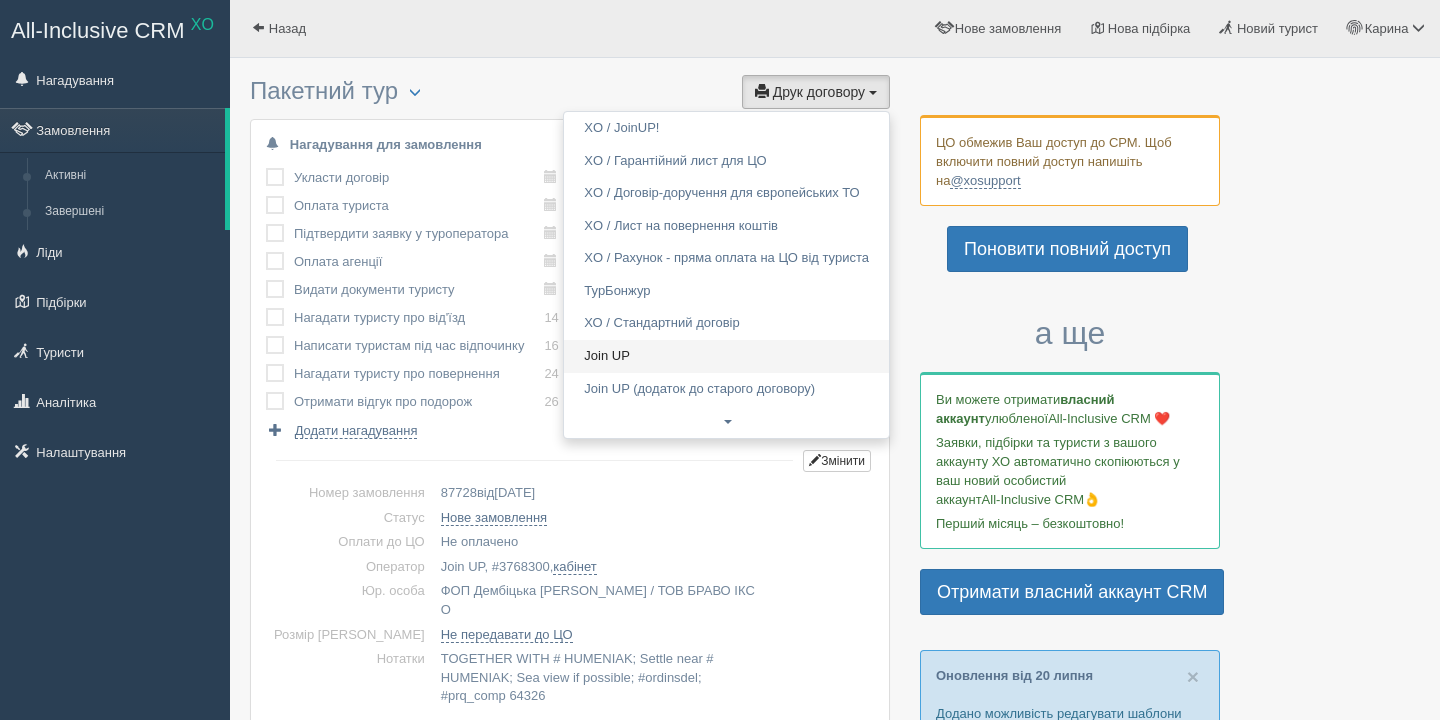 click on "Join UP" at bounding box center (726, 356) 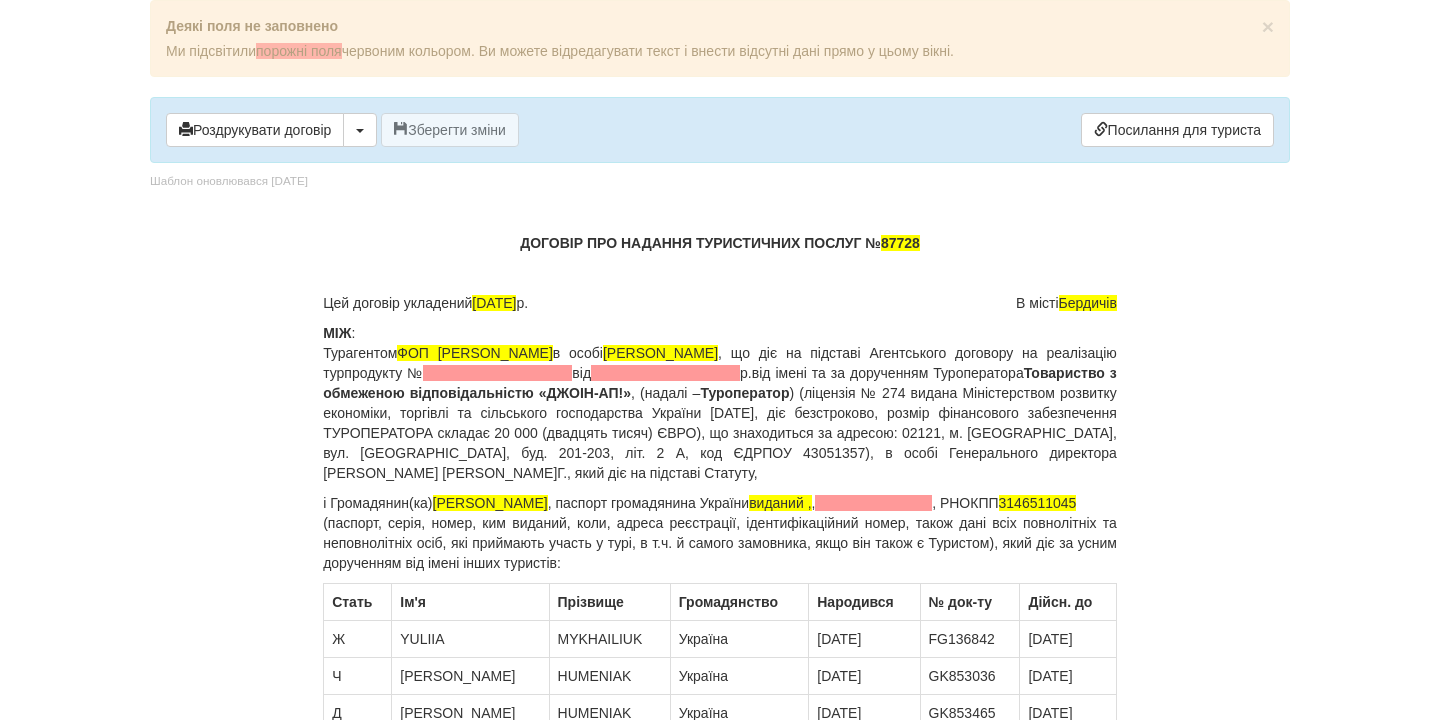 scroll, scrollTop: 0, scrollLeft: 0, axis: both 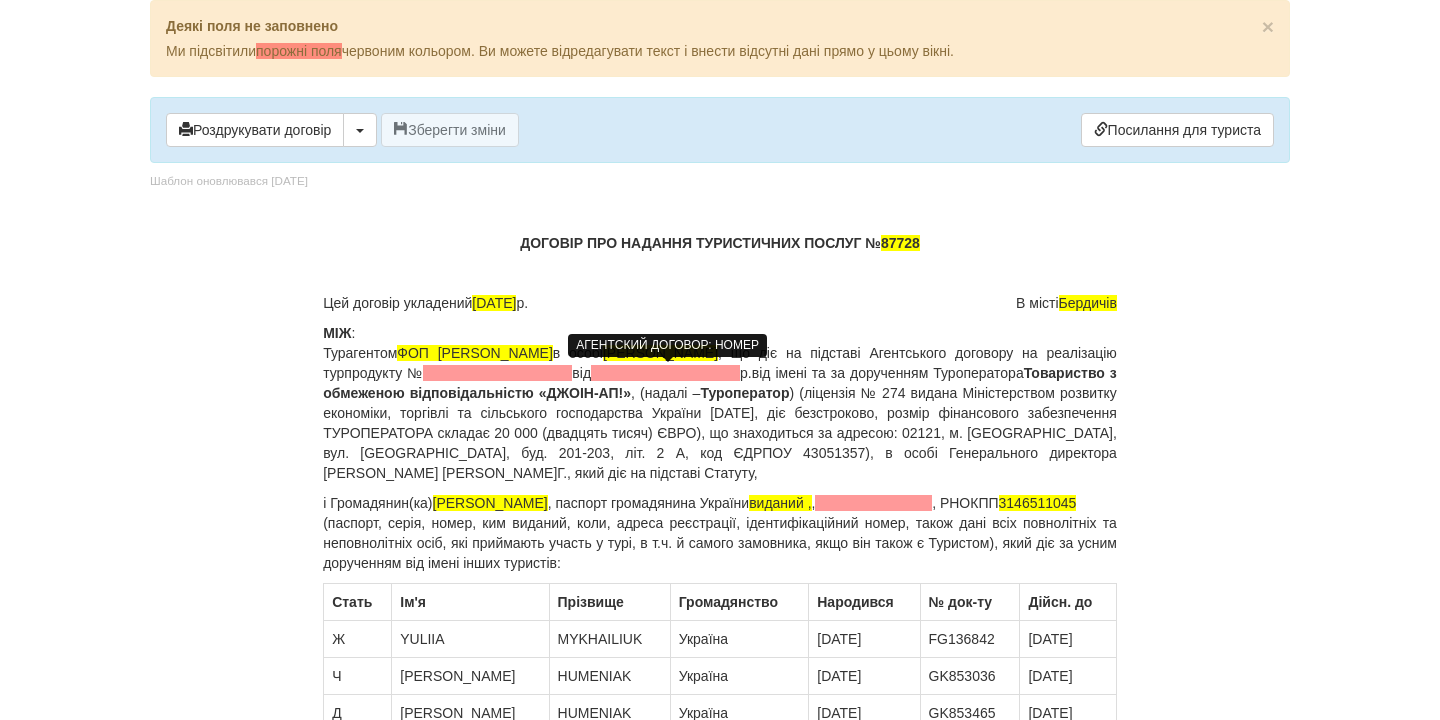 click at bounding box center [497, 373] 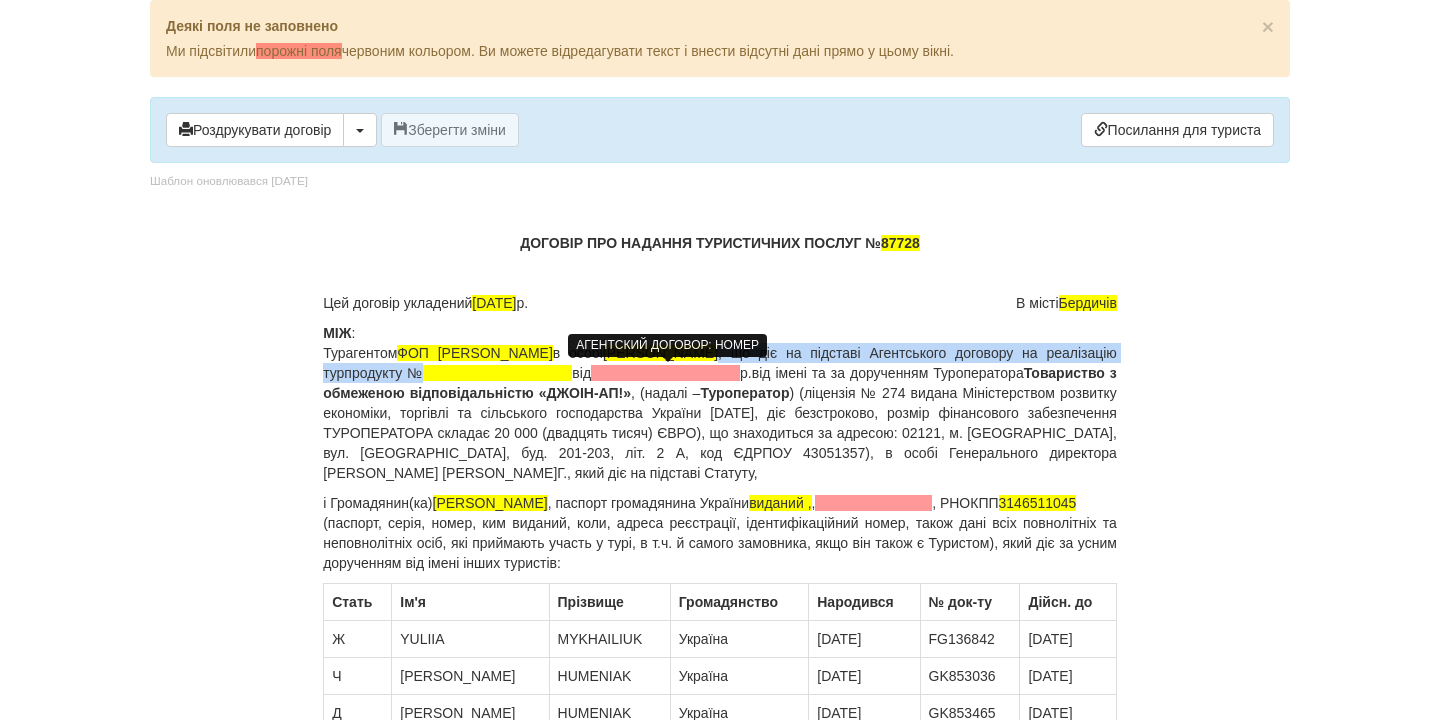 click at bounding box center (497, 373) 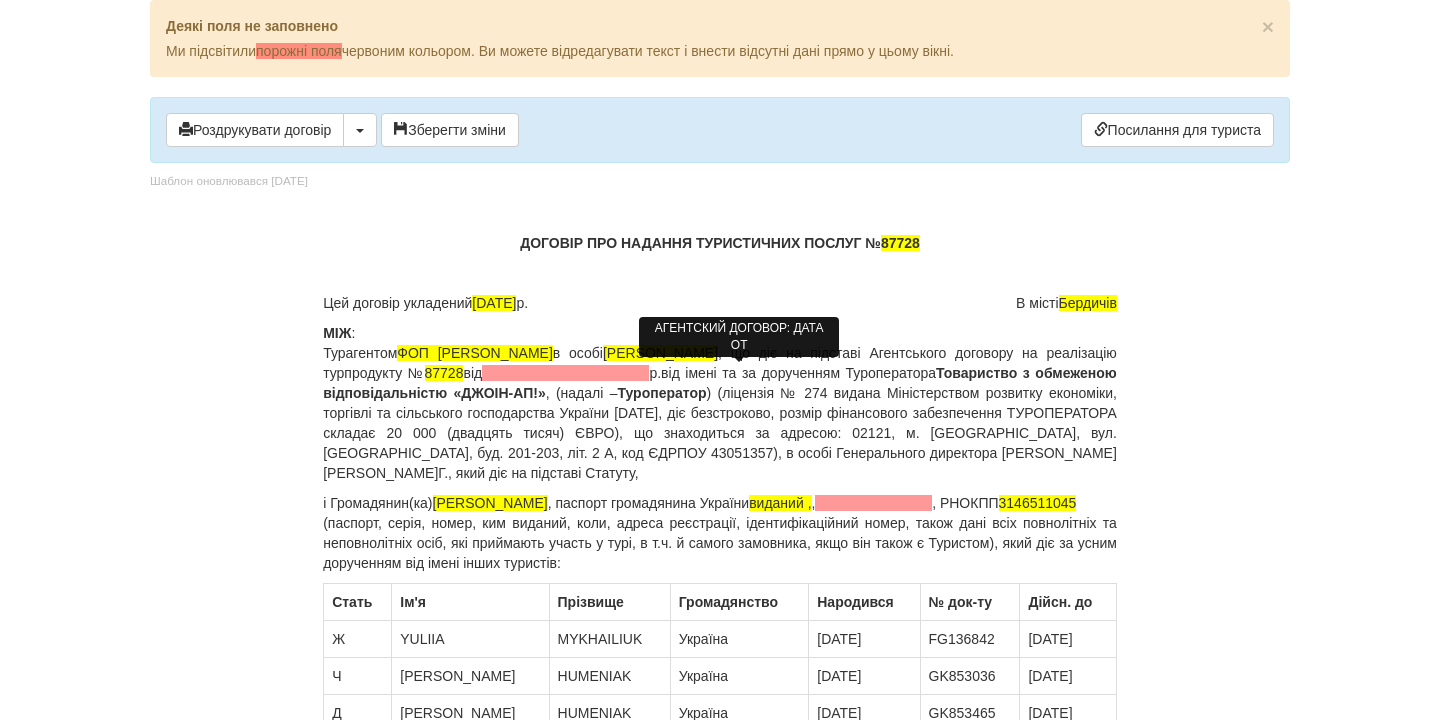click at bounding box center (565, 373) 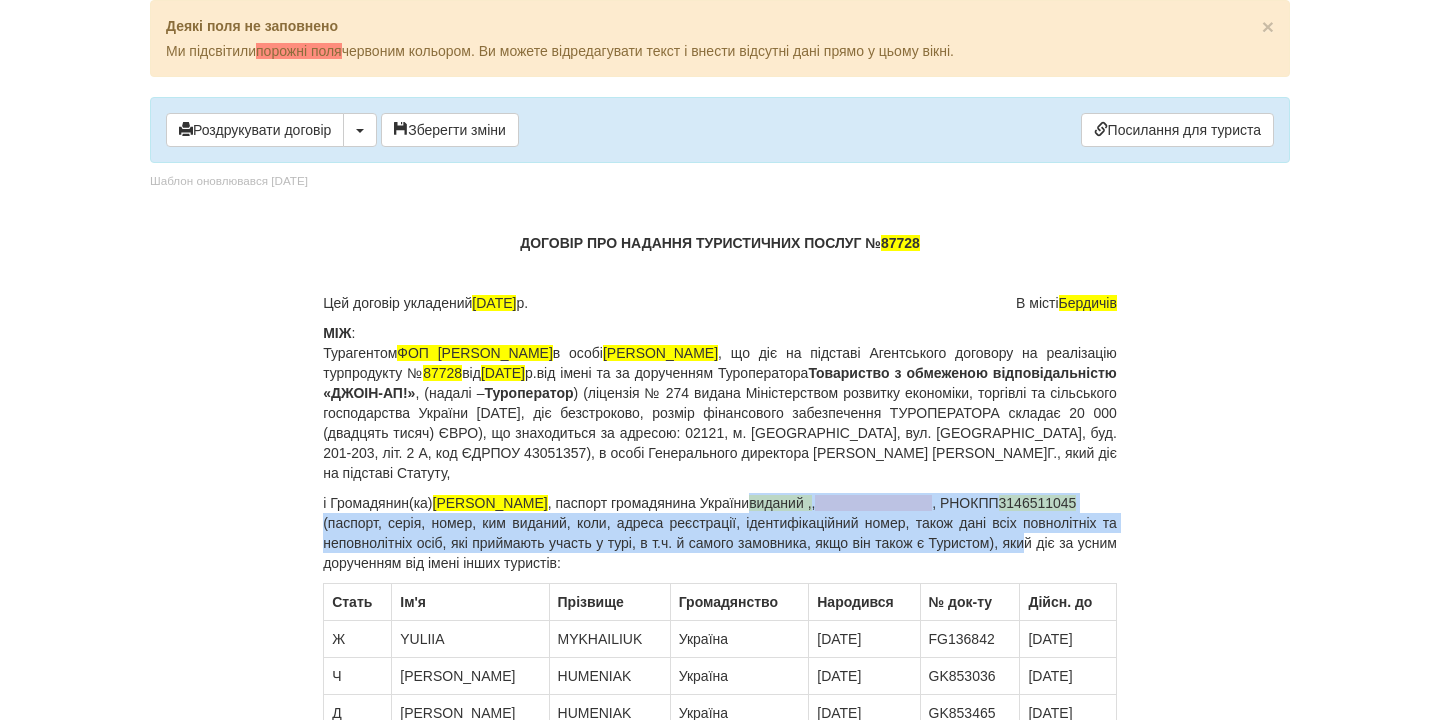 drag, startPoint x: 875, startPoint y: 502, endPoint x: 1054, endPoint y: 557, distance: 187.25919 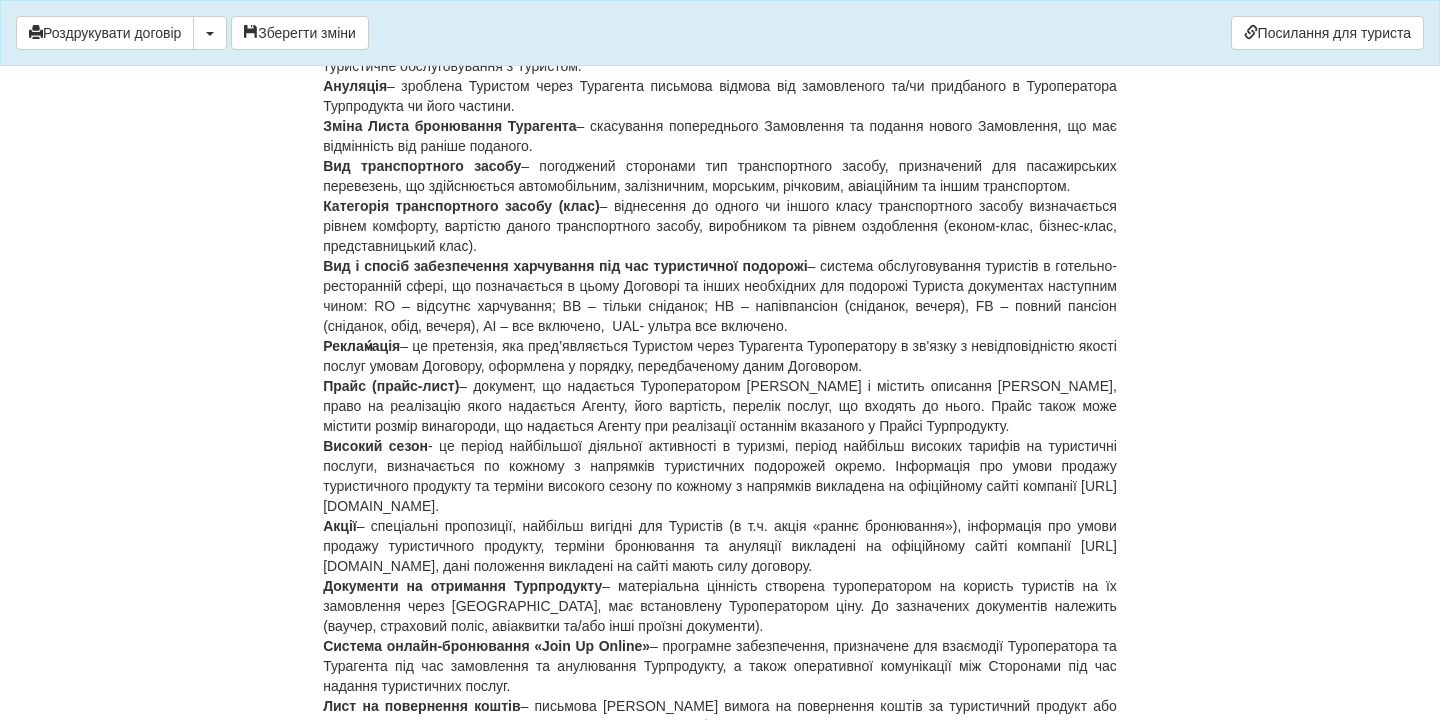 scroll, scrollTop: 1137, scrollLeft: 0, axis: vertical 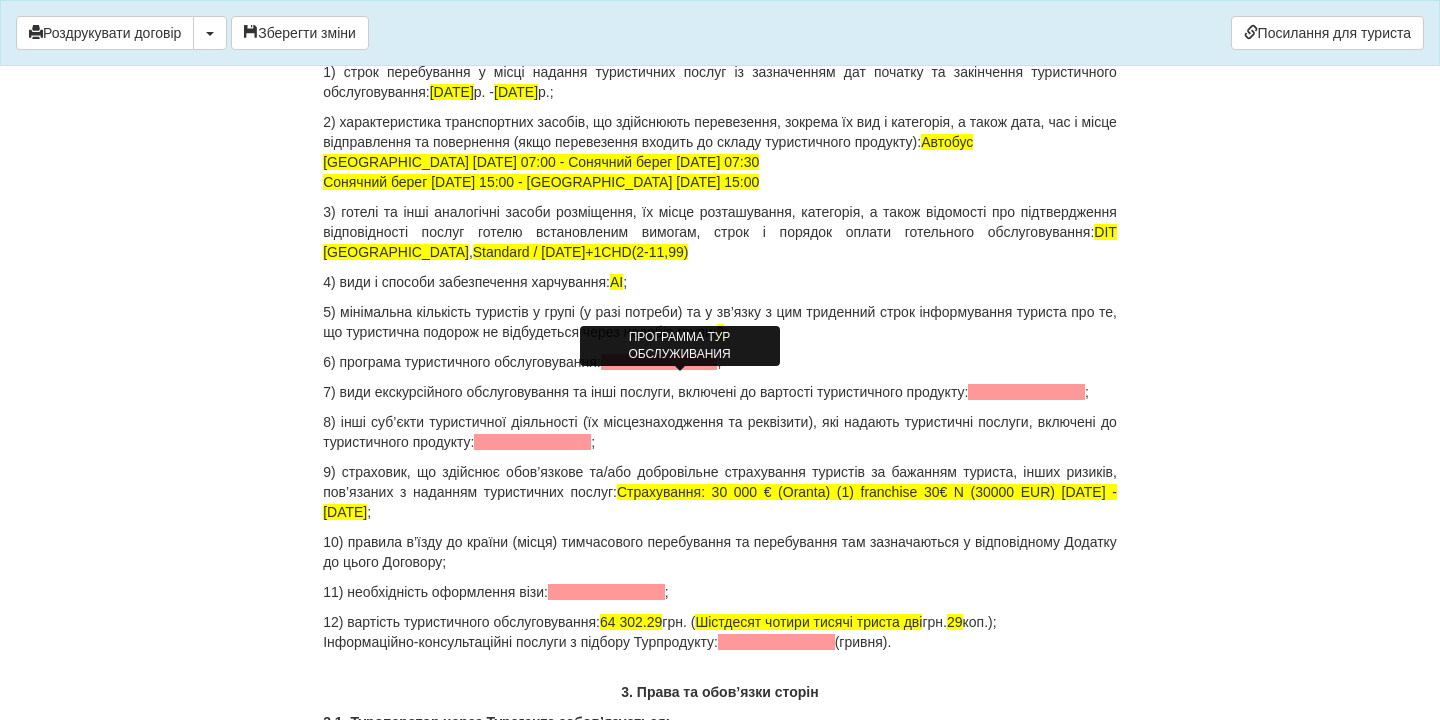 click at bounding box center (659, 362) 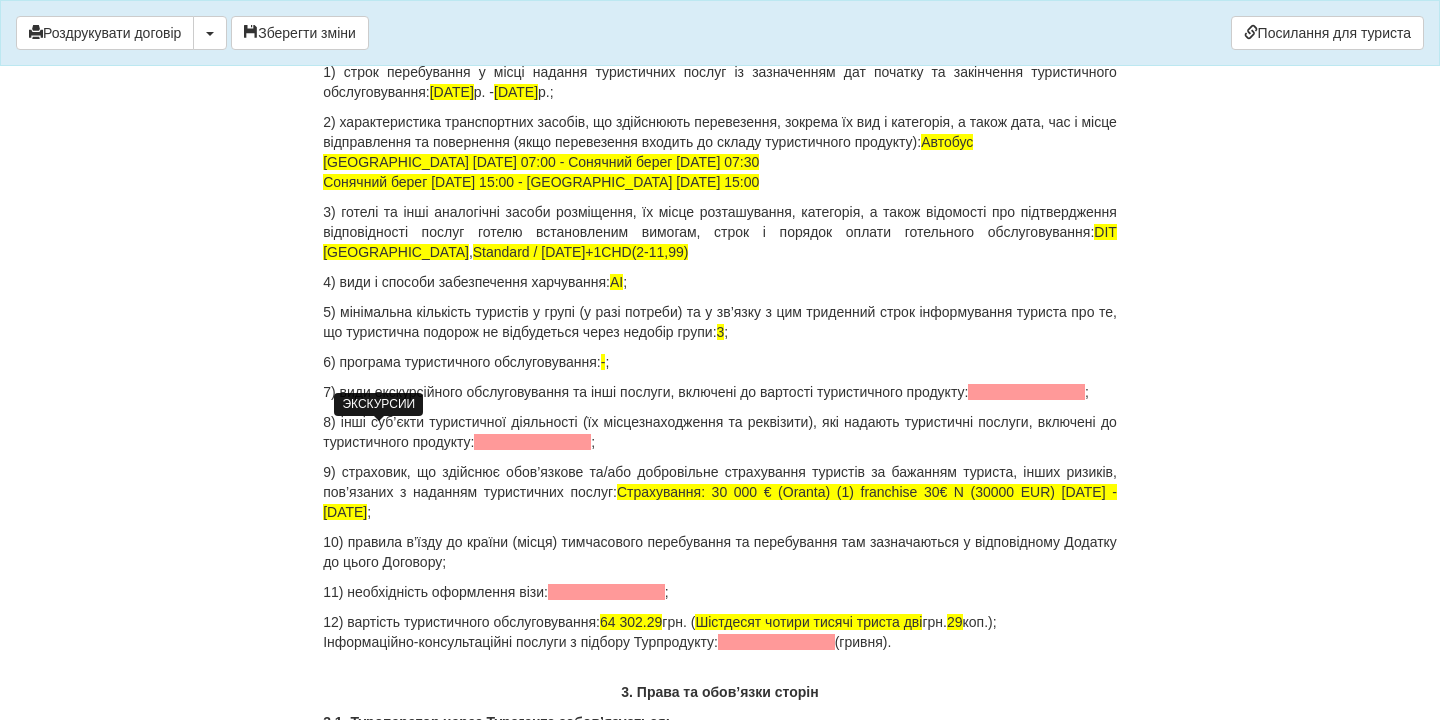 click at bounding box center [1026, 392] 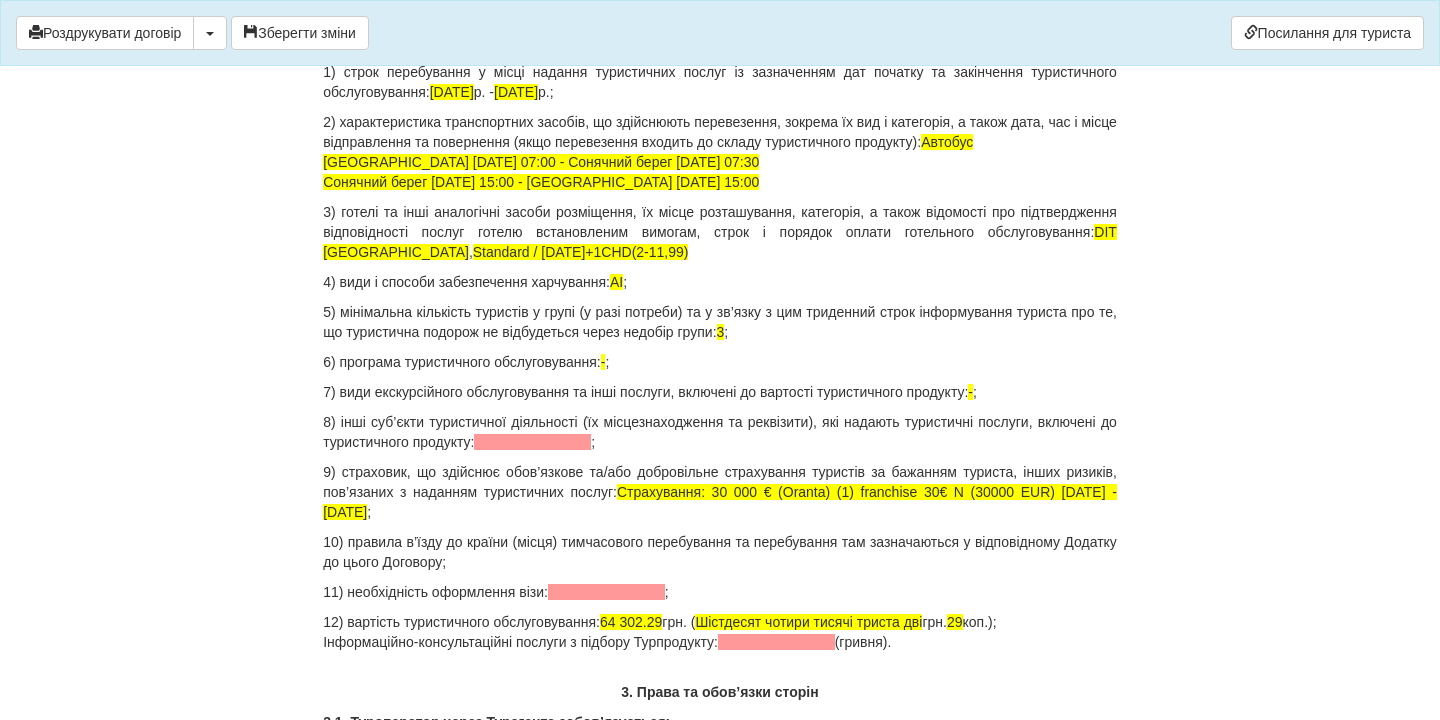 click at bounding box center [532, 442] 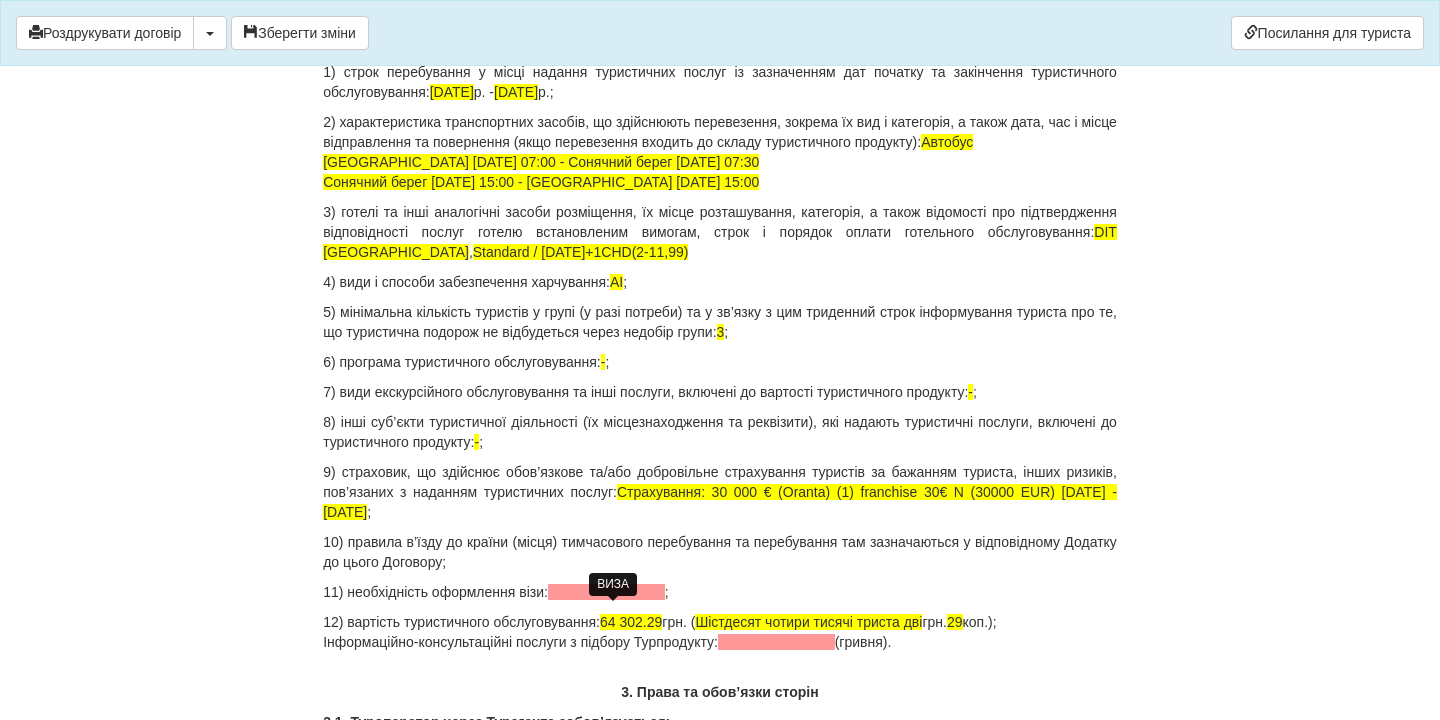 click at bounding box center [606, 592] 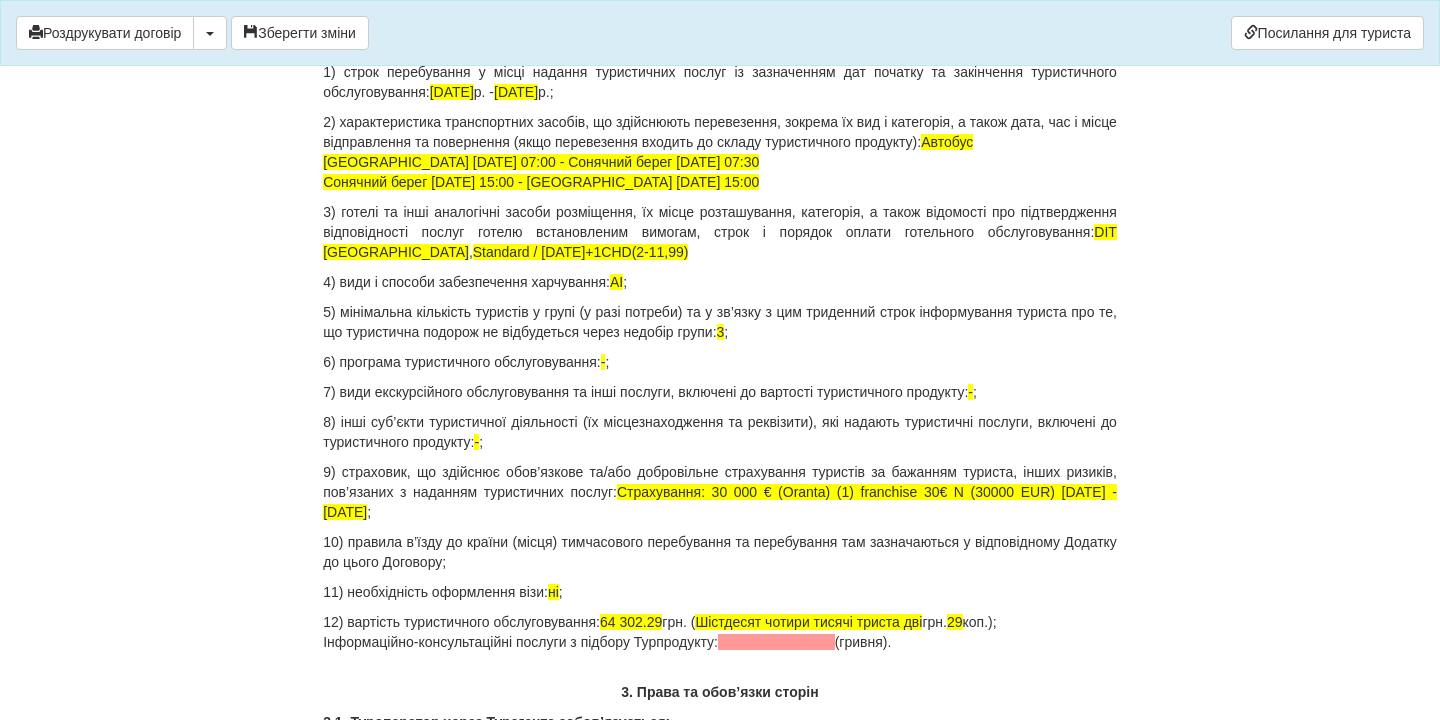 drag, startPoint x: 941, startPoint y: 665, endPoint x: 318, endPoint y: 666, distance: 623.0008 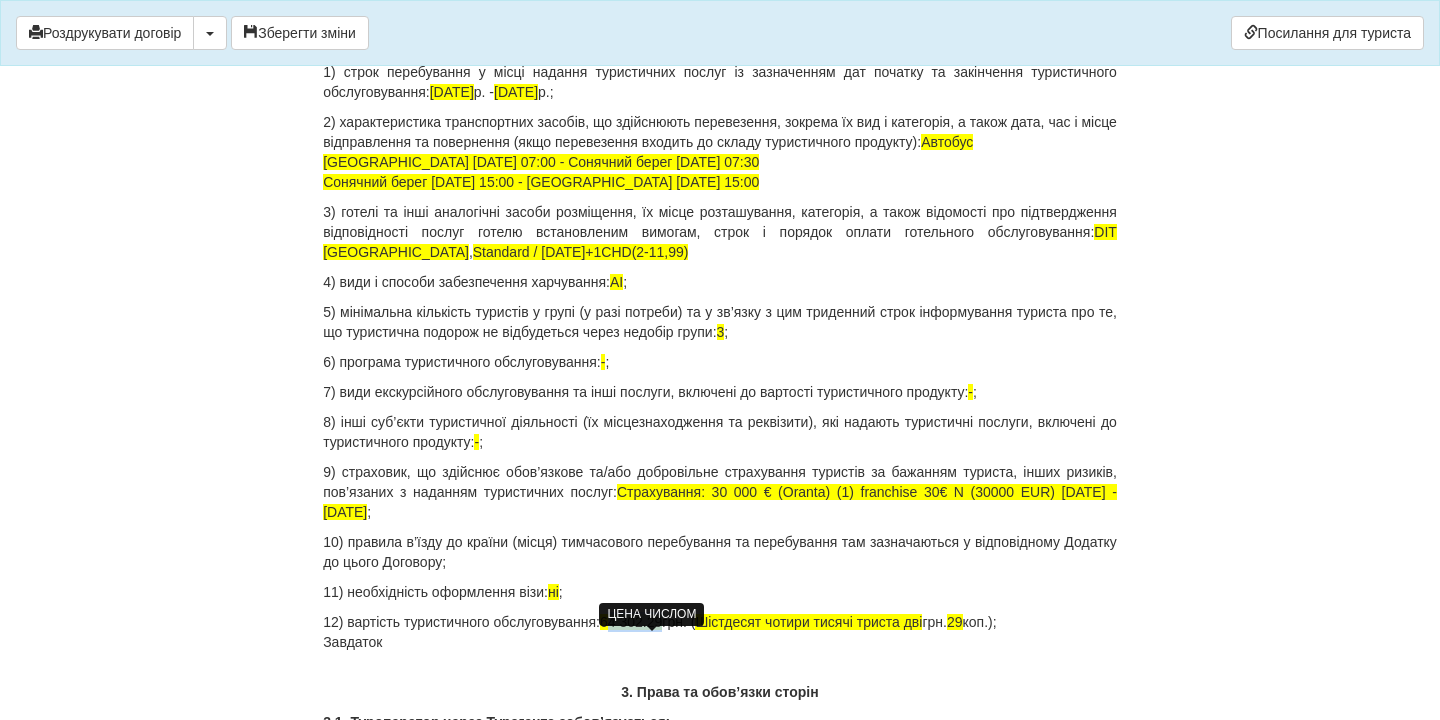 drag, startPoint x: 629, startPoint y: 636, endPoint x: 684, endPoint y: 639, distance: 55.081757 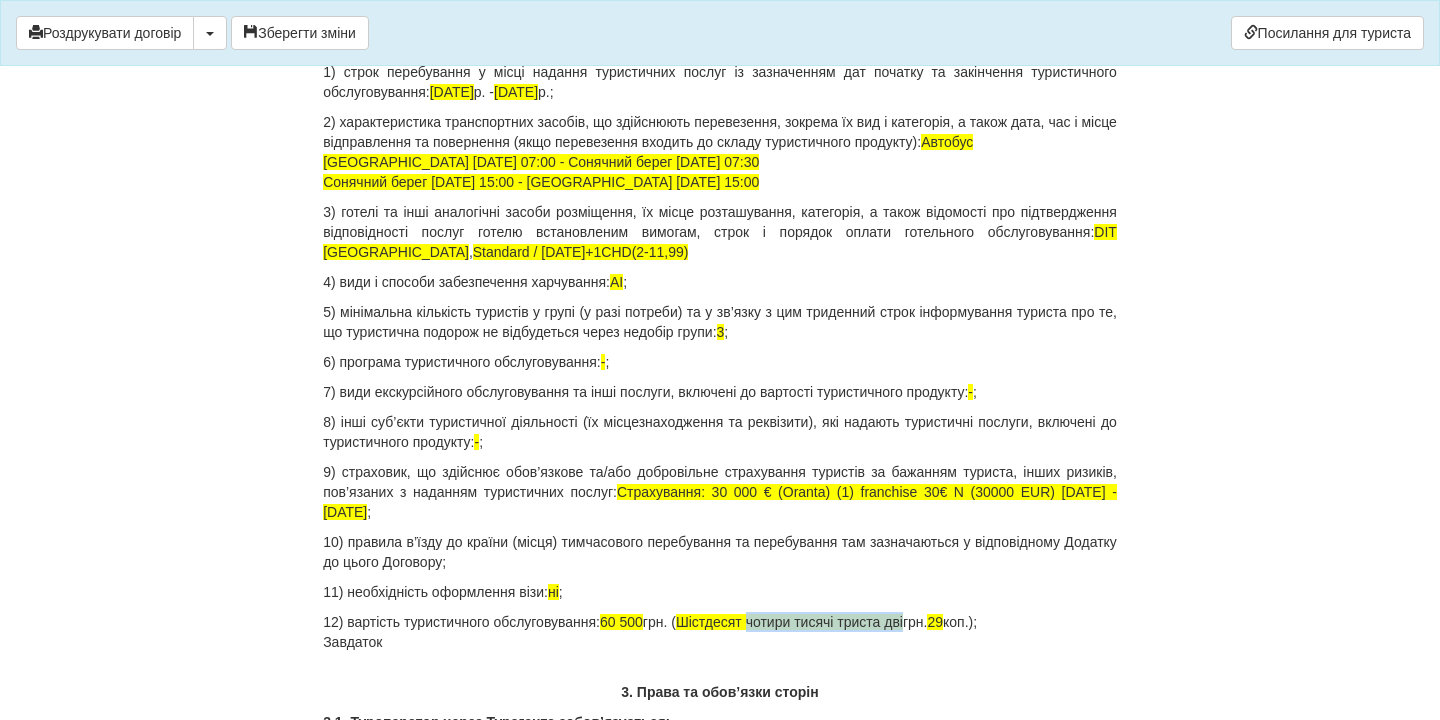 drag, startPoint x: 780, startPoint y: 643, endPoint x: 945, endPoint y: 642, distance: 165.00304 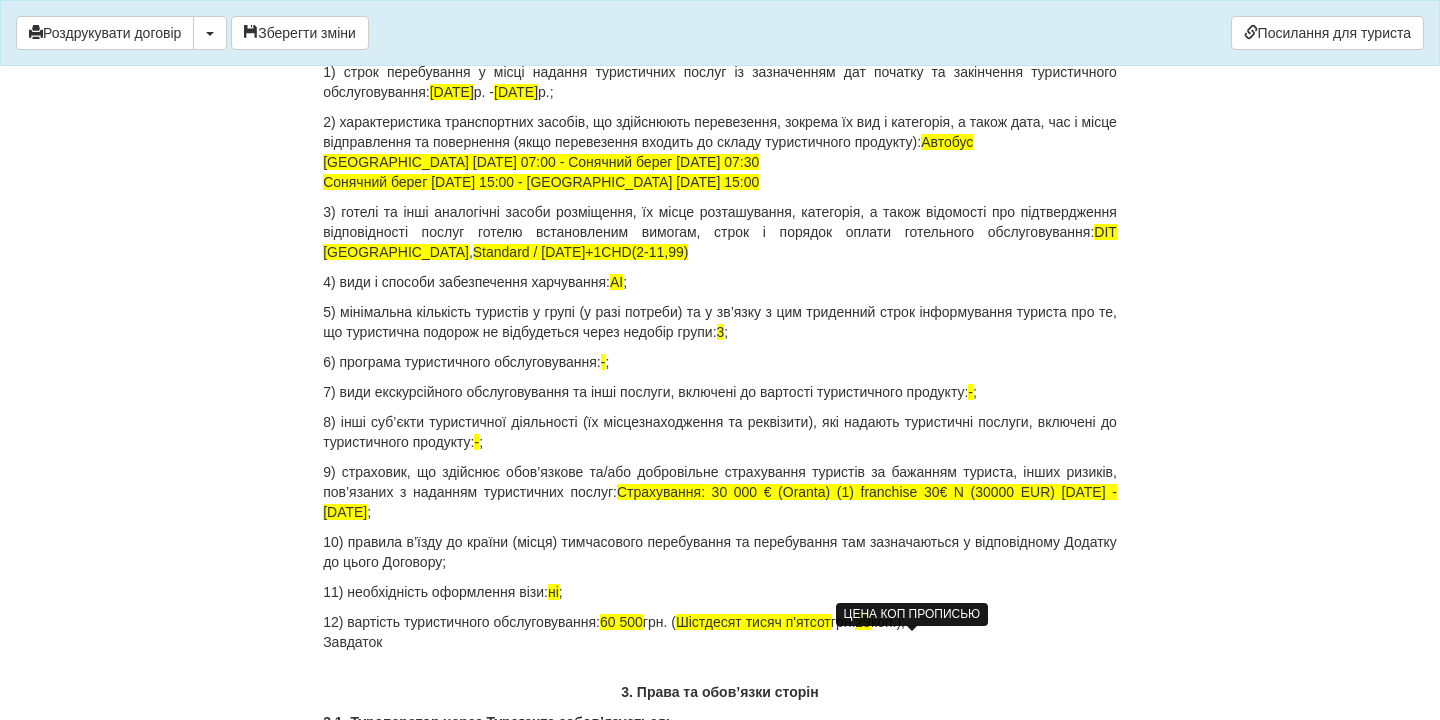 click on "29" at bounding box center (863, 622) 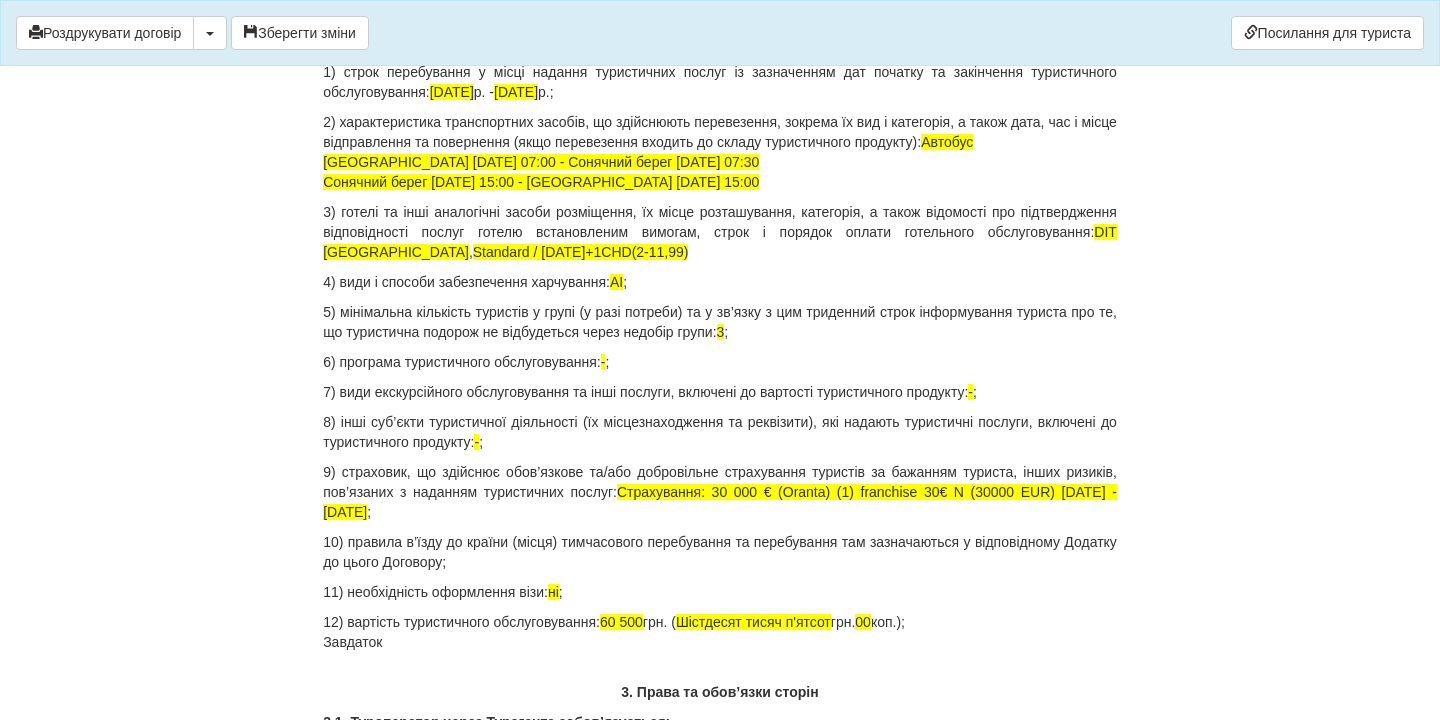 click on "12) вартість туристичного обслуговування:  60 500  грн. ( Шістдесят тисяч п'ятсот  грн.  00  коп.);
Завдаток" at bounding box center [720, 632] 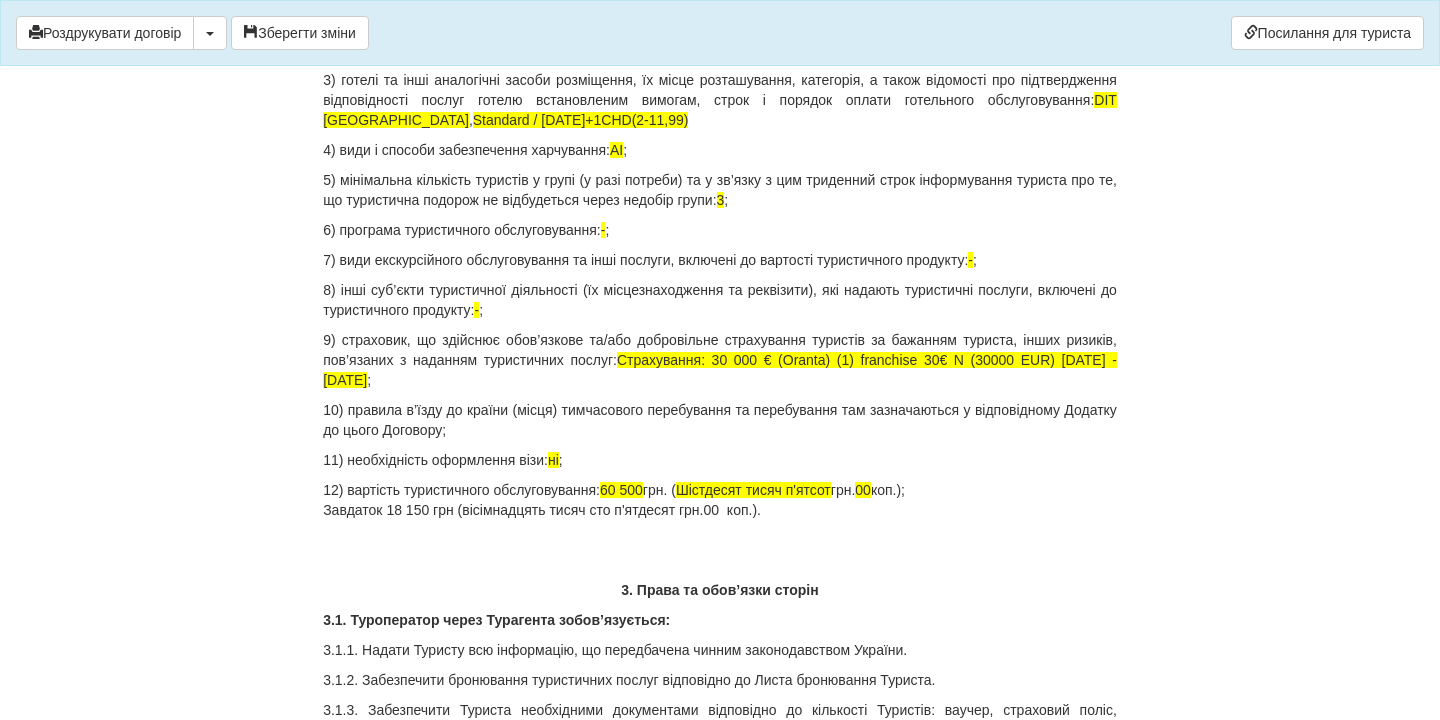 scroll, scrollTop: 2118, scrollLeft: 0, axis: vertical 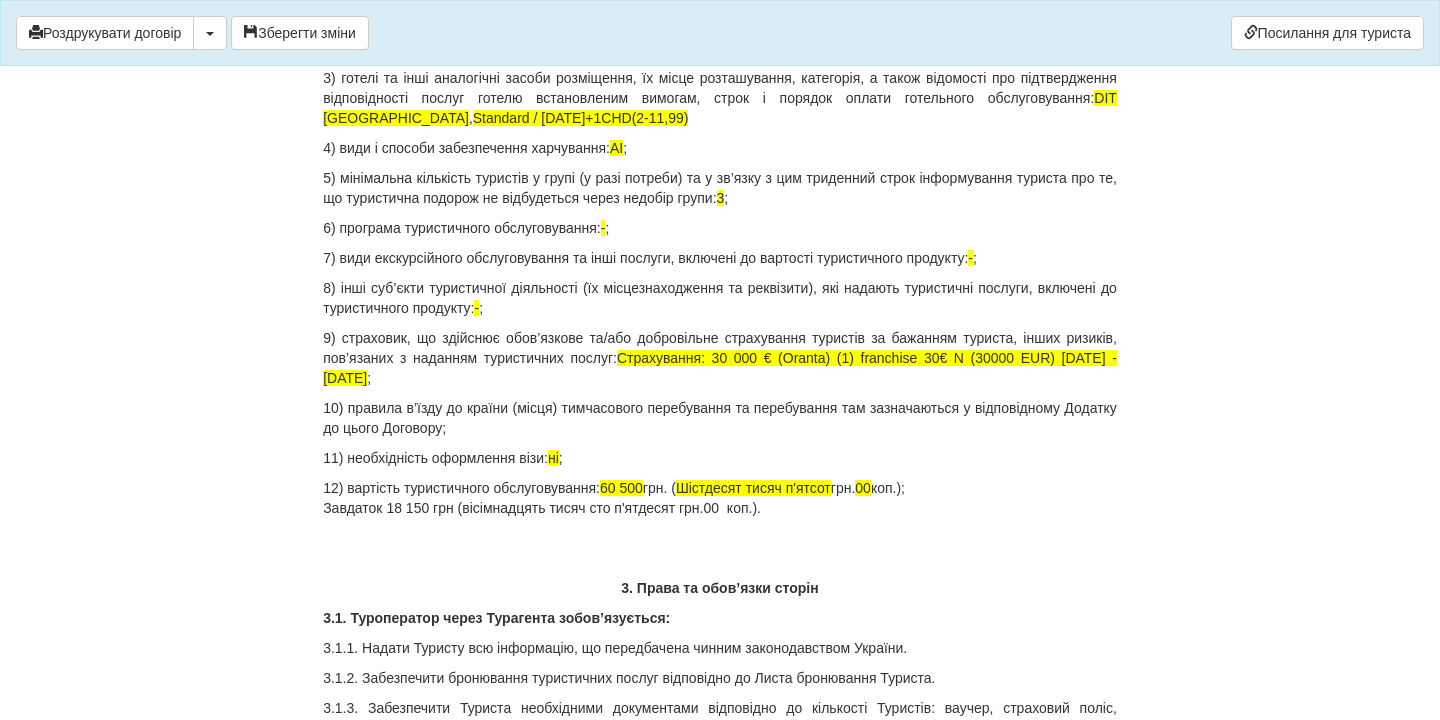 click on "12) вартість туристичного обслуговування:  60 500  грн. ( Шістдесят тисяч п'ятсот  грн.  00  коп.);
Завдаток 18 150 грн (вісімнадцять тисяч сто п'ятдесят грн.00  коп.)." at bounding box center (720, 498) 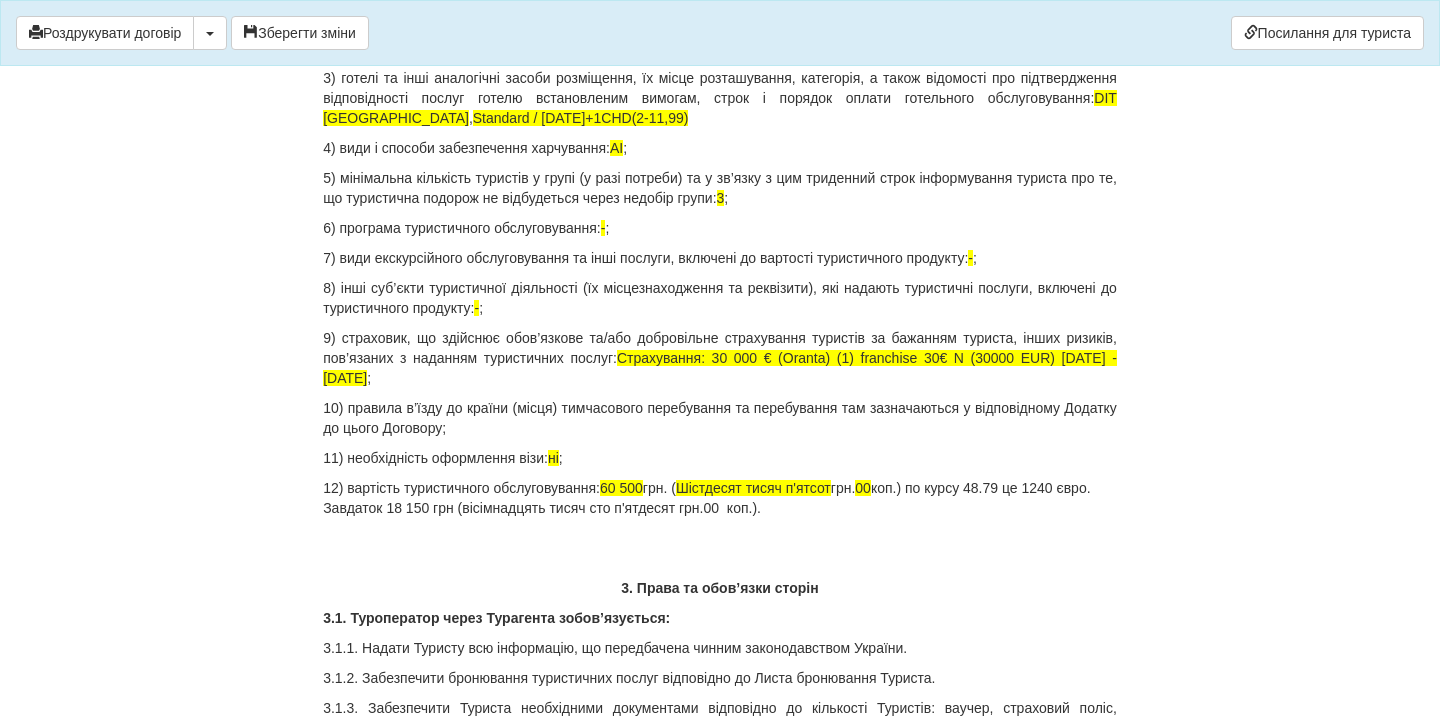 click on "12) вартість туристичного обслуговування:  60 500  грн. ( Шістдесят тисяч п'ятсот  грн.  00  коп.) по курсу 48.79 це 1240 євро. Завдаток 18 150 грн (вісімнадцять тисяч сто п'ятдесят грн.00  коп.)." at bounding box center [720, 498] 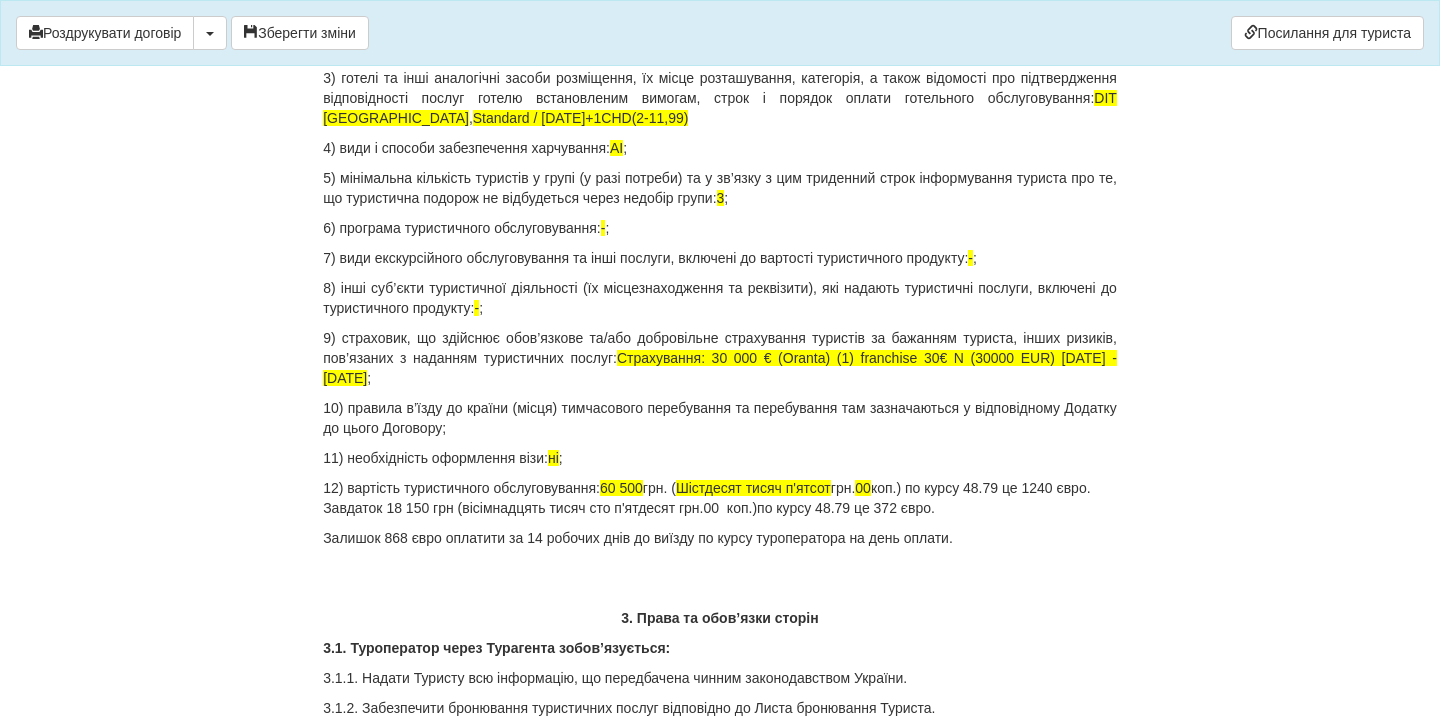 click on "×
Деякі поля не заповнено
Ми підсвітили  порожні поля  червоним кольором.                Ви можете відредагувати текст і внести відсутні дані прямо у цьому вікні.
Роздрукувати договір
Скачати PDF
Зберегти зміни
Посилання для туриста
87728
22.07.2025  р." at bounding box center [720, 5160] 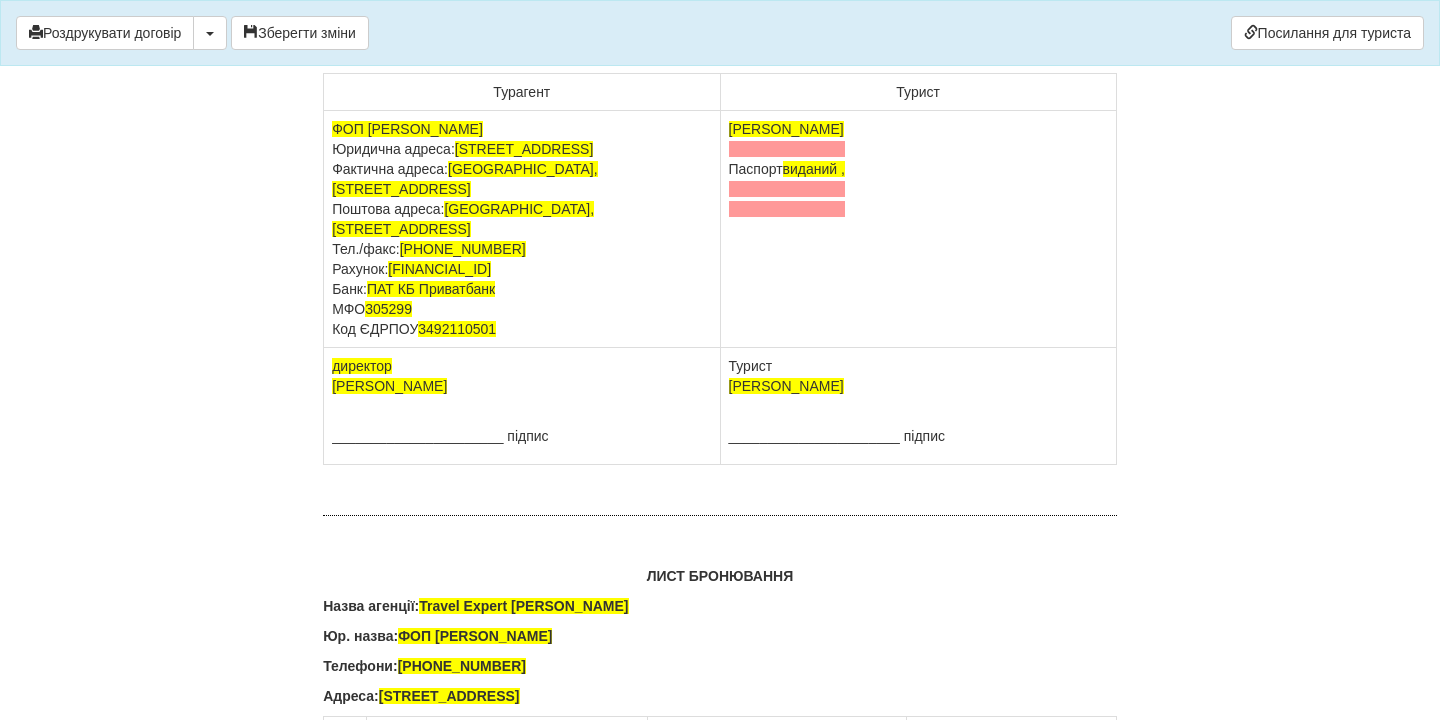 scroll, scrollTop: 12515, scrollLeft: 0, axis: vertical 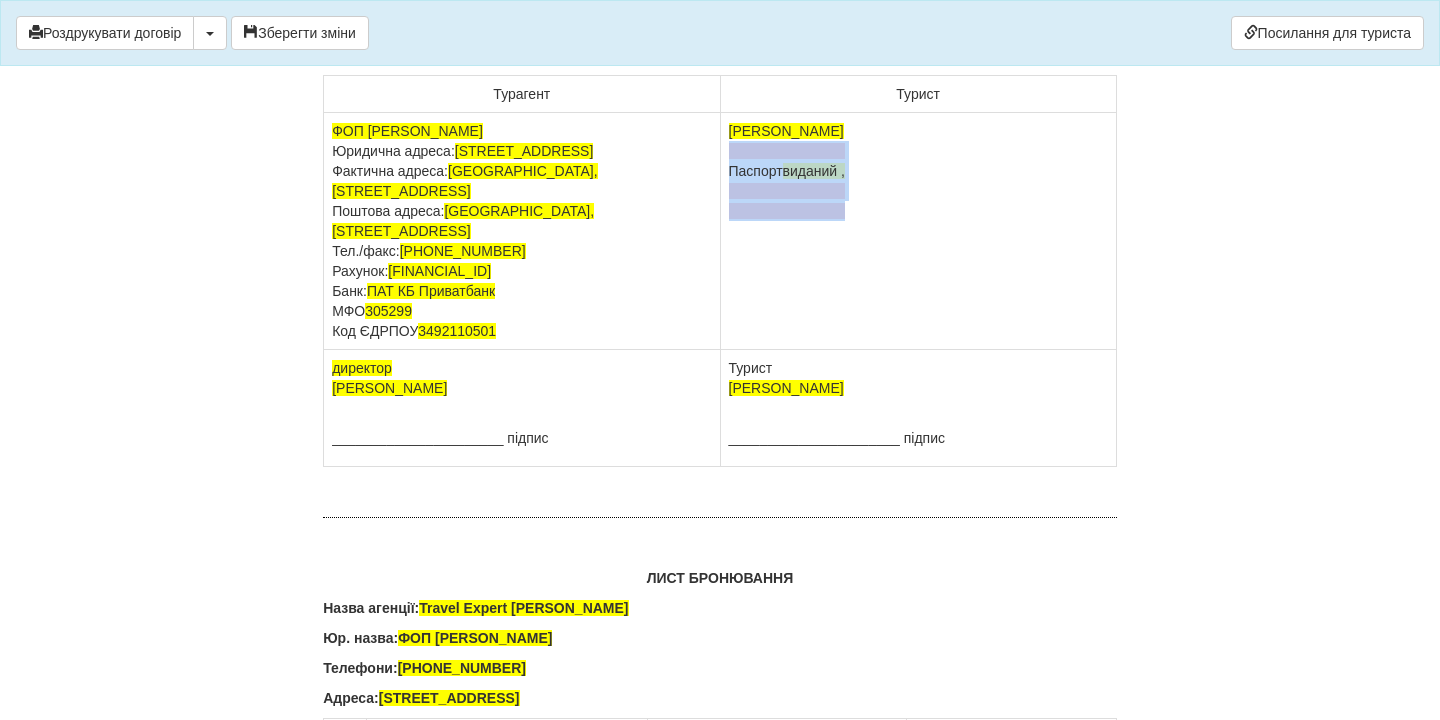 drag, startPoint x: 728, startPoint y: 553, endPoint x: 854, endPoint y: 621, distance: 143.1782 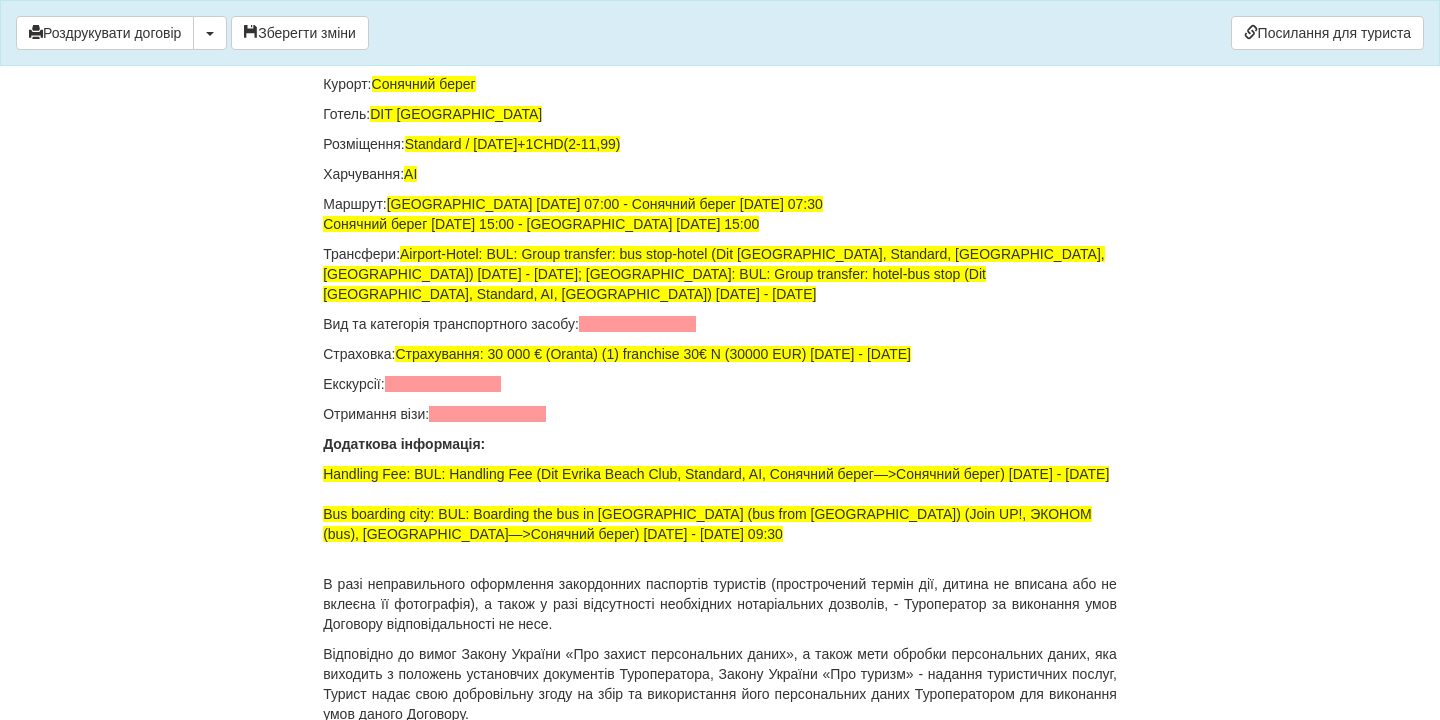 scroll, scrollTop: 13694, scrollLeft: 0, axis: vertical 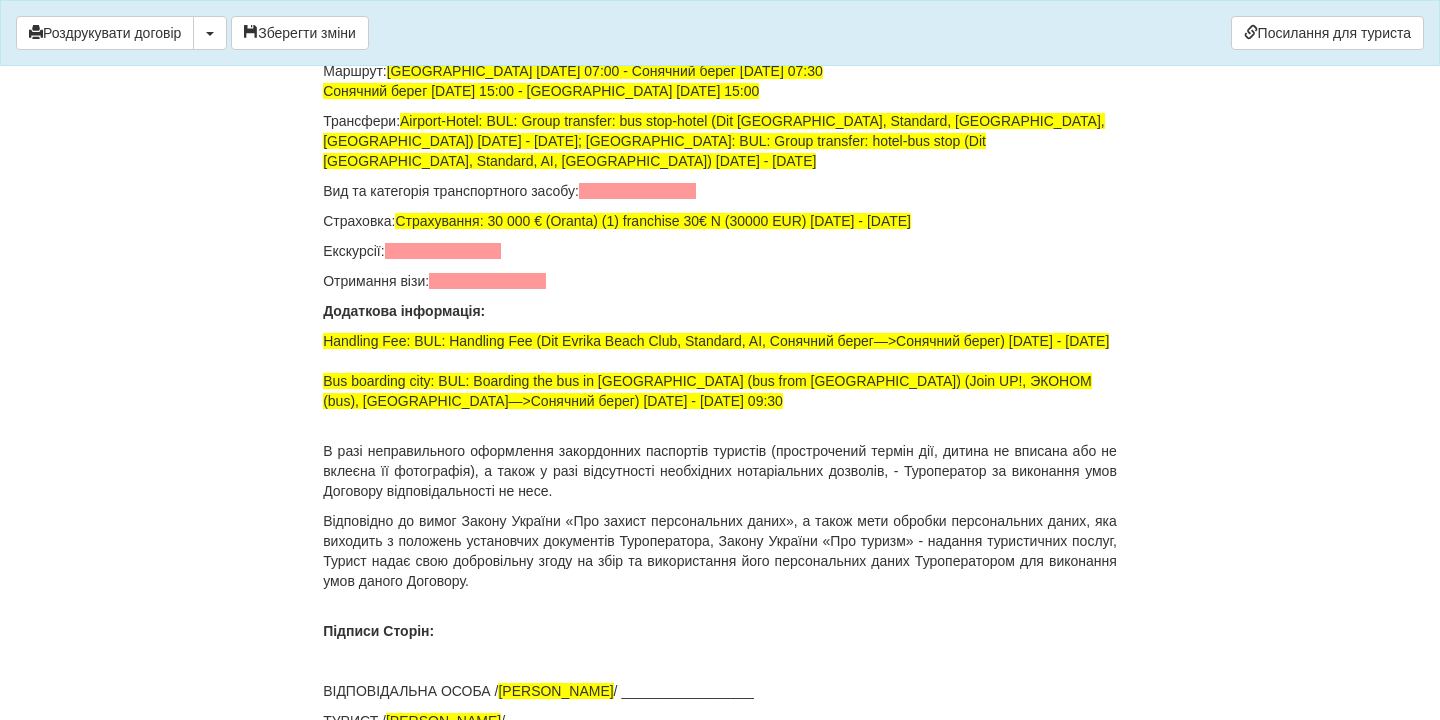 click at bounding box center [637, 191] 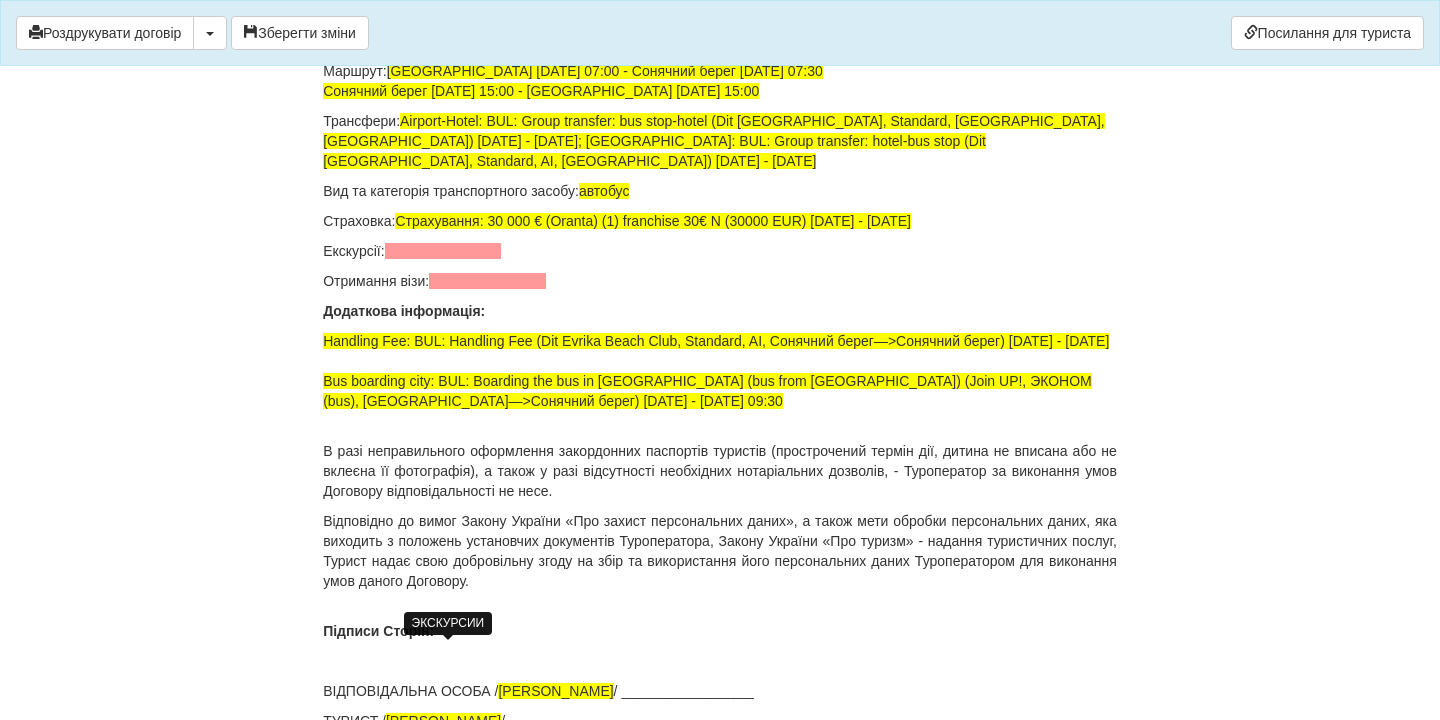 click at bounding box center (443, 251) 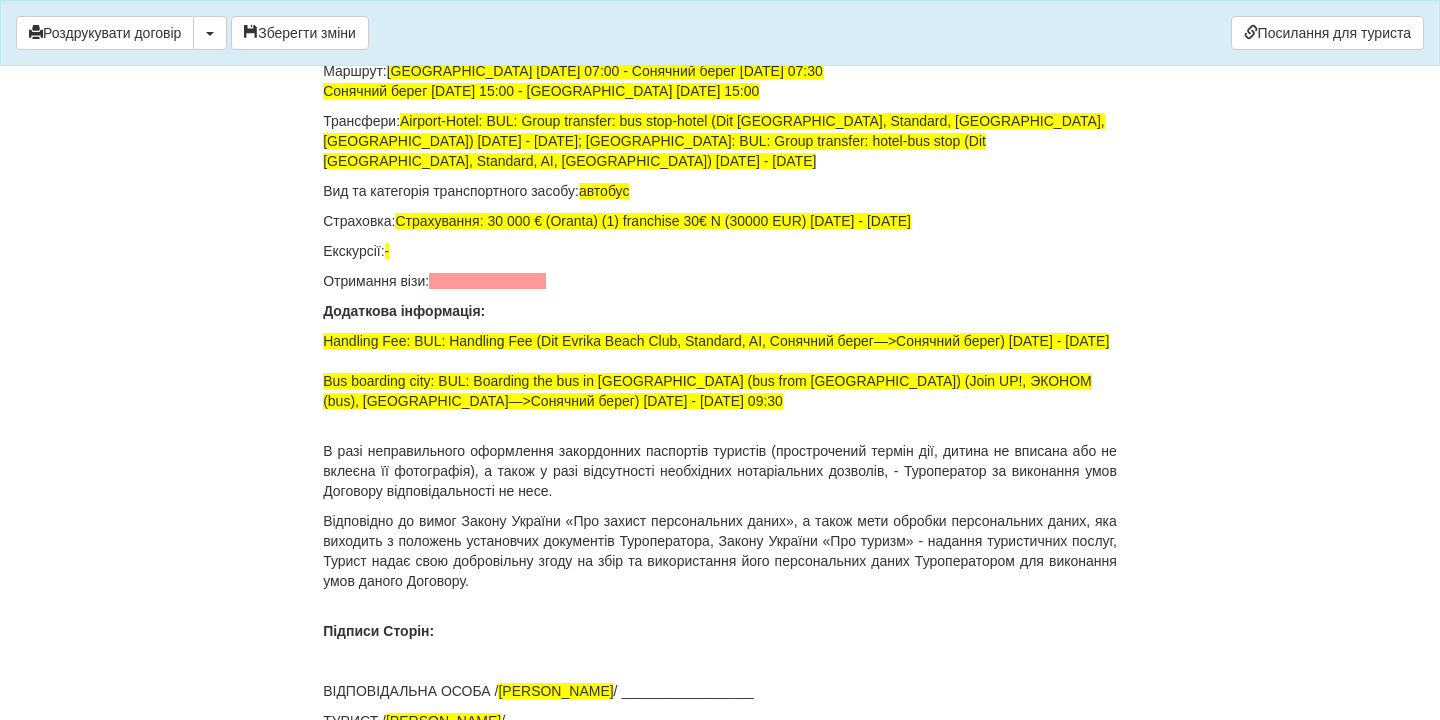 click at bounding box center (487, 281) 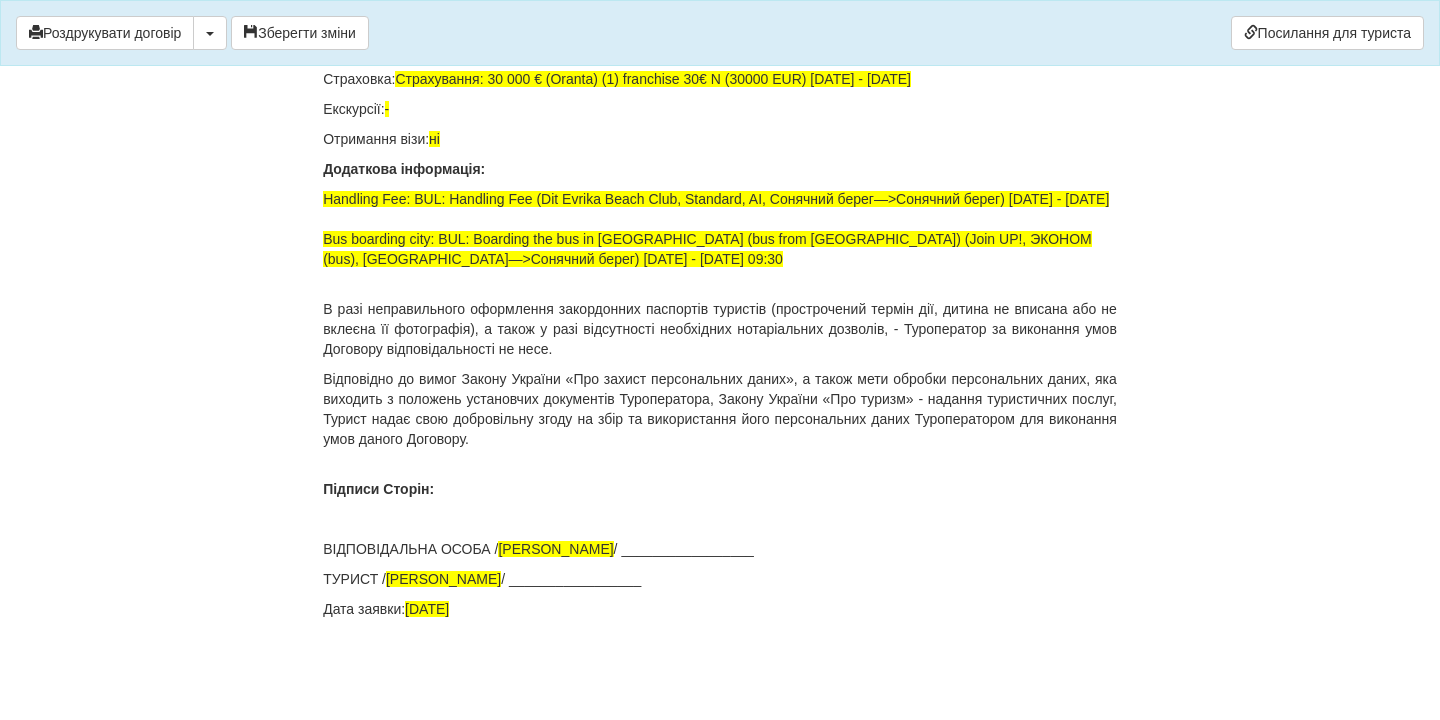 scroll, scrollTop: 14256, scrollLeft: 0, axis: vertical 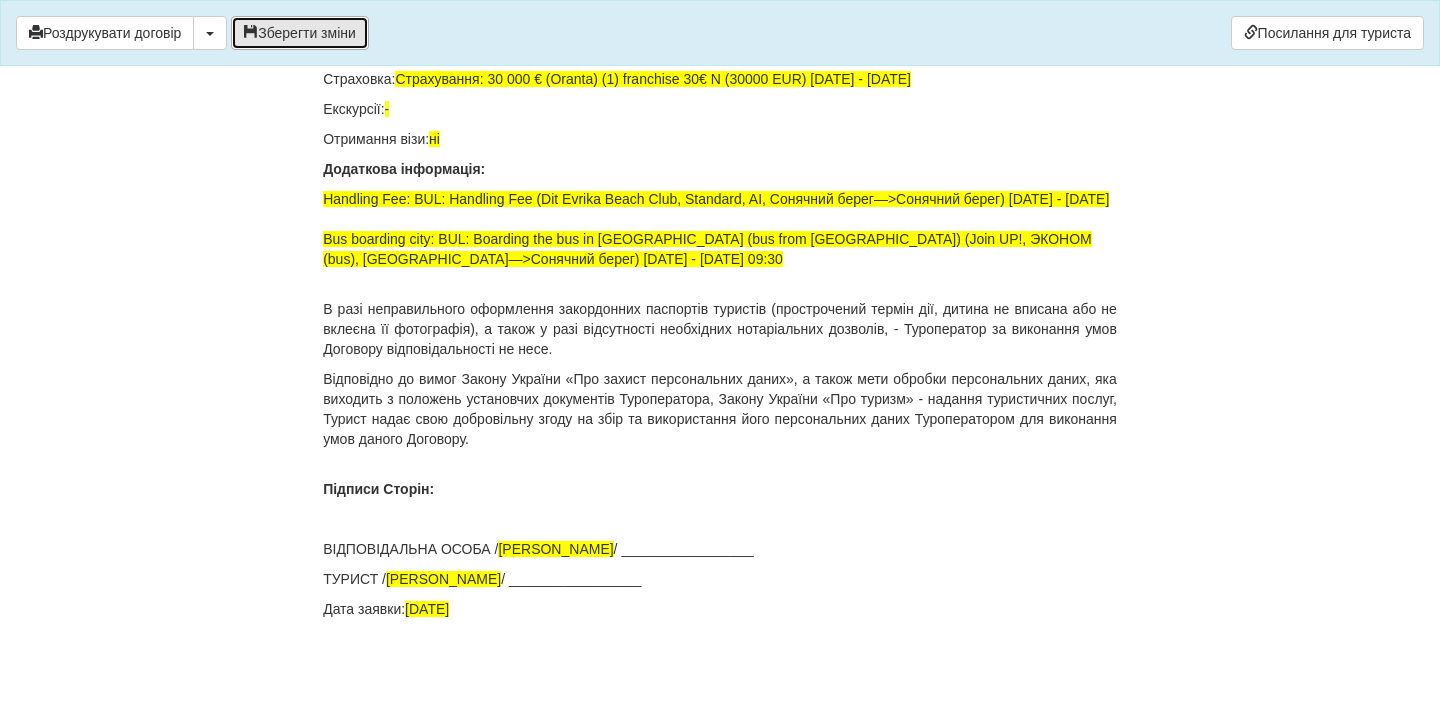 click on "Зберегти зміни" at bounding box center [300, 33] 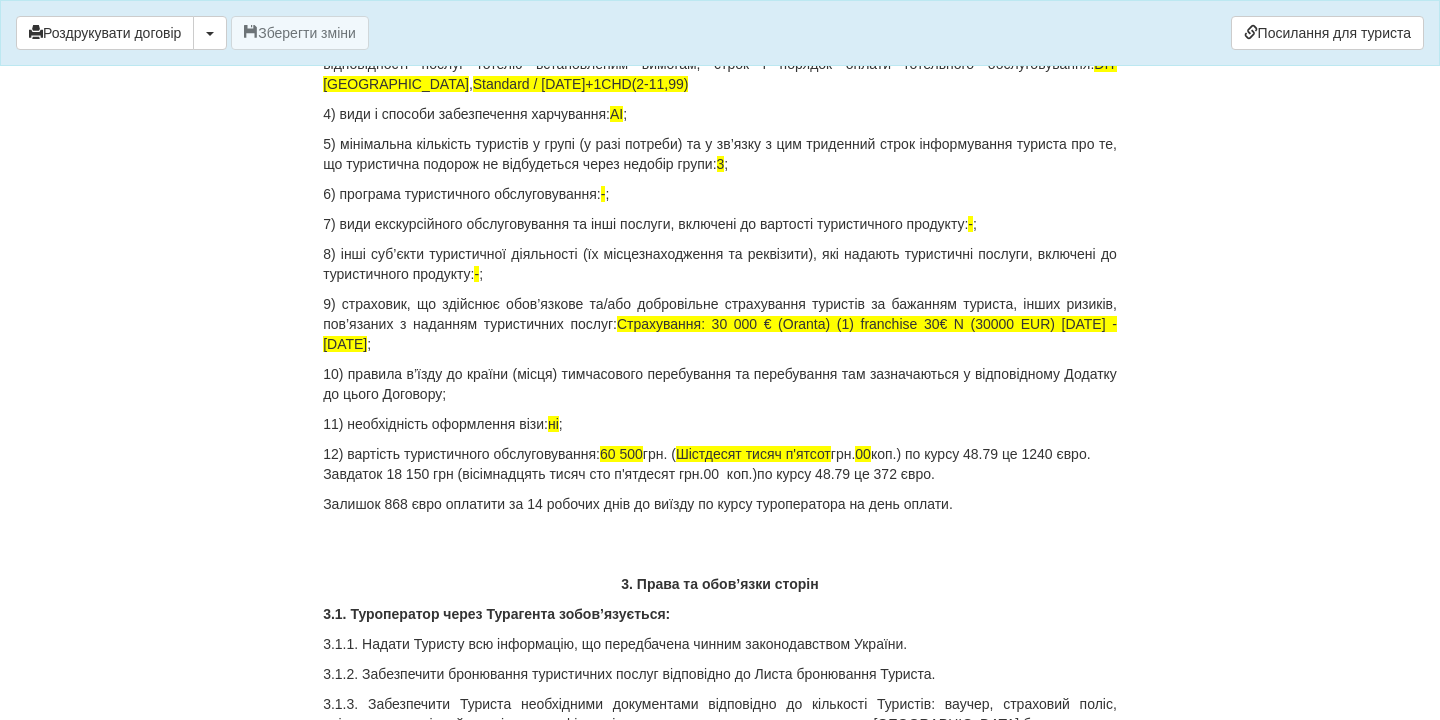 scroll, scrollTop: 2158, scrollLeft: 0, axis: vertical 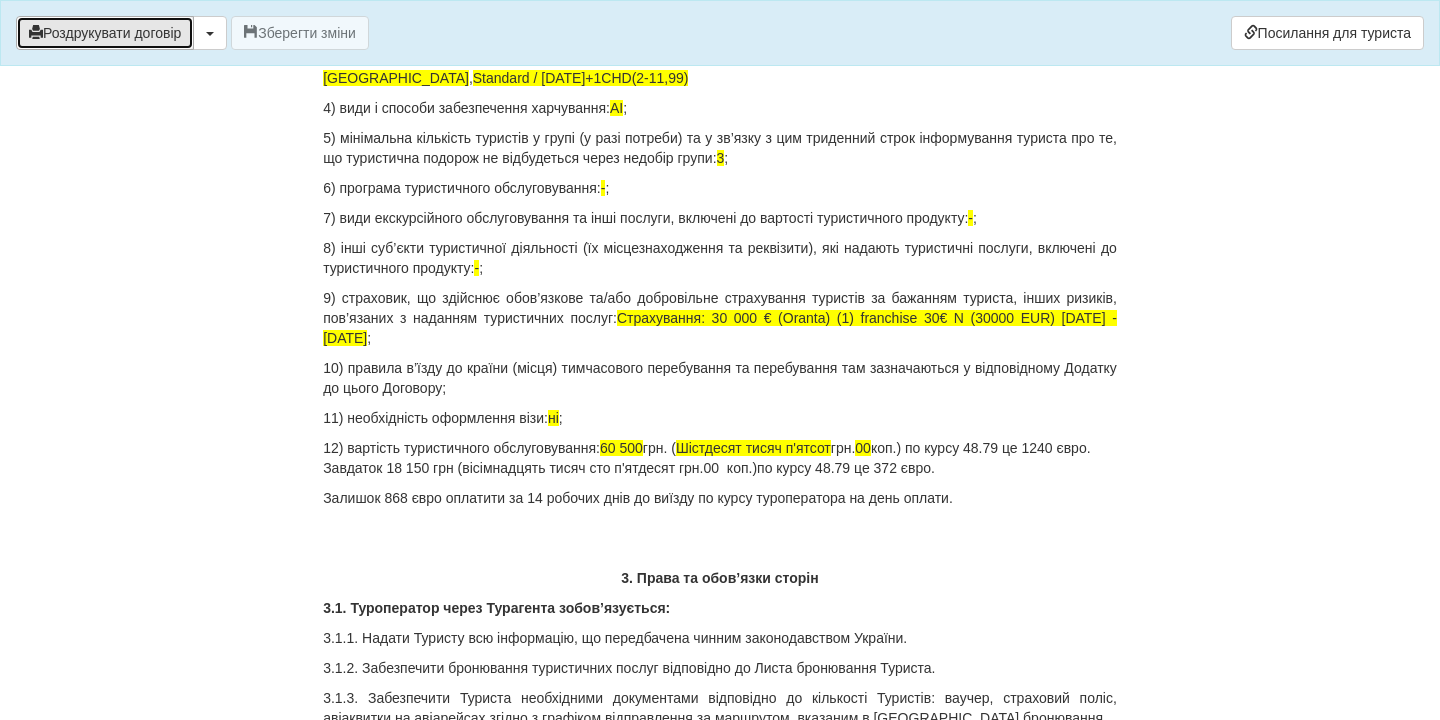 click on "Роздрукувати договір" at bounding box center (105, 33) 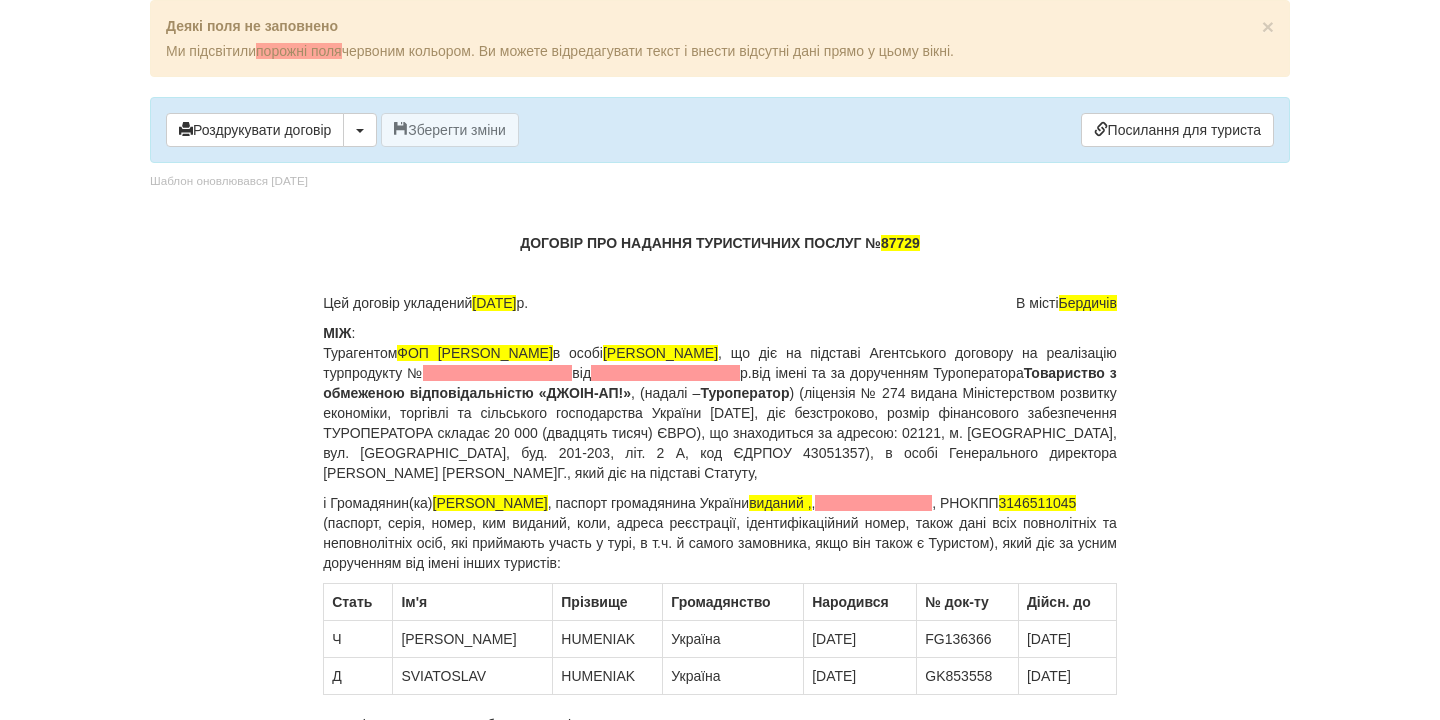 scroll, scrollTop: 0, scrollLeft: 0, axis: both 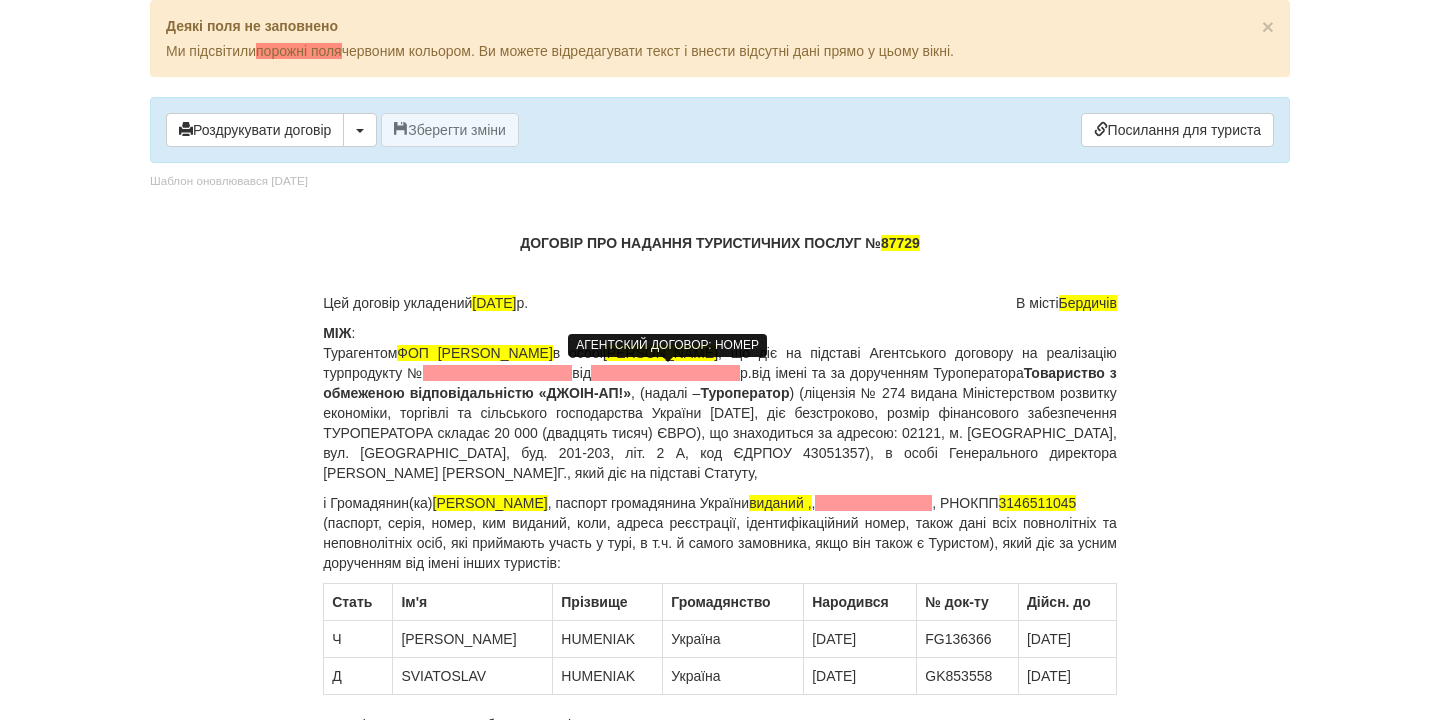 click at bounding box center [497, 373] 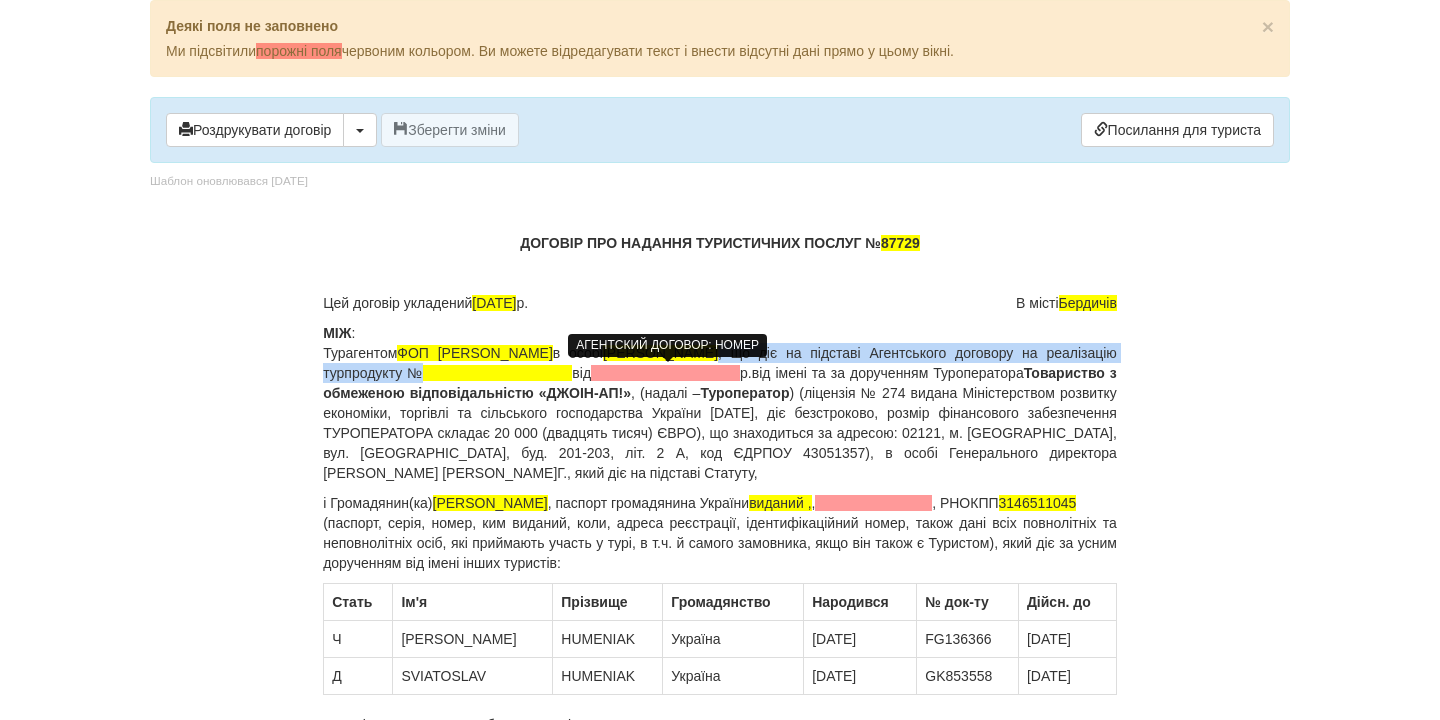 type 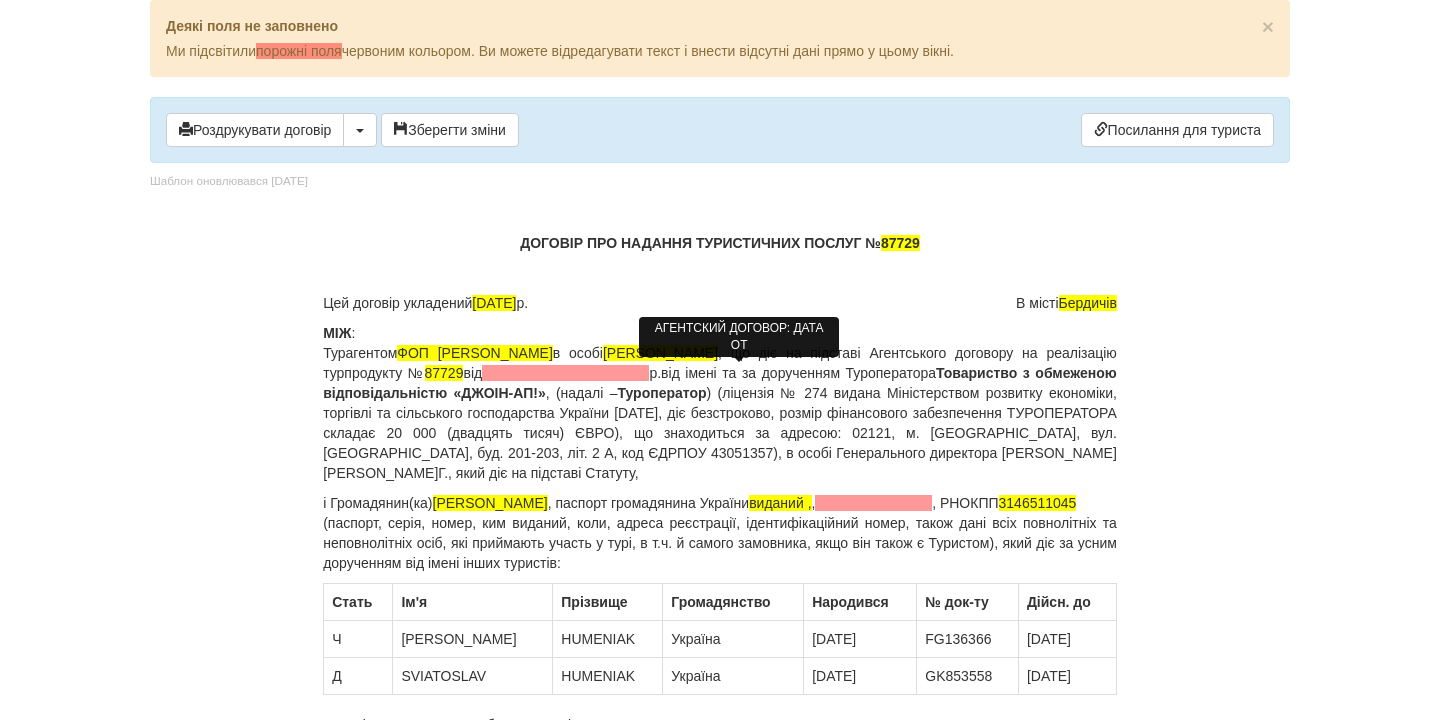 click at bounding box center [565, 373] 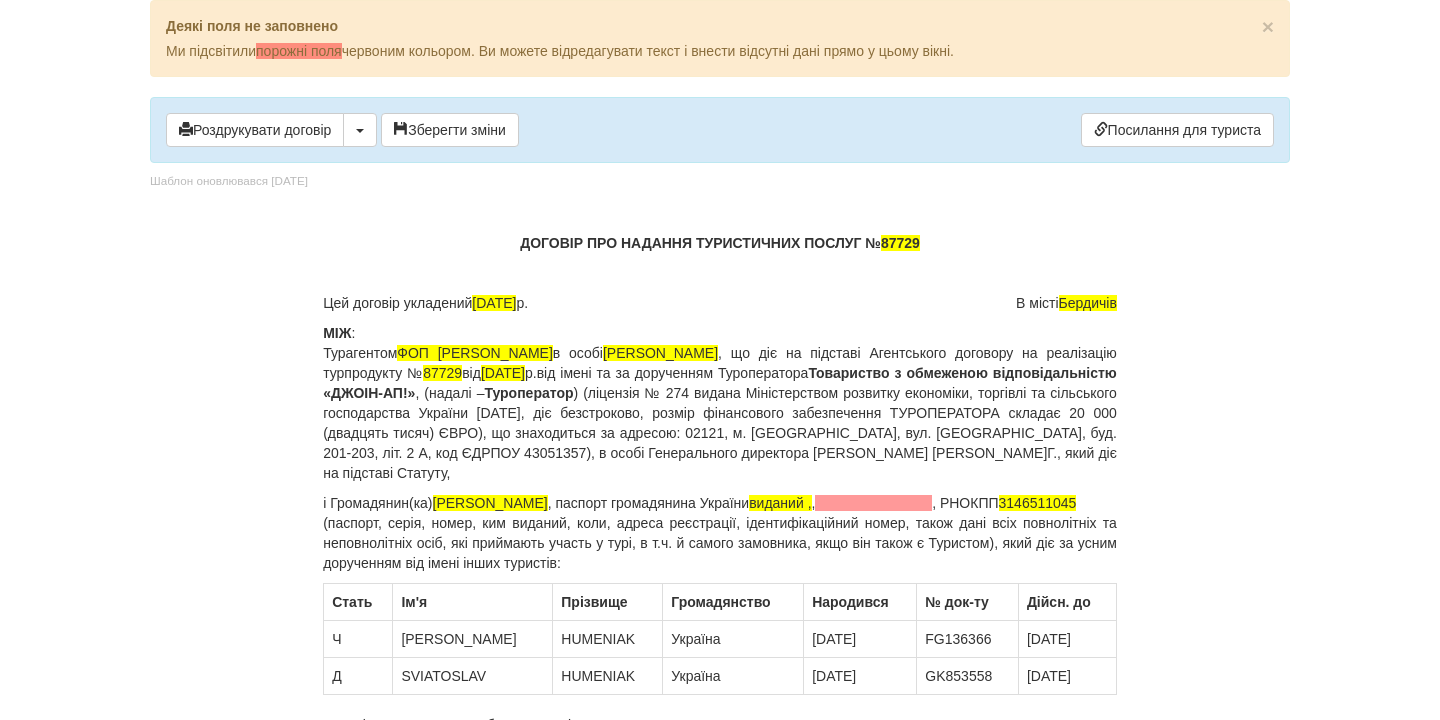drag, startPoint x: 920, startPoint y: 504, endPoint x: 1030, endPoint y: 581, distance: 134.27211 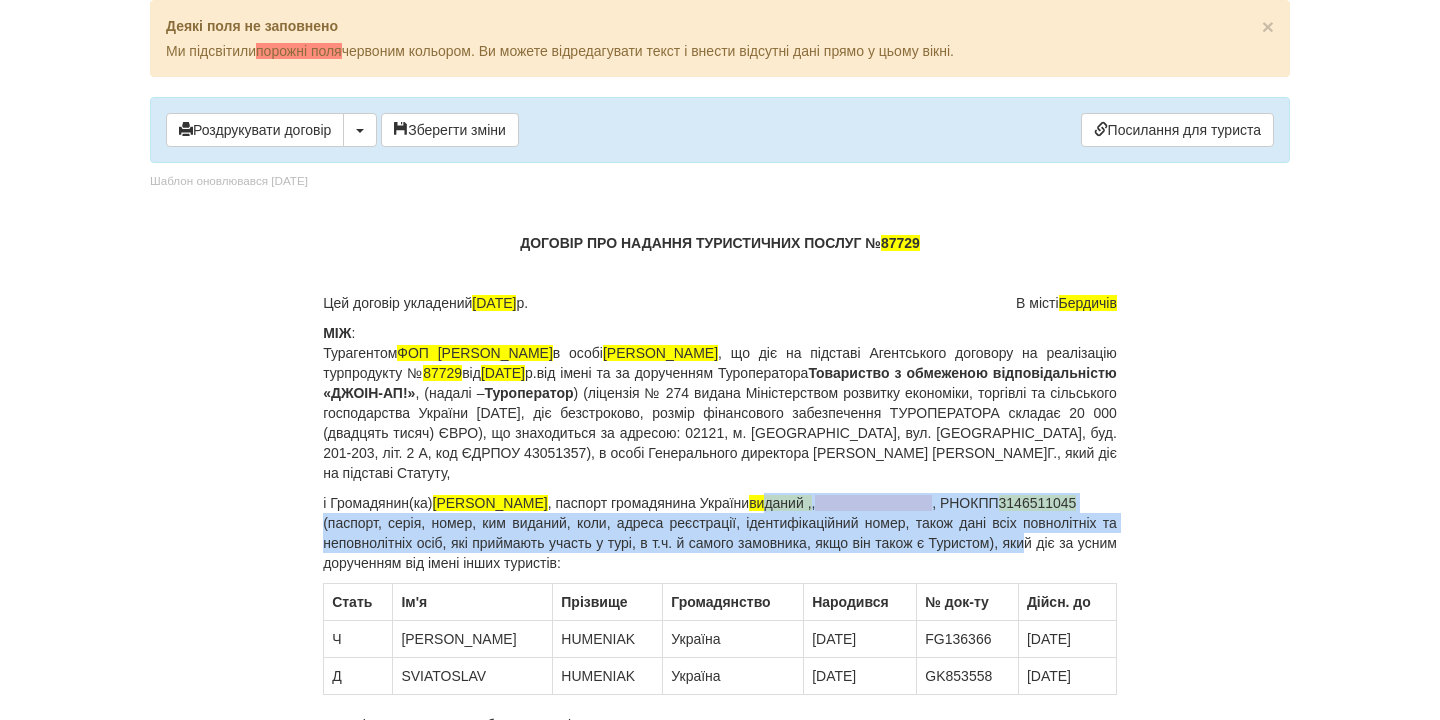 drag, startPoint x: 916, startPoint y: 505, endPoint x: 1050, endPoint y: 561, distance: 145.23085 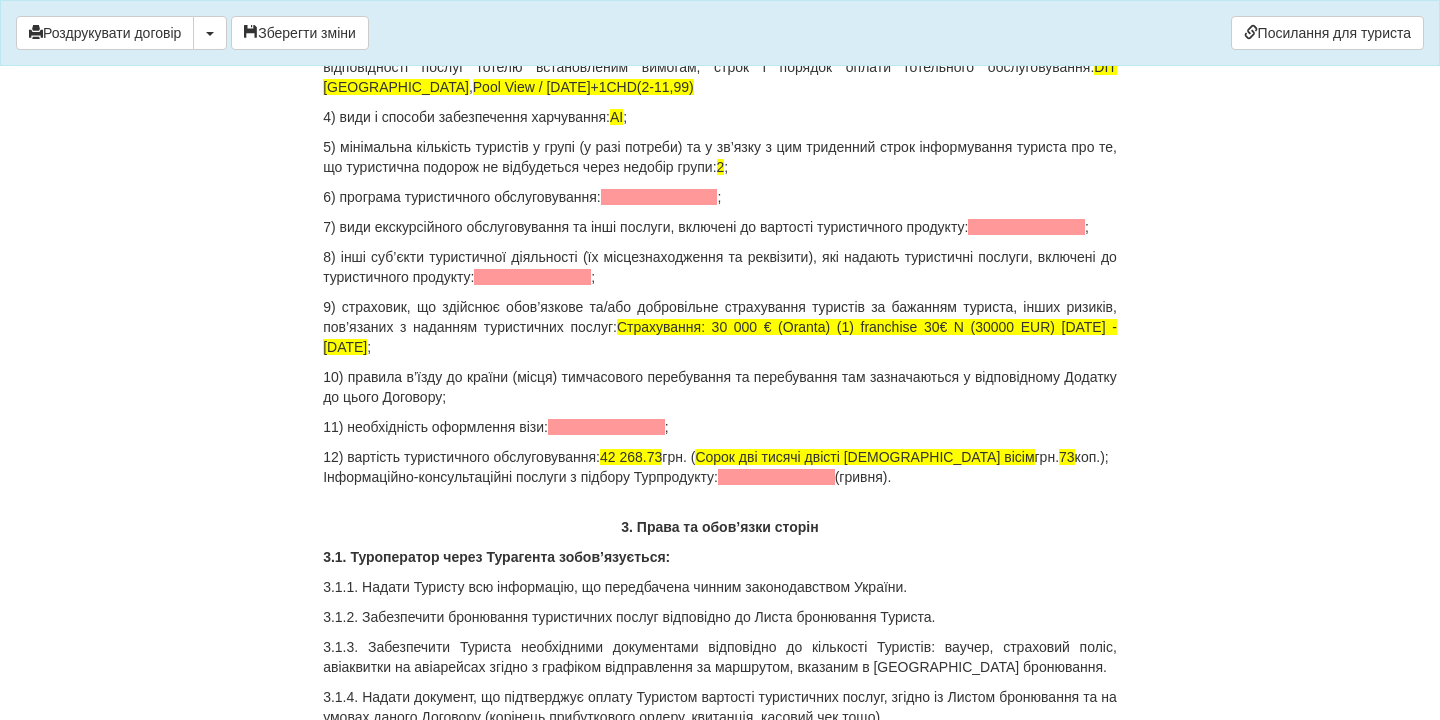 scroll, scrollTop: 2113, scrollLeft: 0, axis: vertical 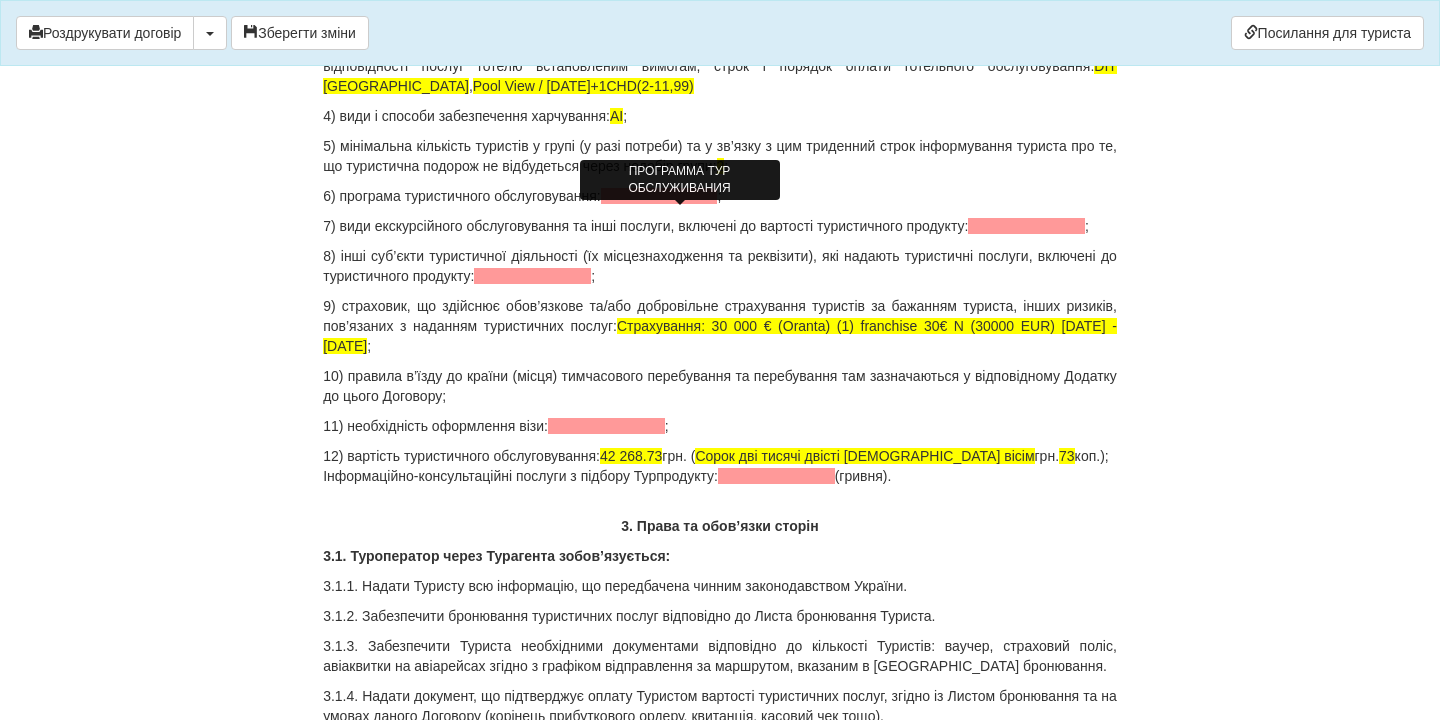 click at bounding box center [659, 196] 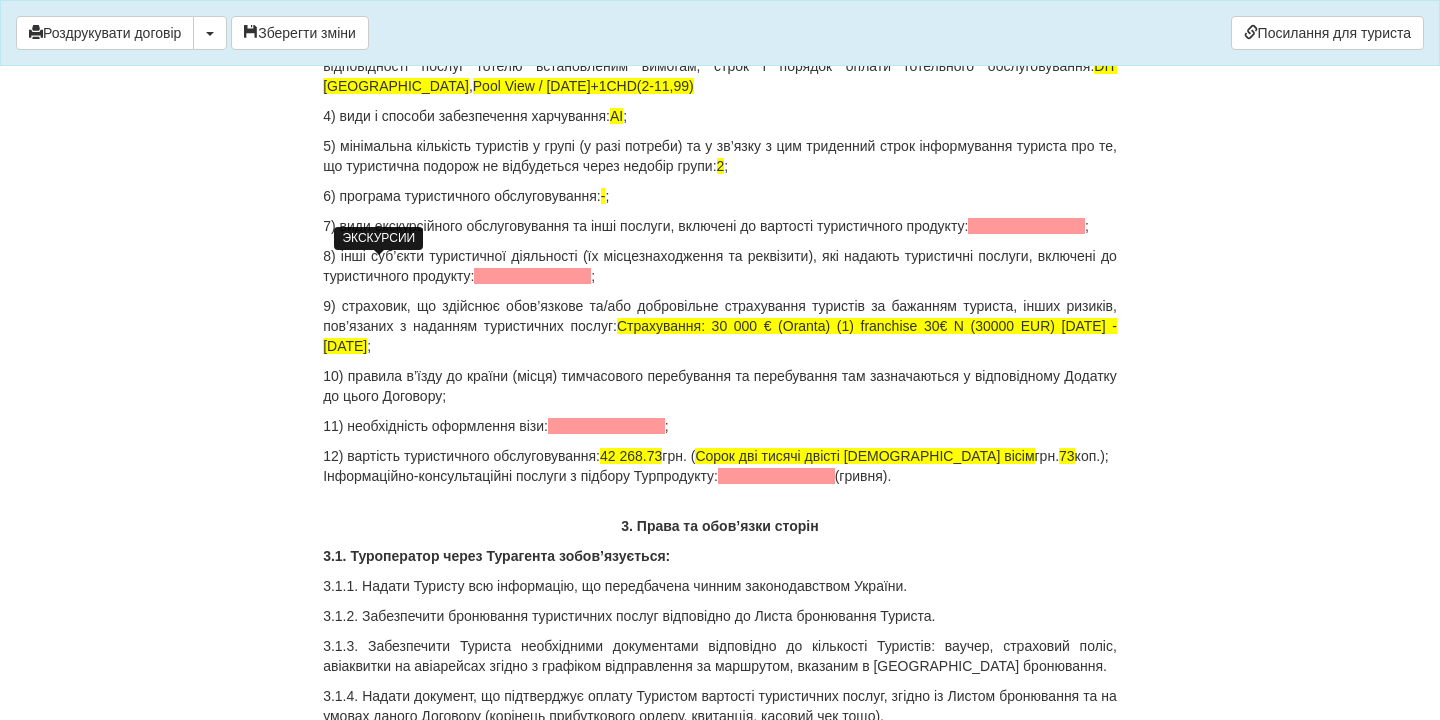 click at bounding box center (1026, 226) 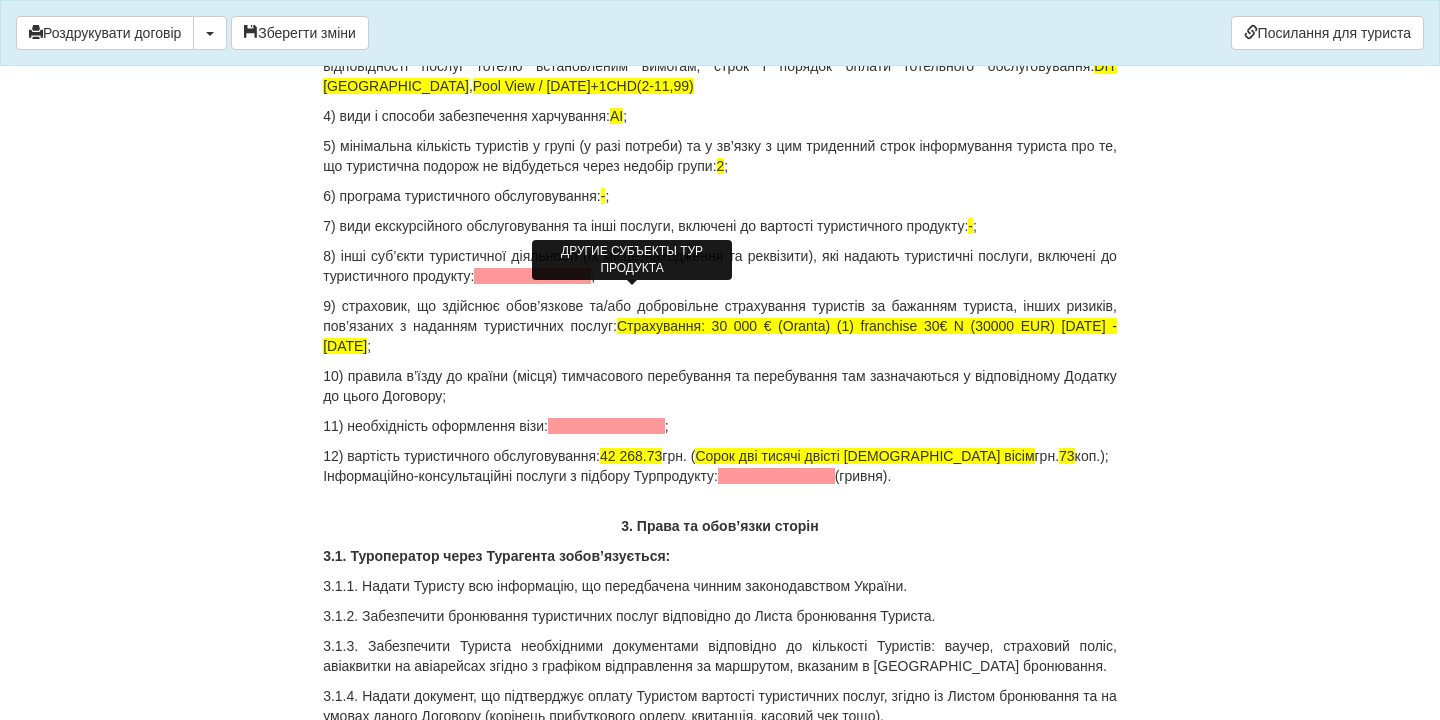 click at bounding box center (532, 276) 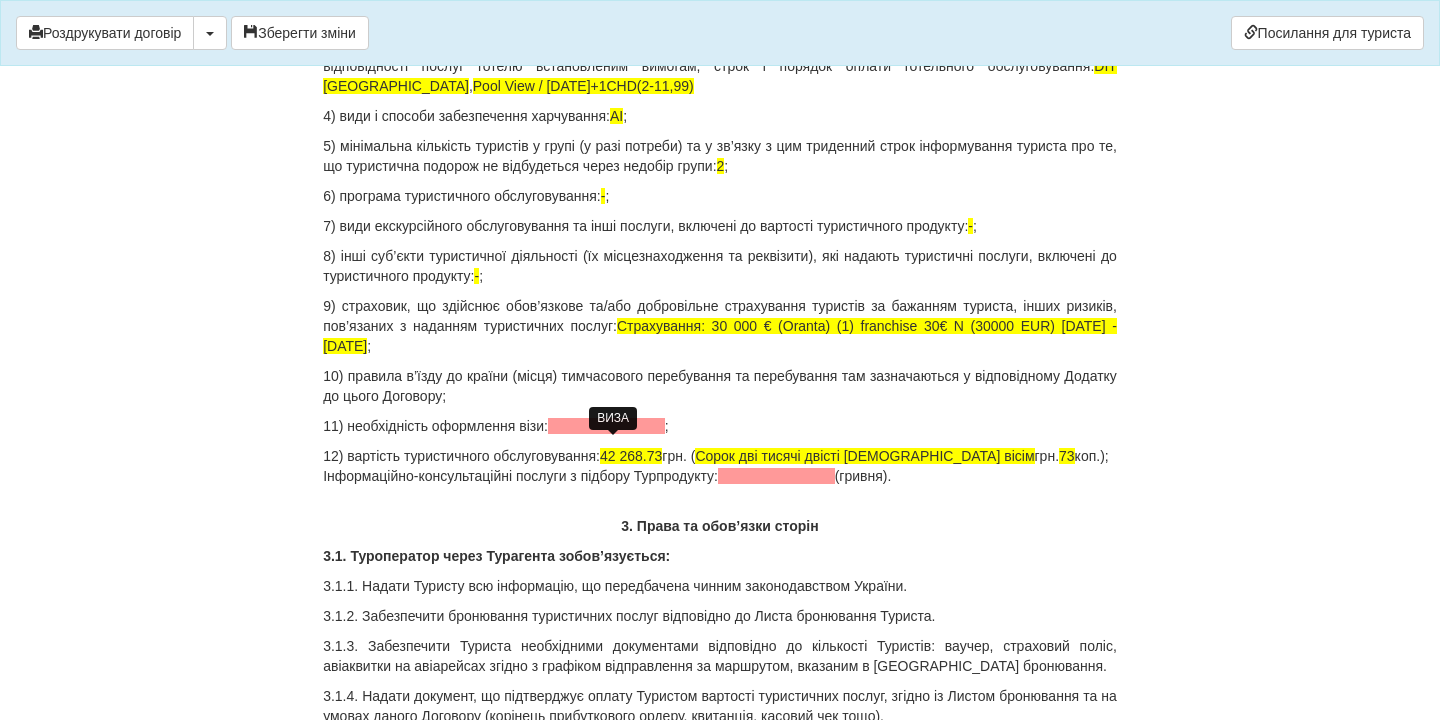 click at bounding box center (606, 426) 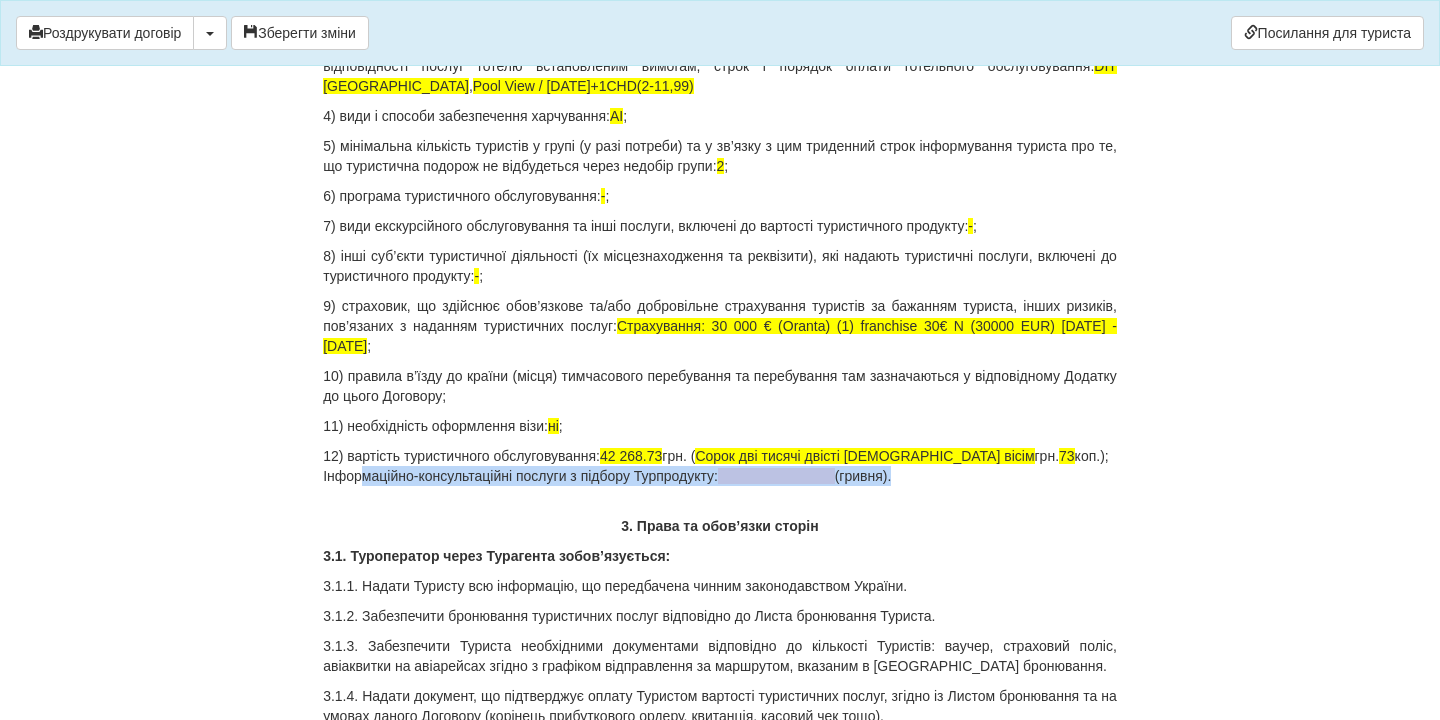 drag, startPoint x: 946, startPoint y: 508, endPoint x: 312, endPoint y: 496, distance: 634.1135 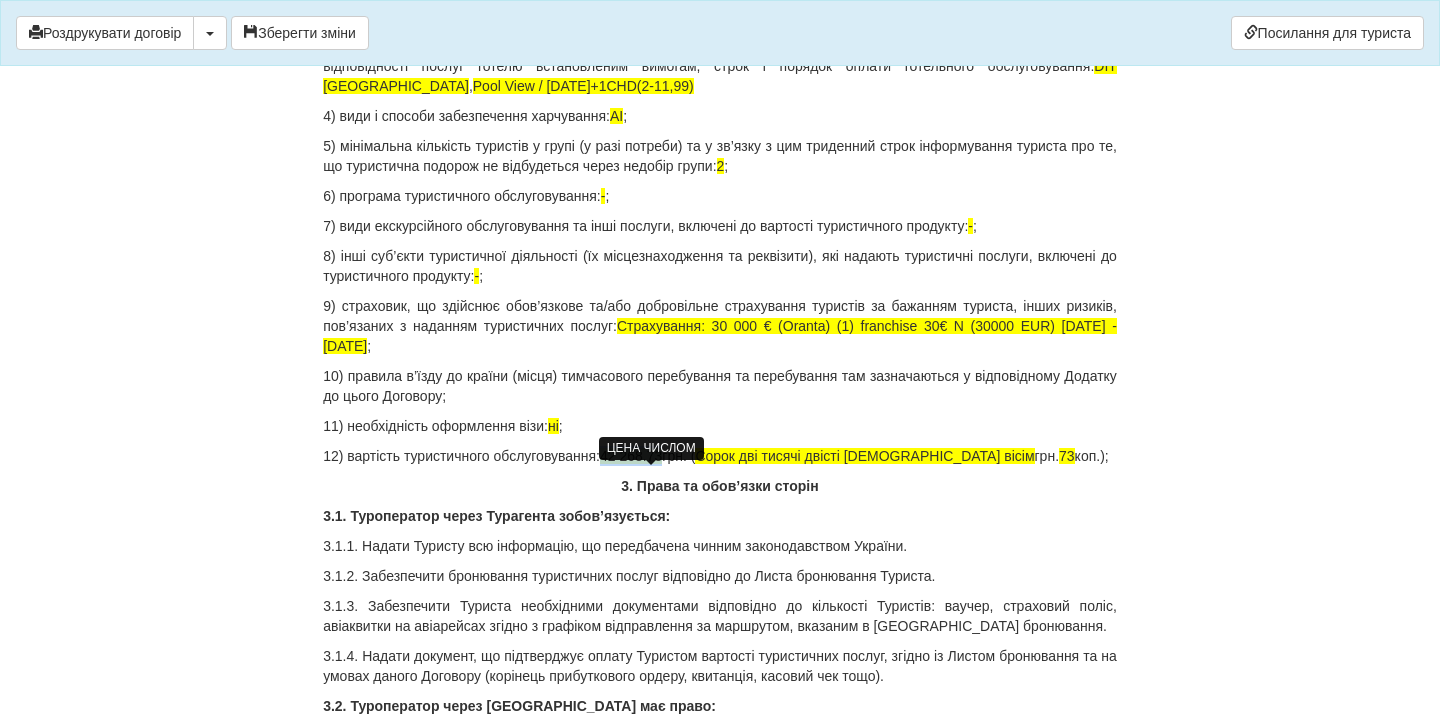 drag, startPoint x: 621, startPoint y: 474, endPoint x: 684, endPoint y: 477, distance: 63.07139 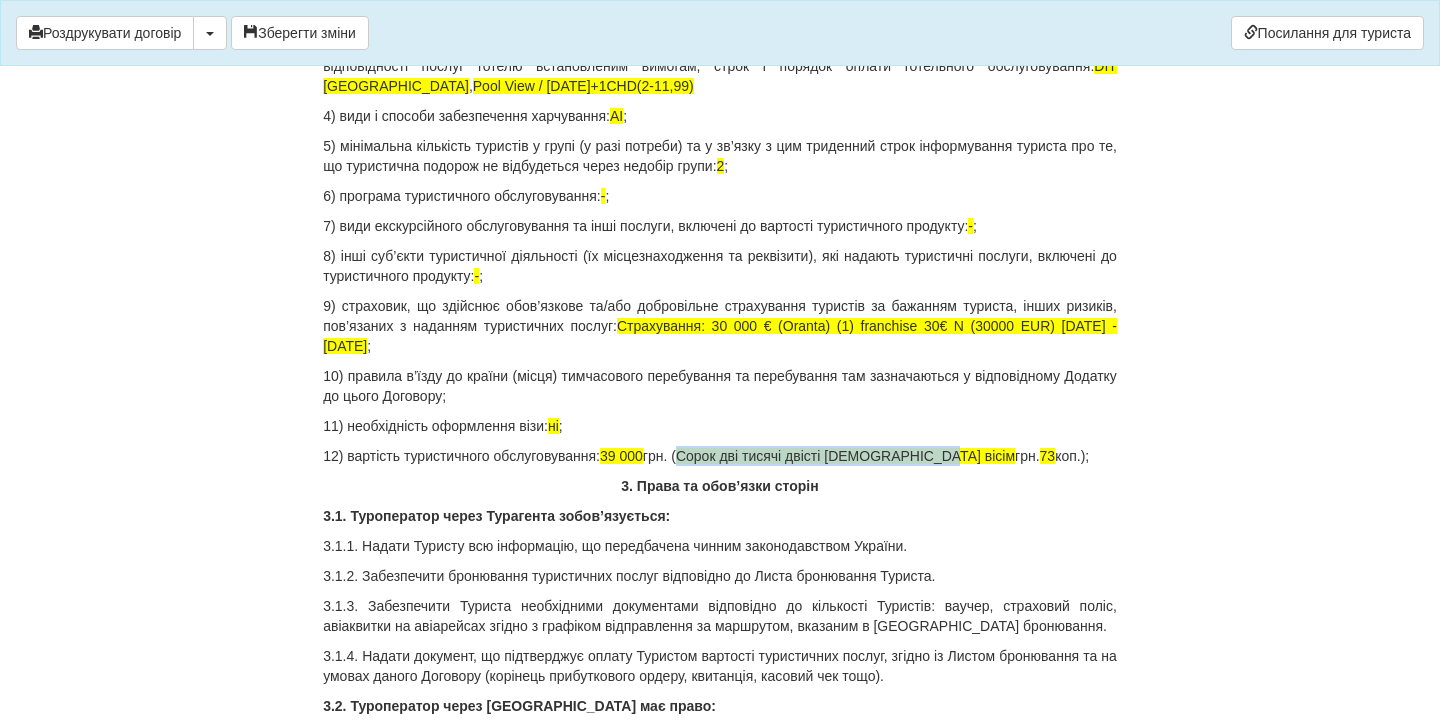 drag, startPoint x: 707, startPoint y: 477, endPoint x: 964, endPoint y: 468, distance: 257.15753 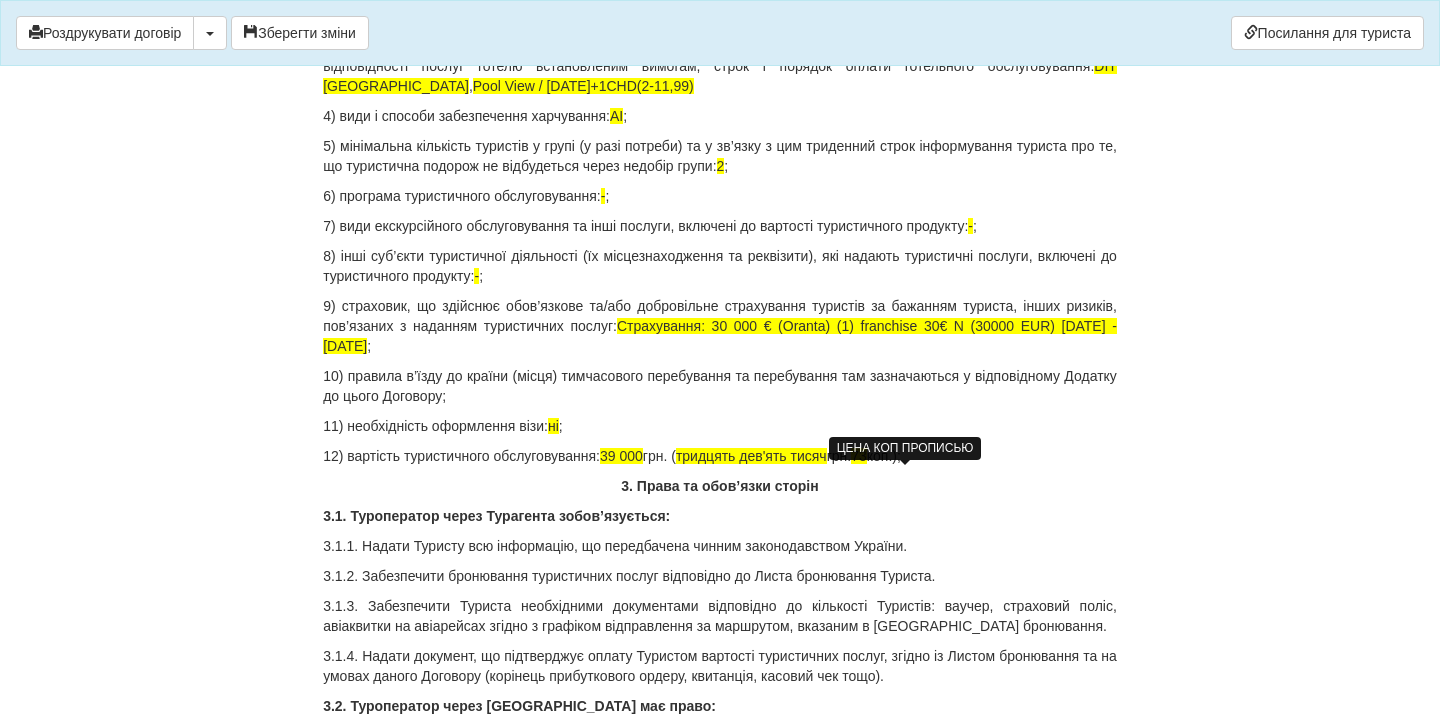 click on "73" at bounding box center (859, 456) 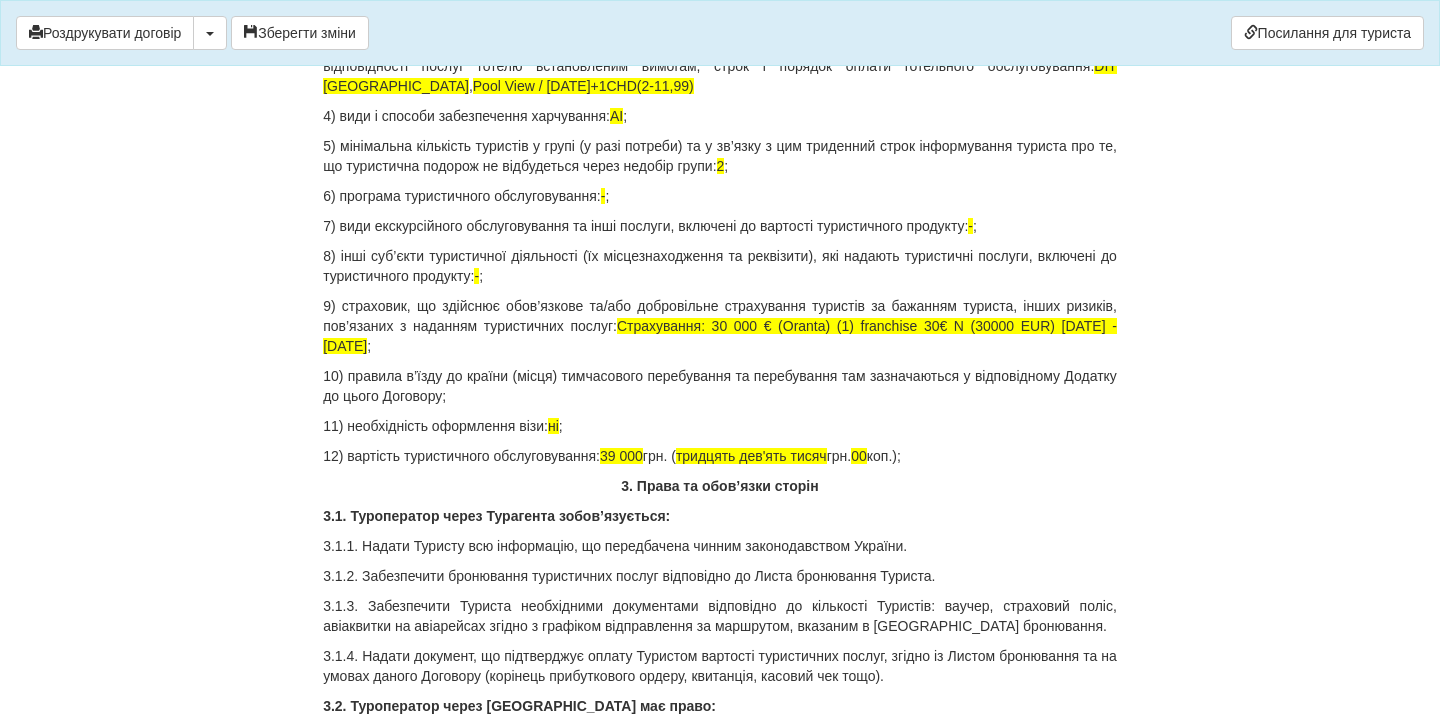 click on "12) вартість туристичного обслуговування:  39 000  грн. ( тридцять дев'ять тисяч  грн.  00  коп.);" at bounding box center [720, 456] 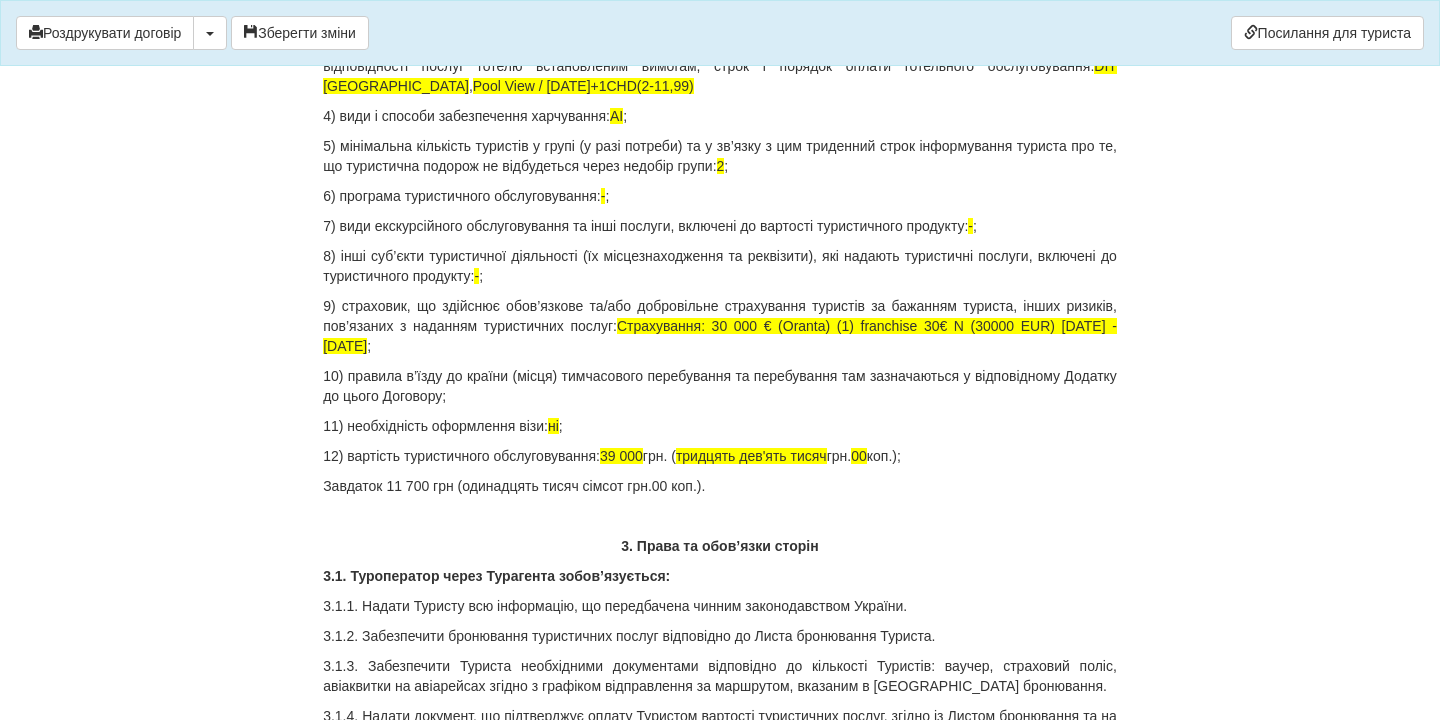 click on "12) вартість туристичного обслуговування:  39 000  грн. ( тридцять дев'ять тисяч  грн.  00  коп.);" at bounding box center [720, 456] 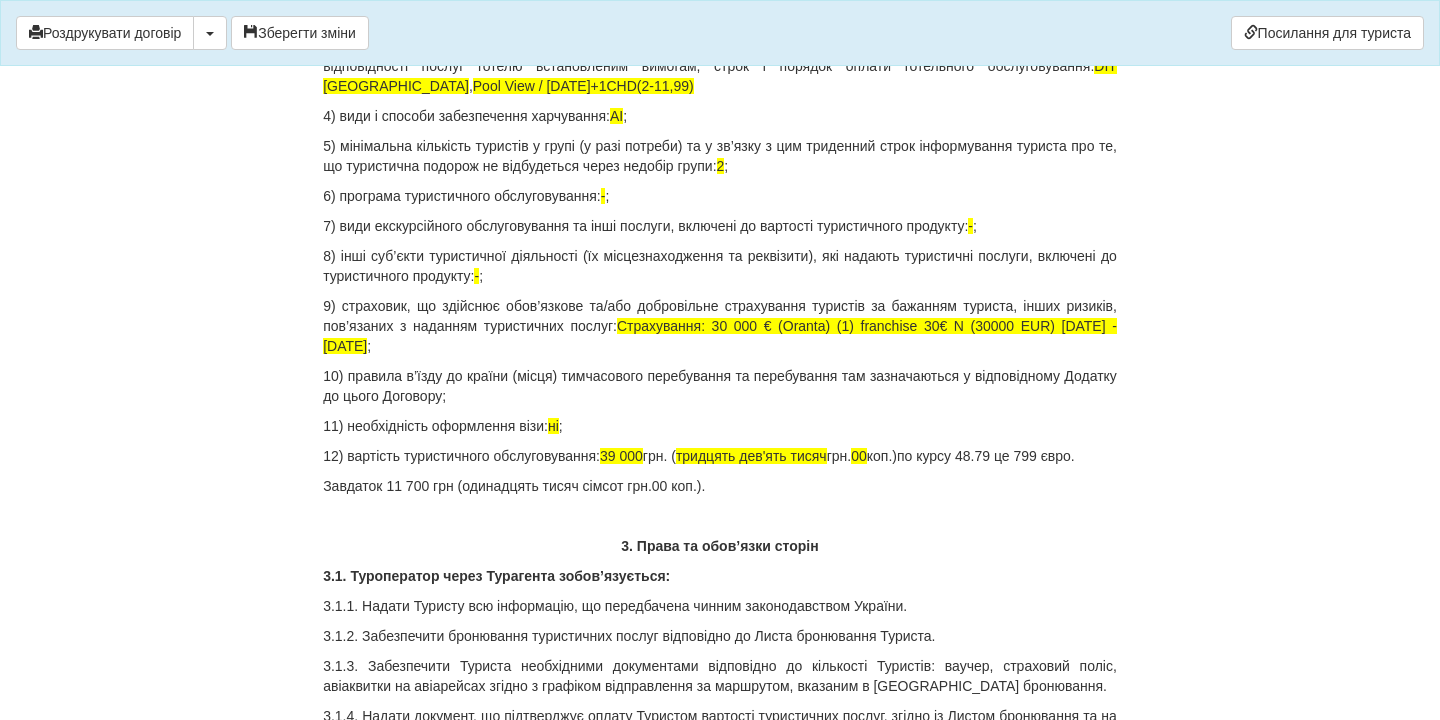 click on "Завдаток 11 700 грн (одинадцять тисяч сімсот грн.00 коп.)." at bounding box center [720, 486] 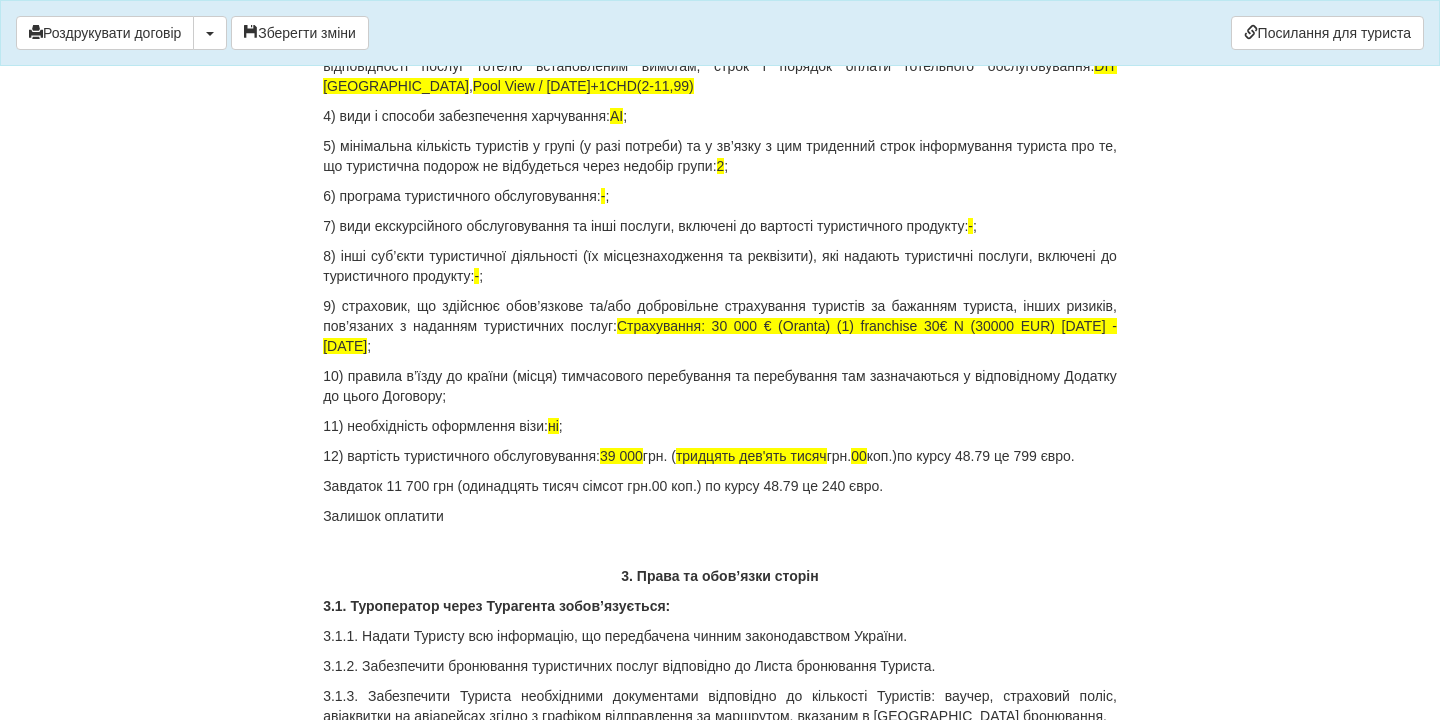 click on "Залишок оплатити" at bounding box center (720, 516) 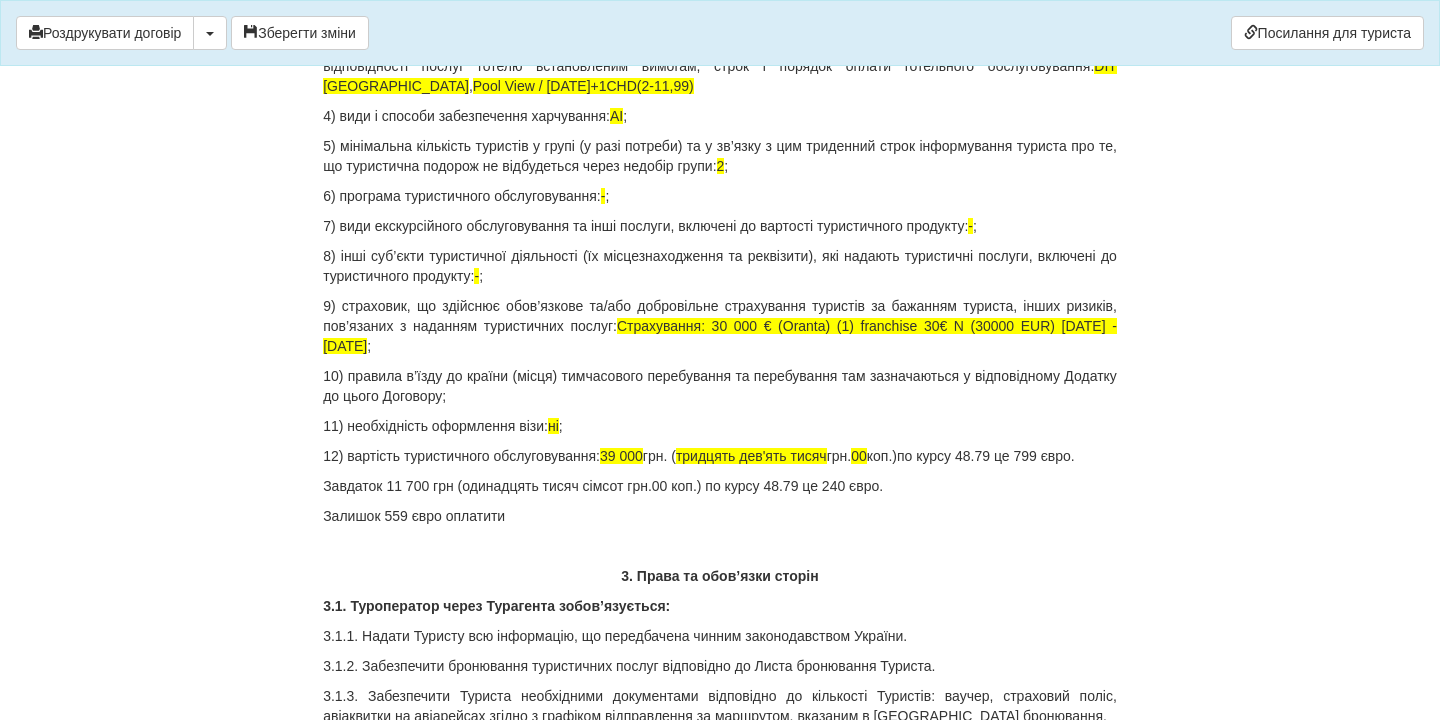 click on "Залишок 559 євро оплатити" at bounding box center (720, 516) 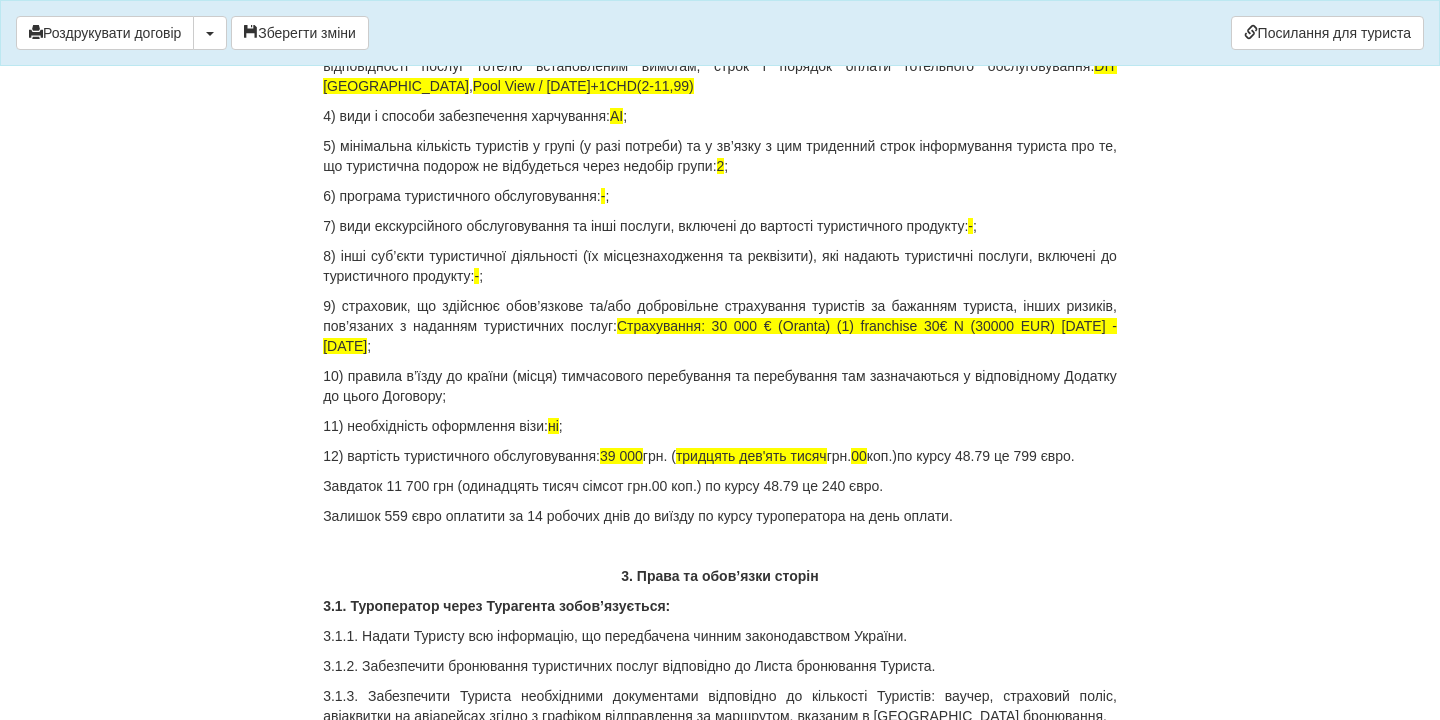 click on "×
Деякі поля не заповнено
Ми підсвітили  порожні поля  червоним кольором.                Ви можете відредагувати текст і внести відсутні дані прямо у цьому вікні.
Роздрукувати договір
Скачати PDF
Зберегти зміни
Посилання для туриста
87729
22.07.2025  р." at bounding box center (720, 5112) 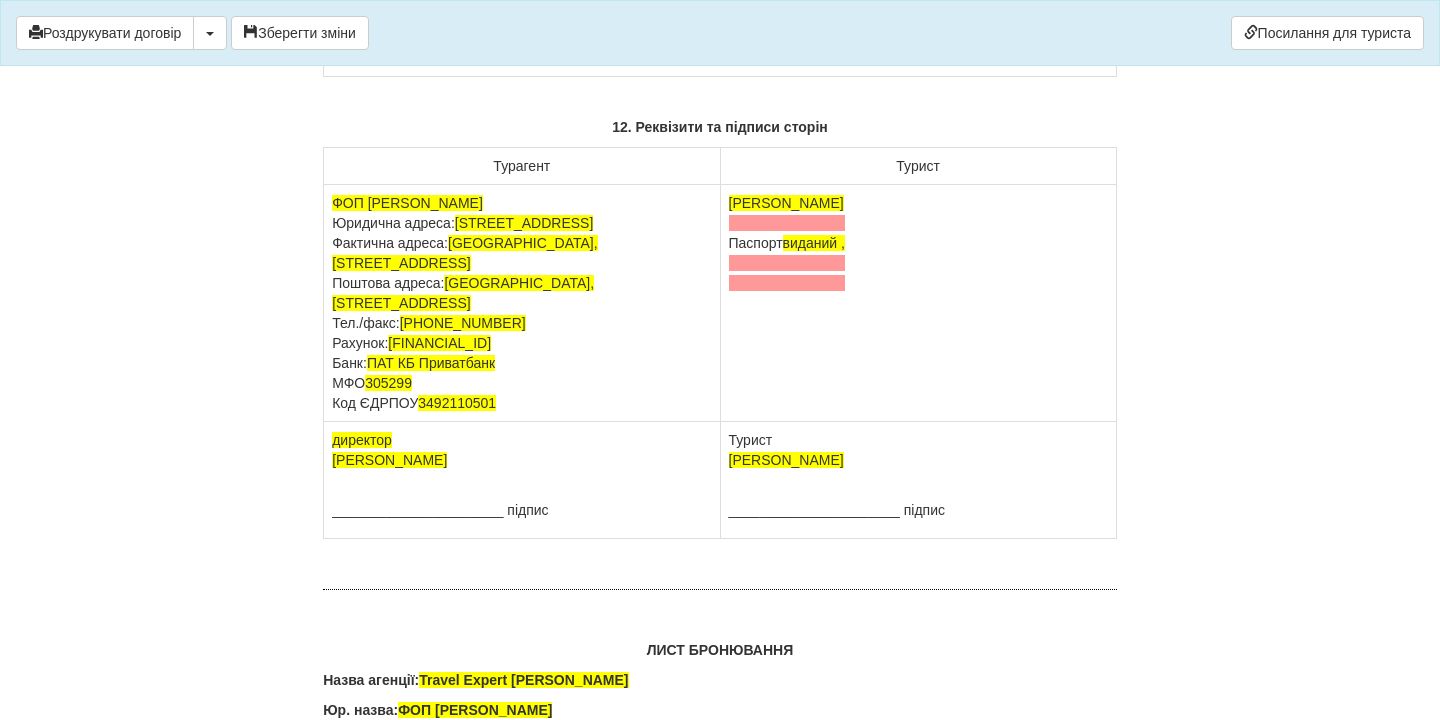 scroll, scrollTop: 12410, scrollLeft: 0, axis: vertical 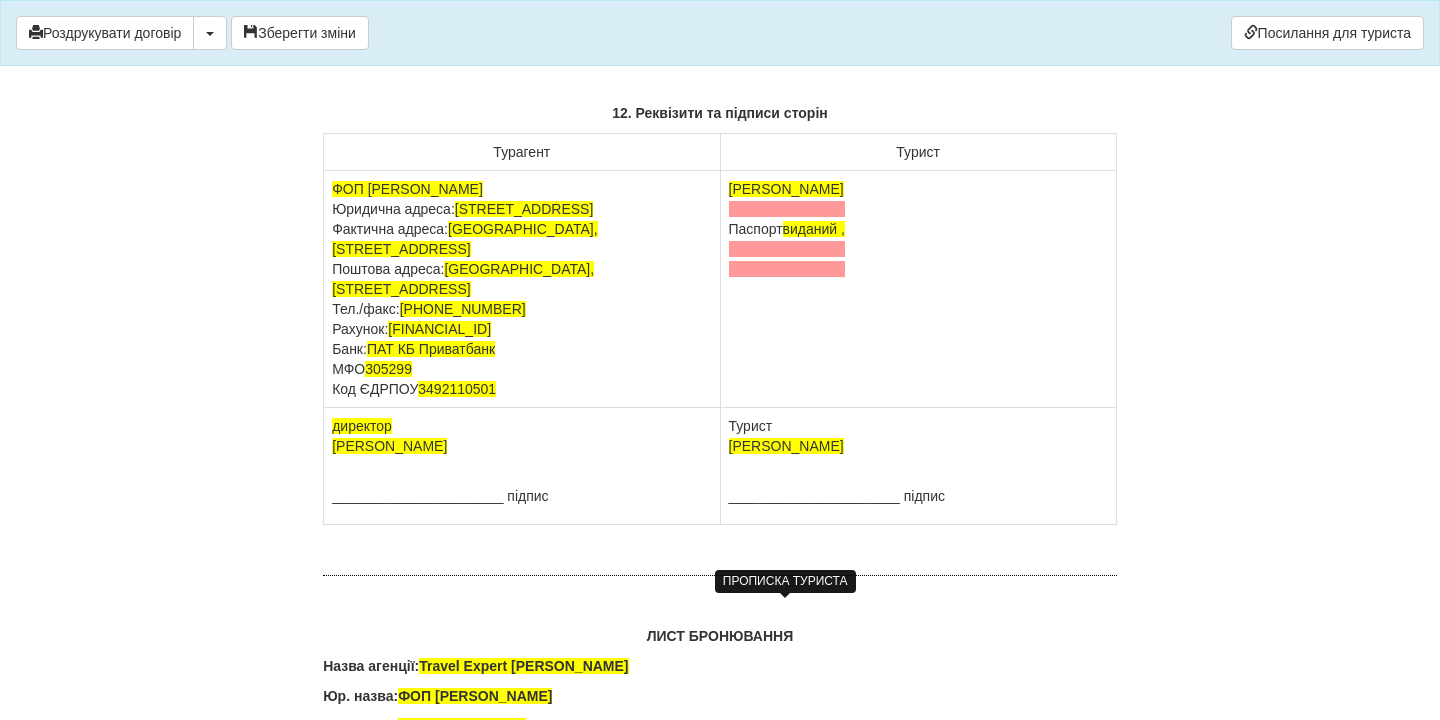 click at bounding box center (787, 209) 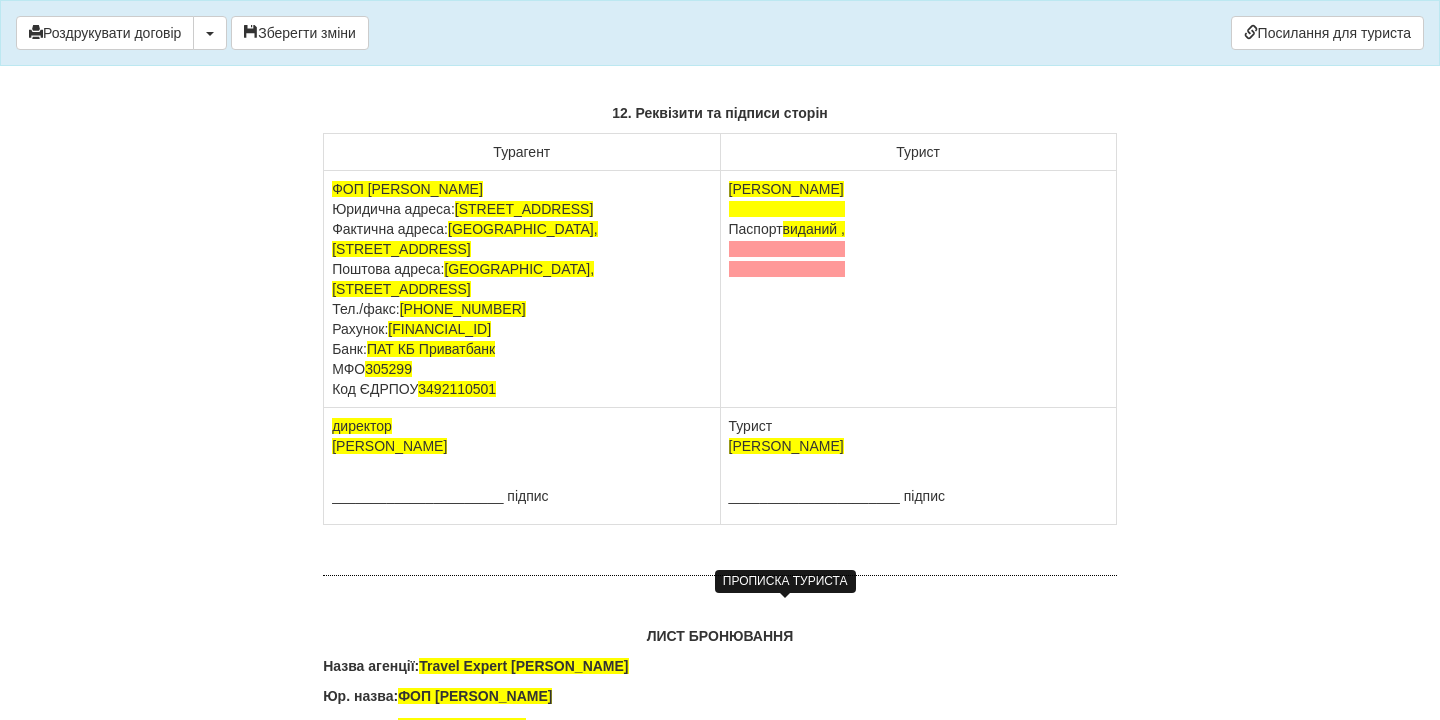 click at bounding box center (787, 209) 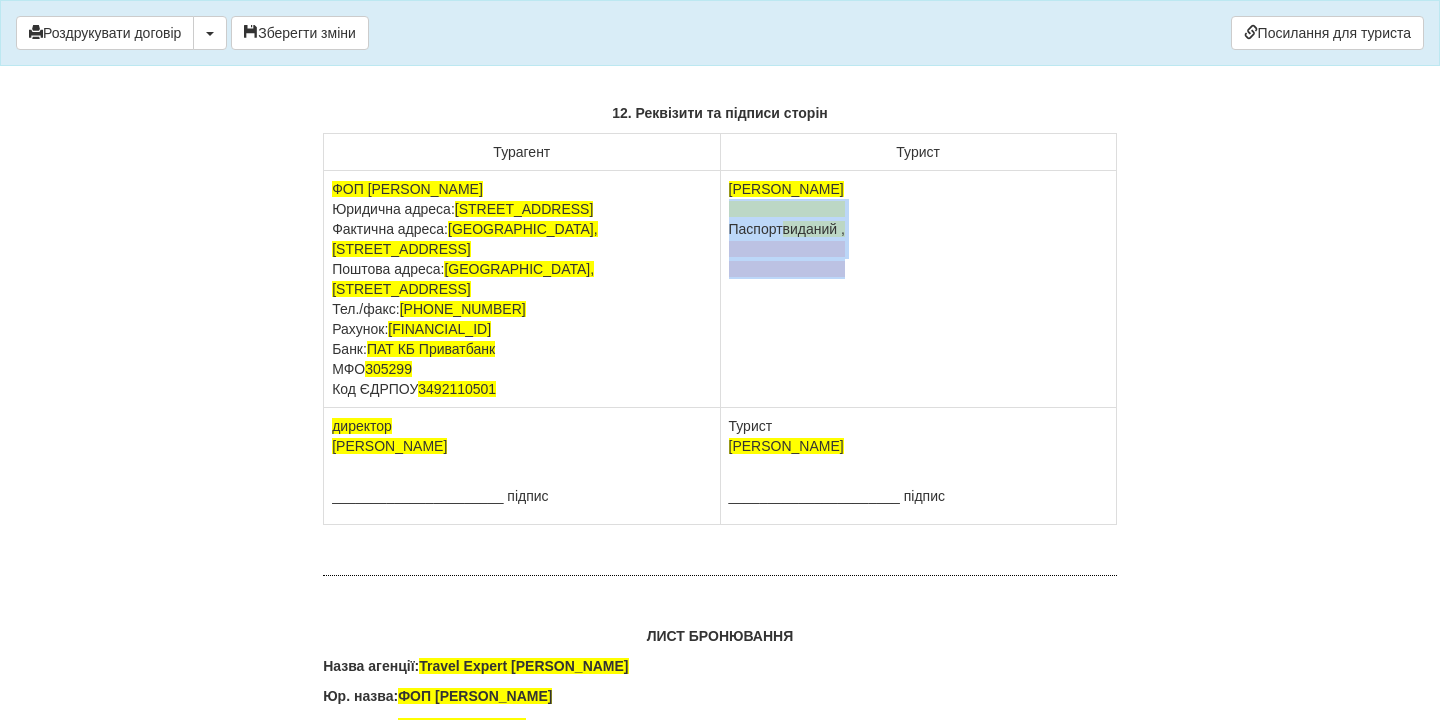 drag, startPoint x: 729, startPoint y: 610, endPoint x: 843, endPoint y: 661, distance: 124.88795 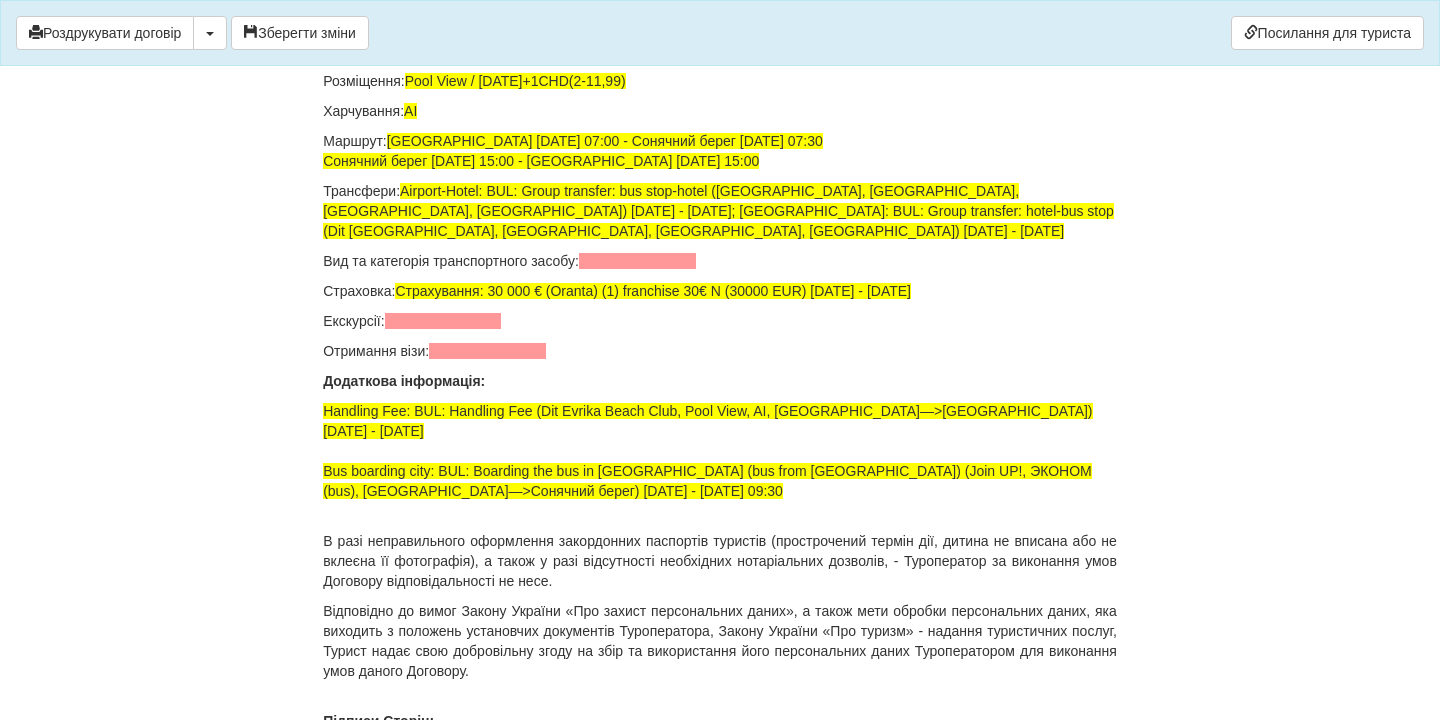 scroll, scrollTop: 13573, scrollLeft: 0, axis: vertical 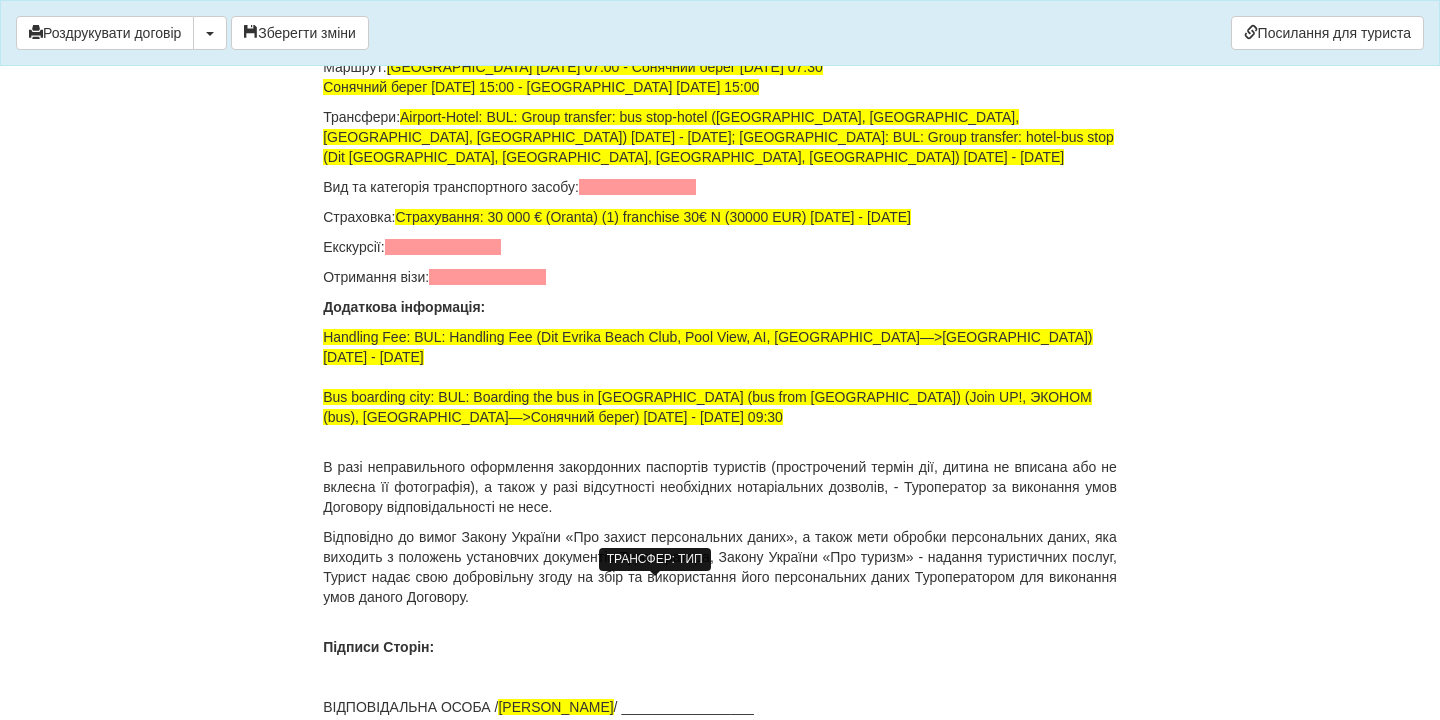 click at bounding box center [637, 187] 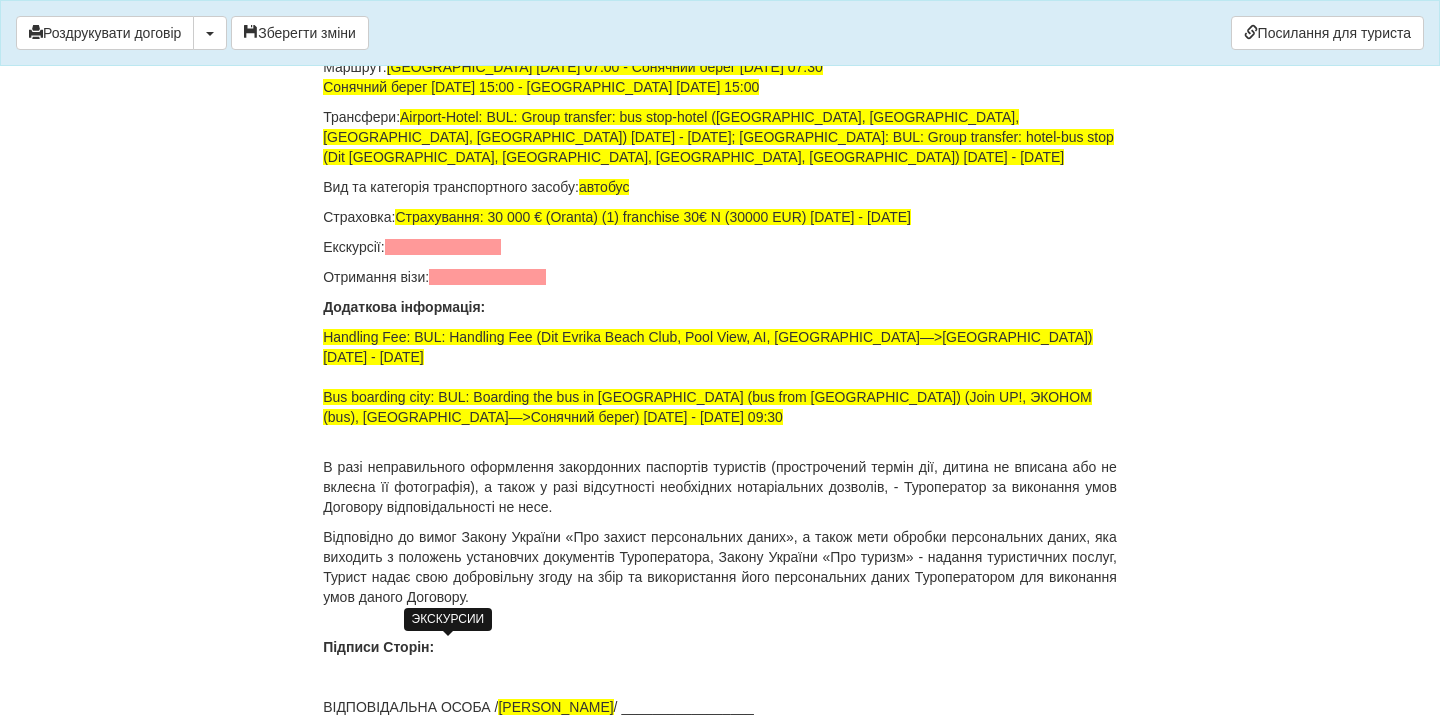 click at bounding box center (443, 247) 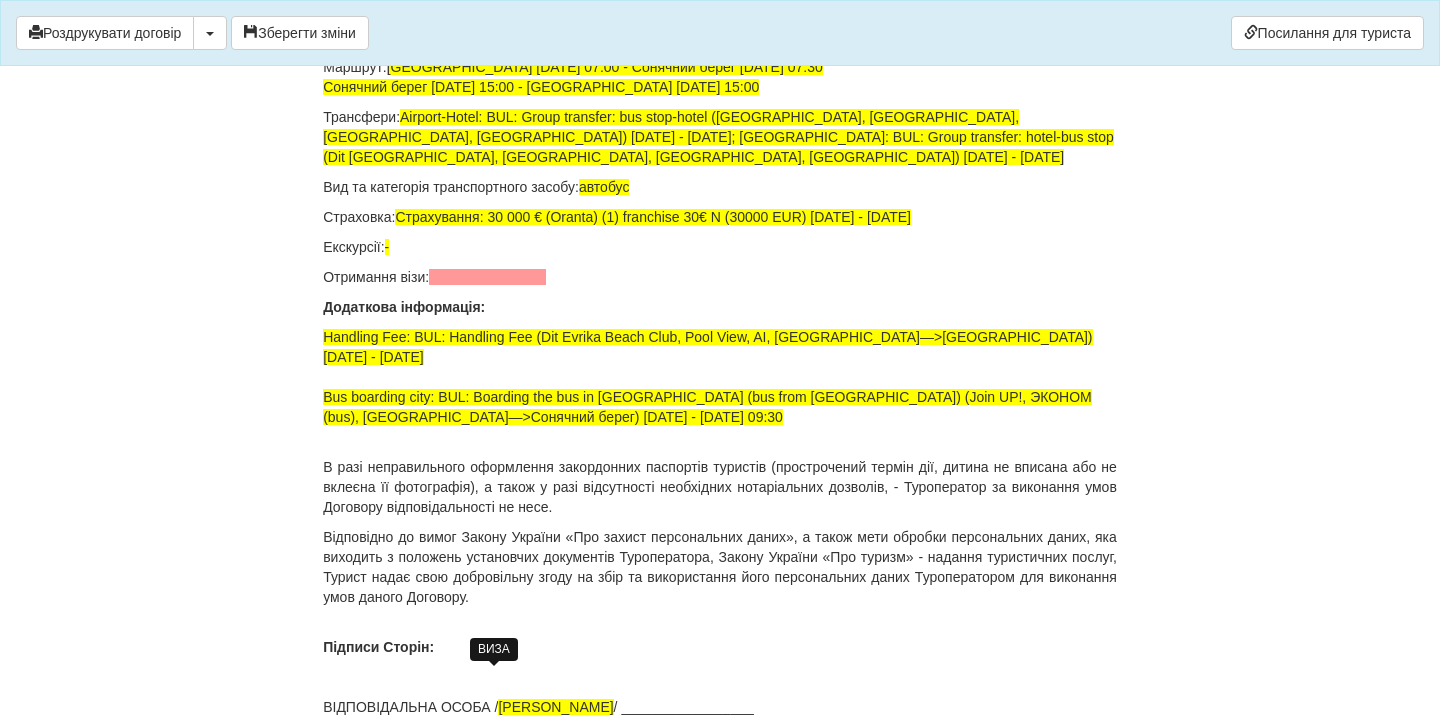 click at bounding box center (487, 277) 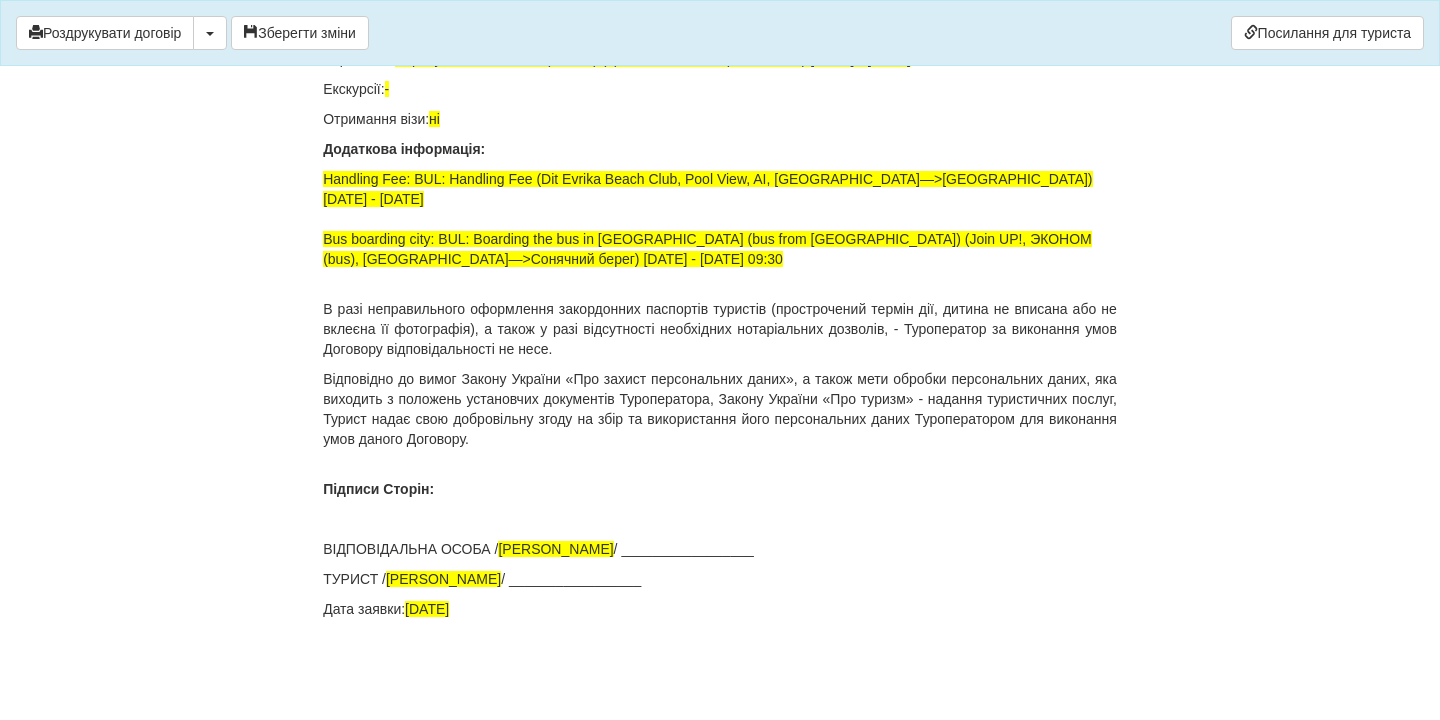 scroll, scrollTop: 14131, scrollLeft: 0, axis: vertical 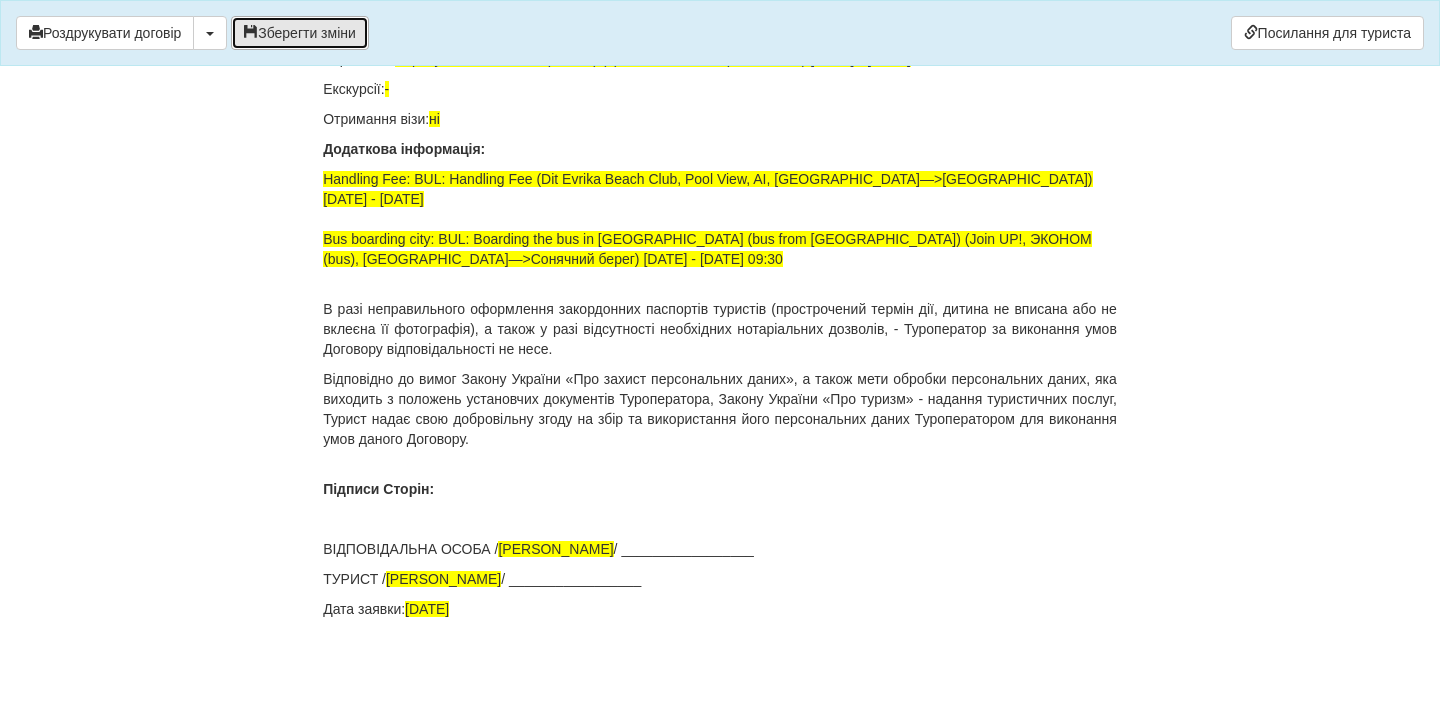 click on "Зберегти зміни" at bounding box center [300, 33] 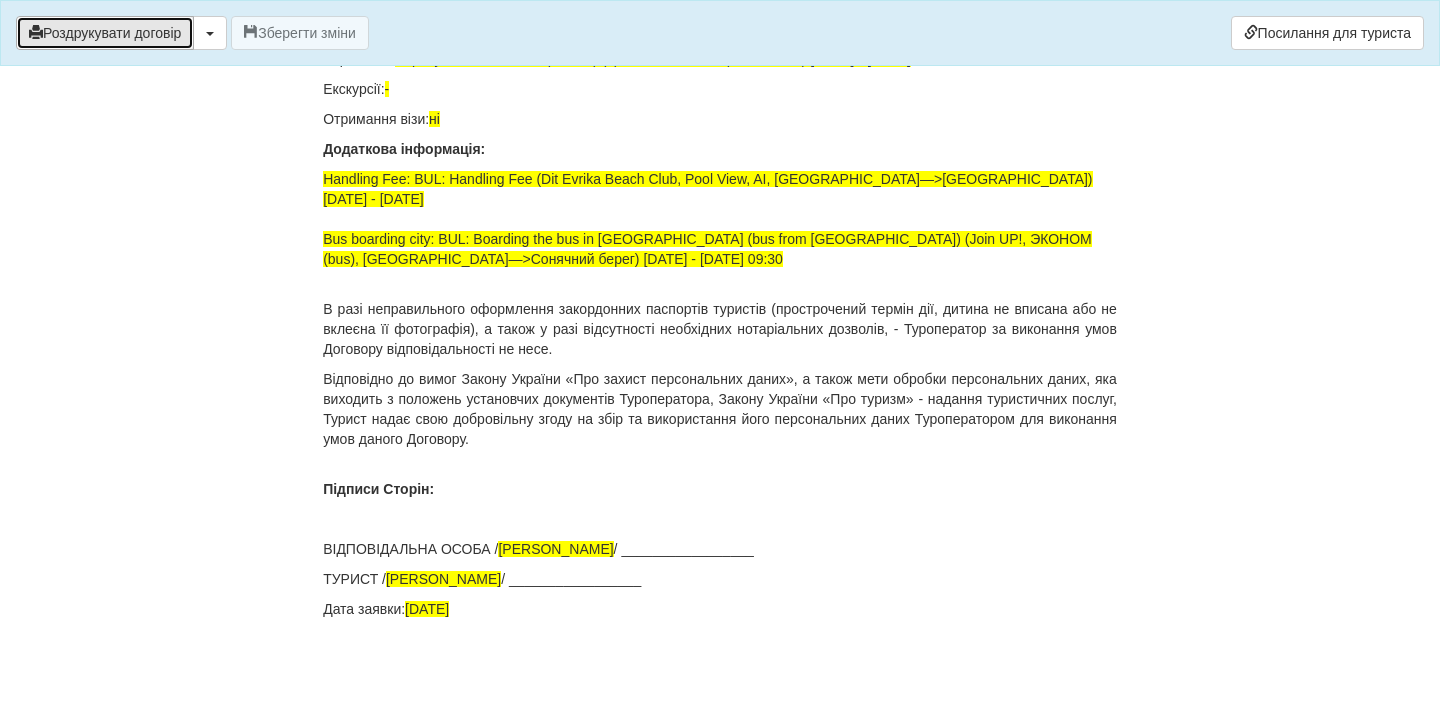 click on "Роздрукувати договір" at bounding box center (105, 33) 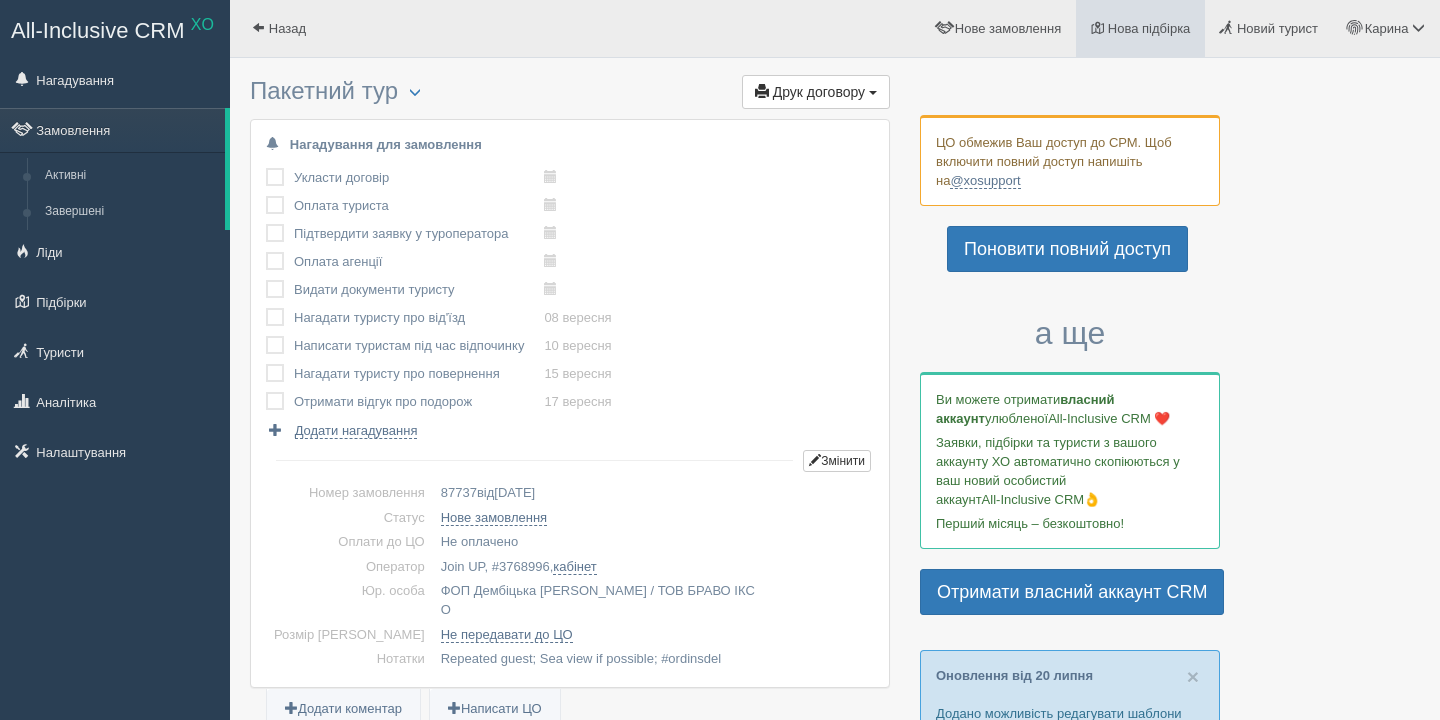 scroll, scrollTop: 0, scrollLeft: 0, axis: both 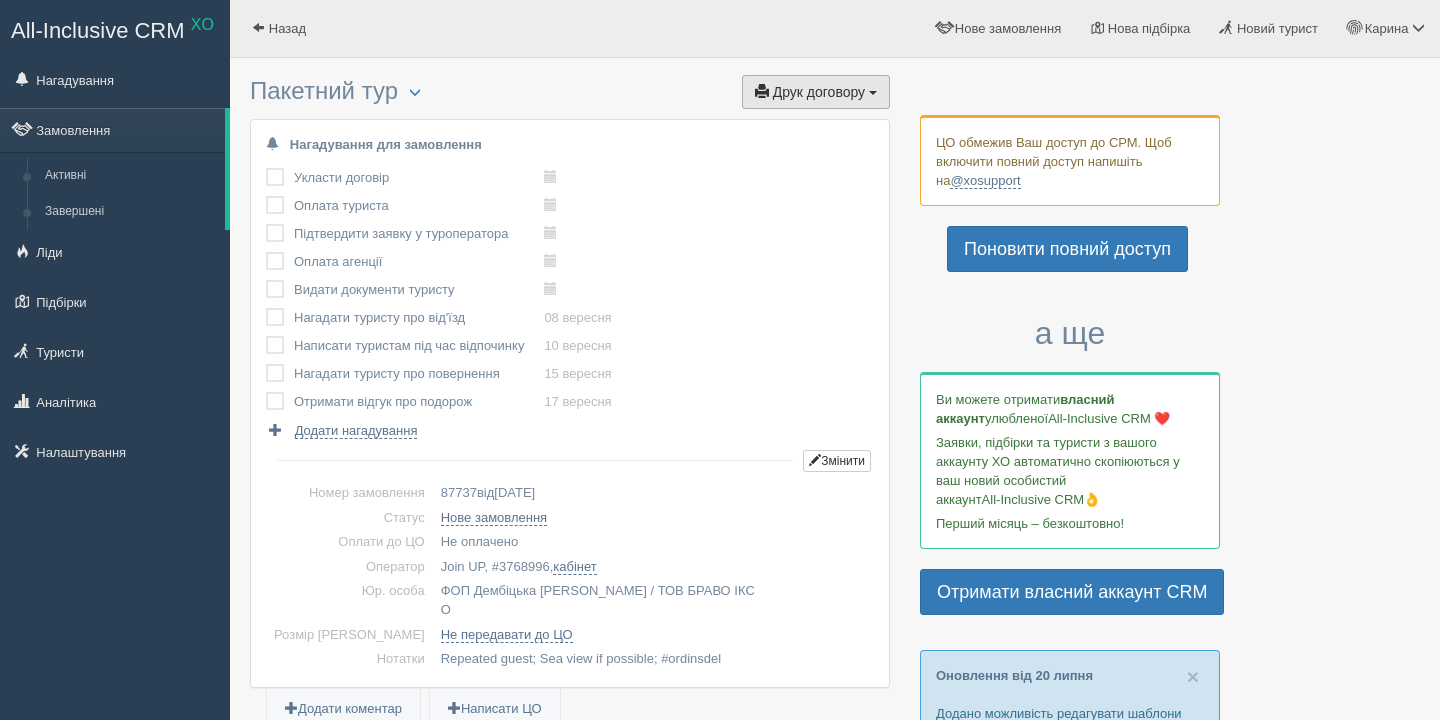 click on "Друк договору" at bounding box center [819, 92] 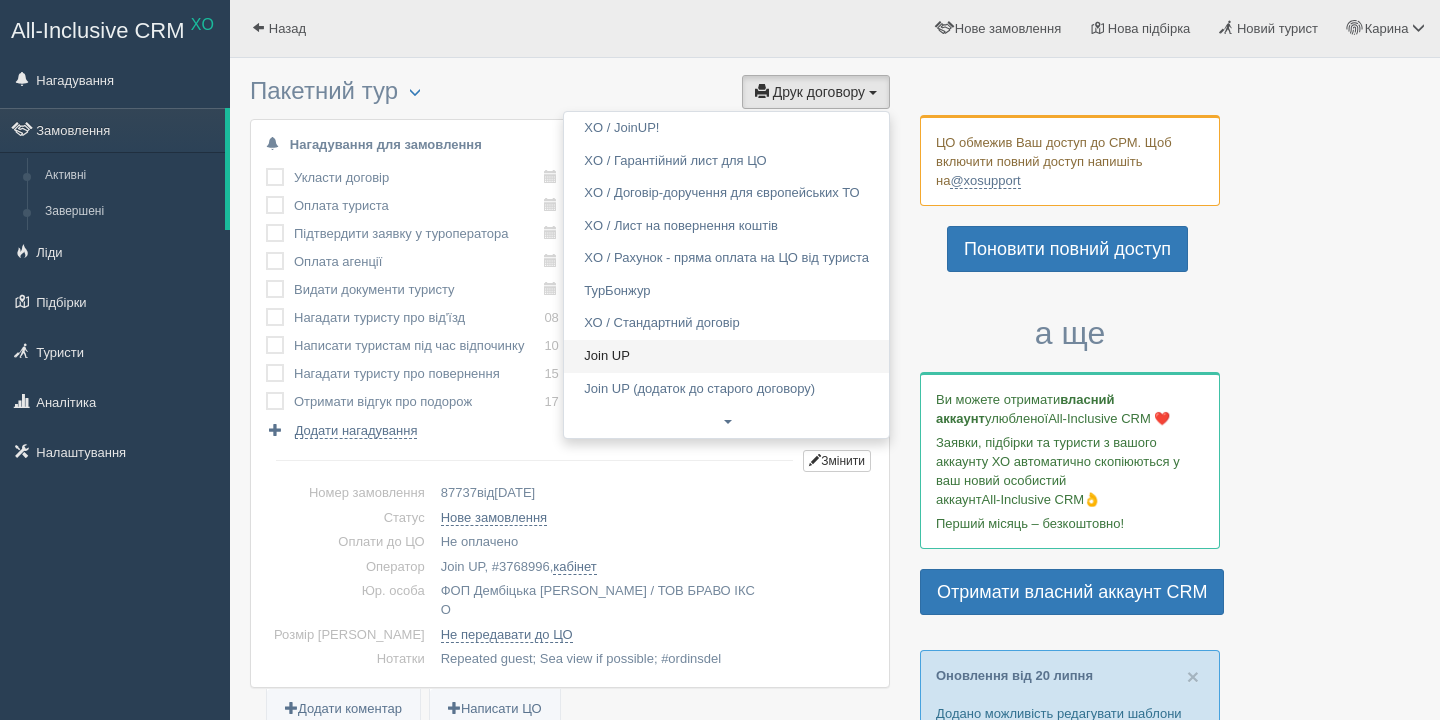 click on "Join UP" at bounding box center [726, 356] 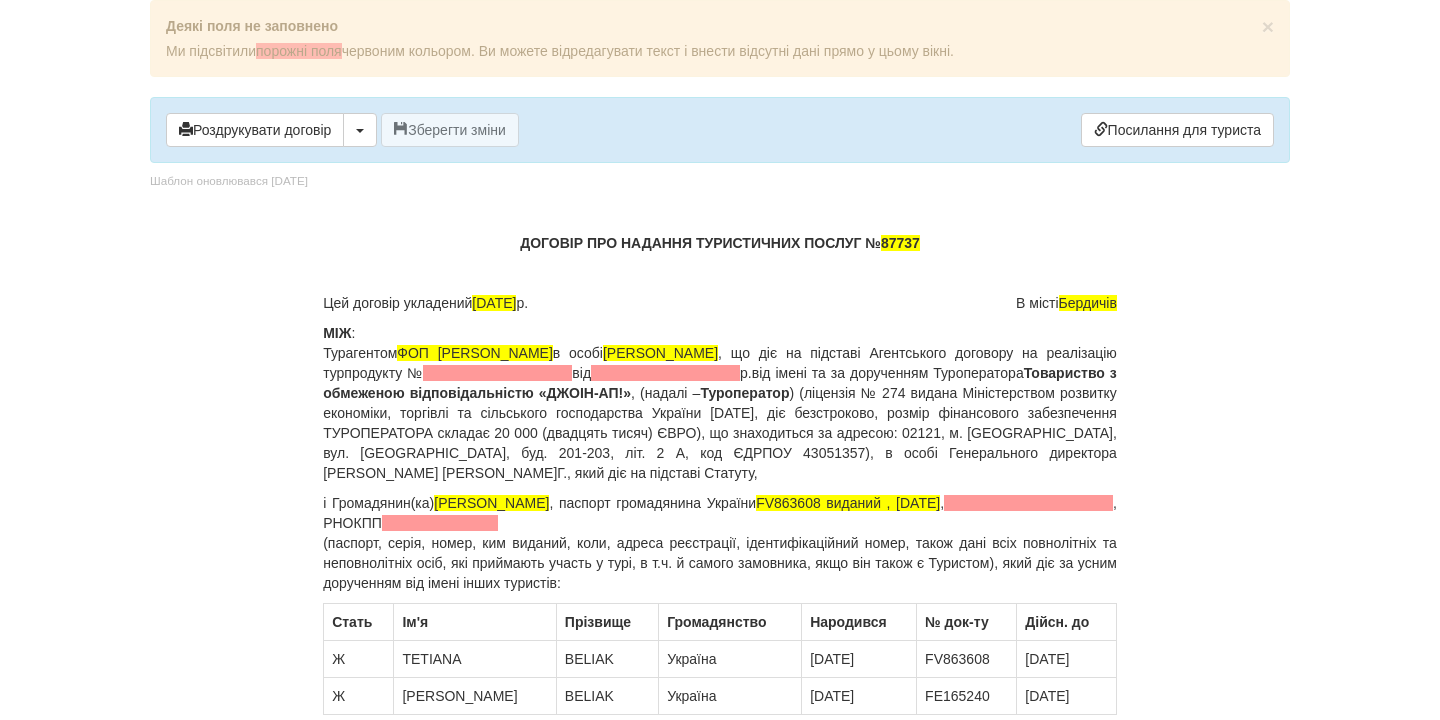 scroll, scrollTop: 0, scrollLeft: 0, axis: both 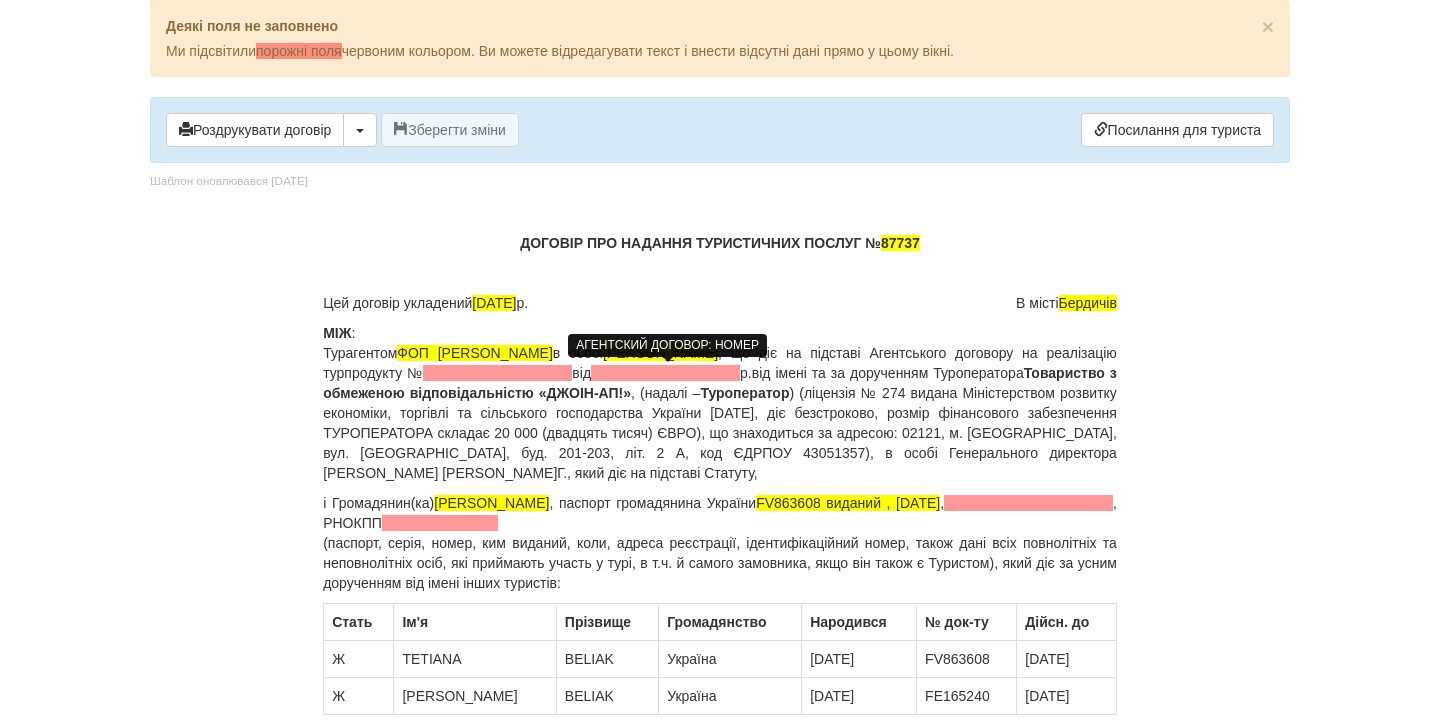 click at bounding box center [497, 373] 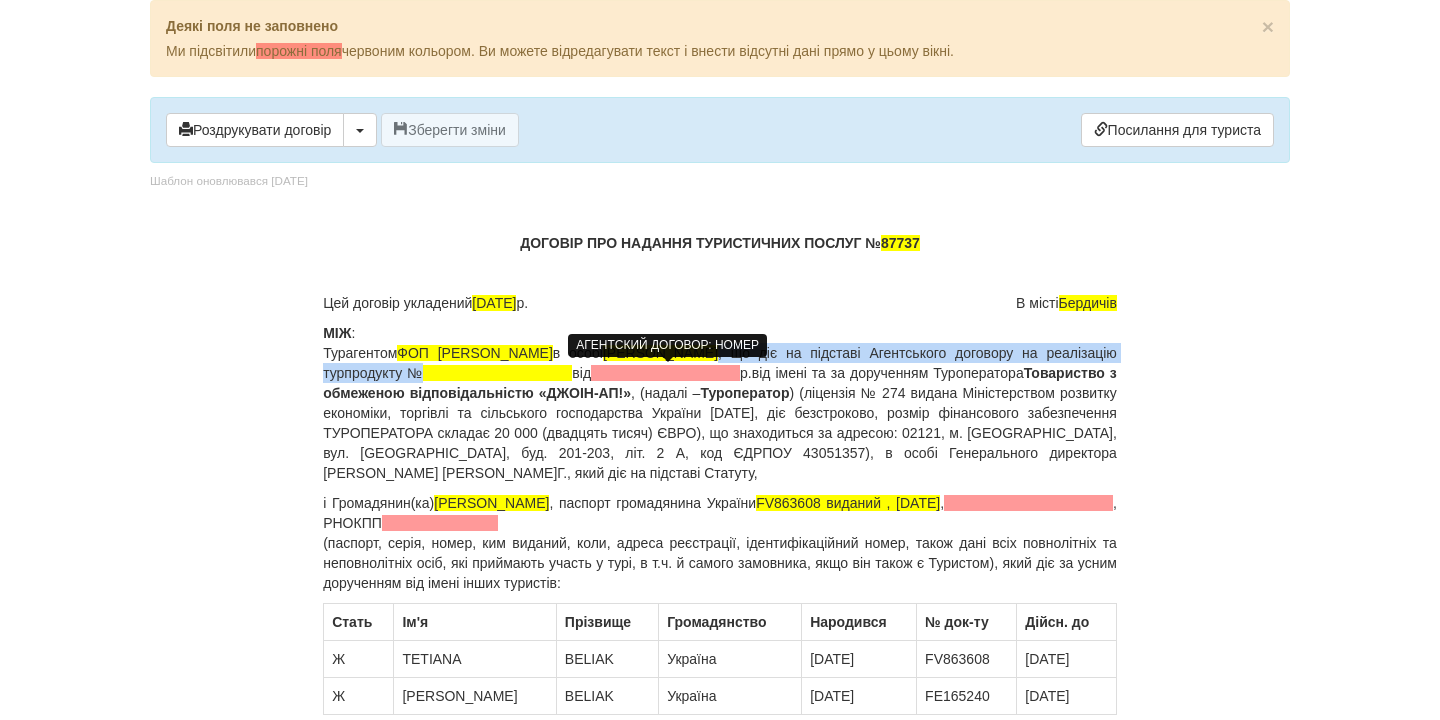 type 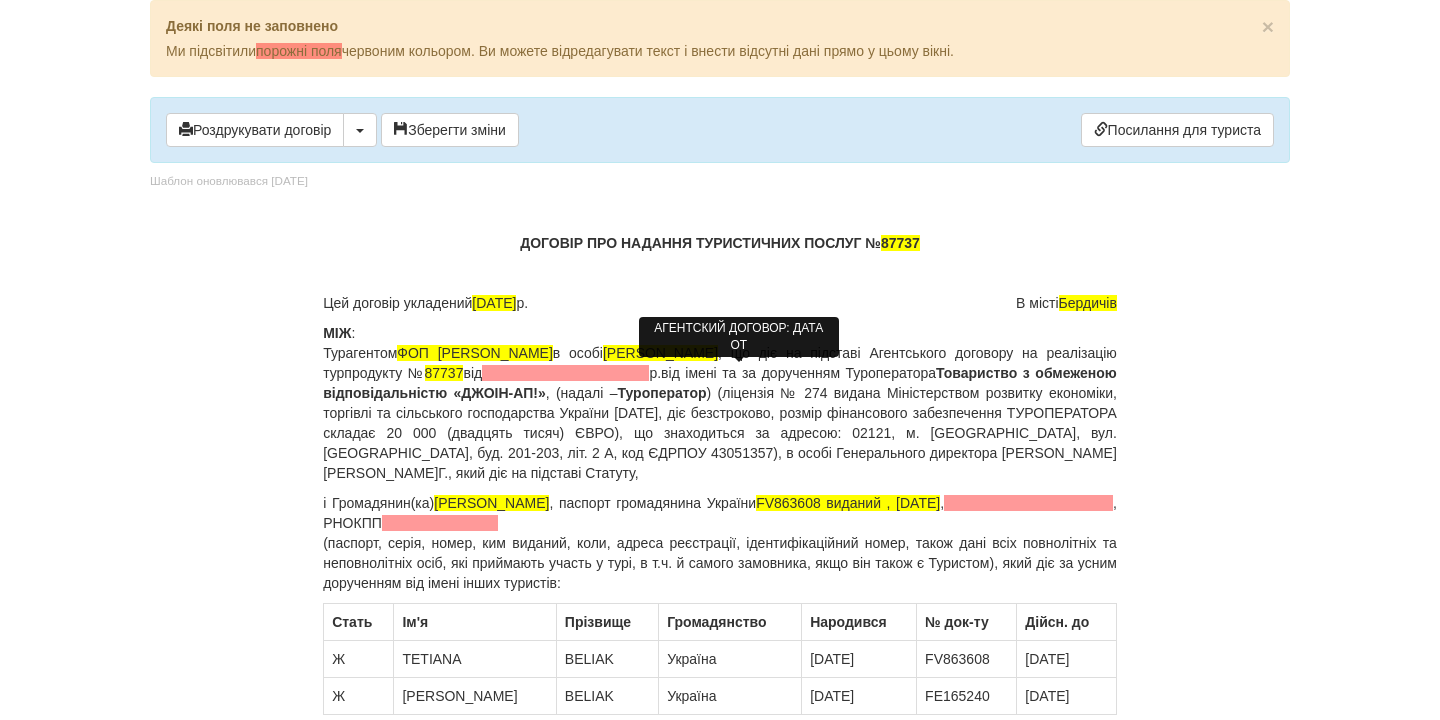 click at bounding box center [565, 373] 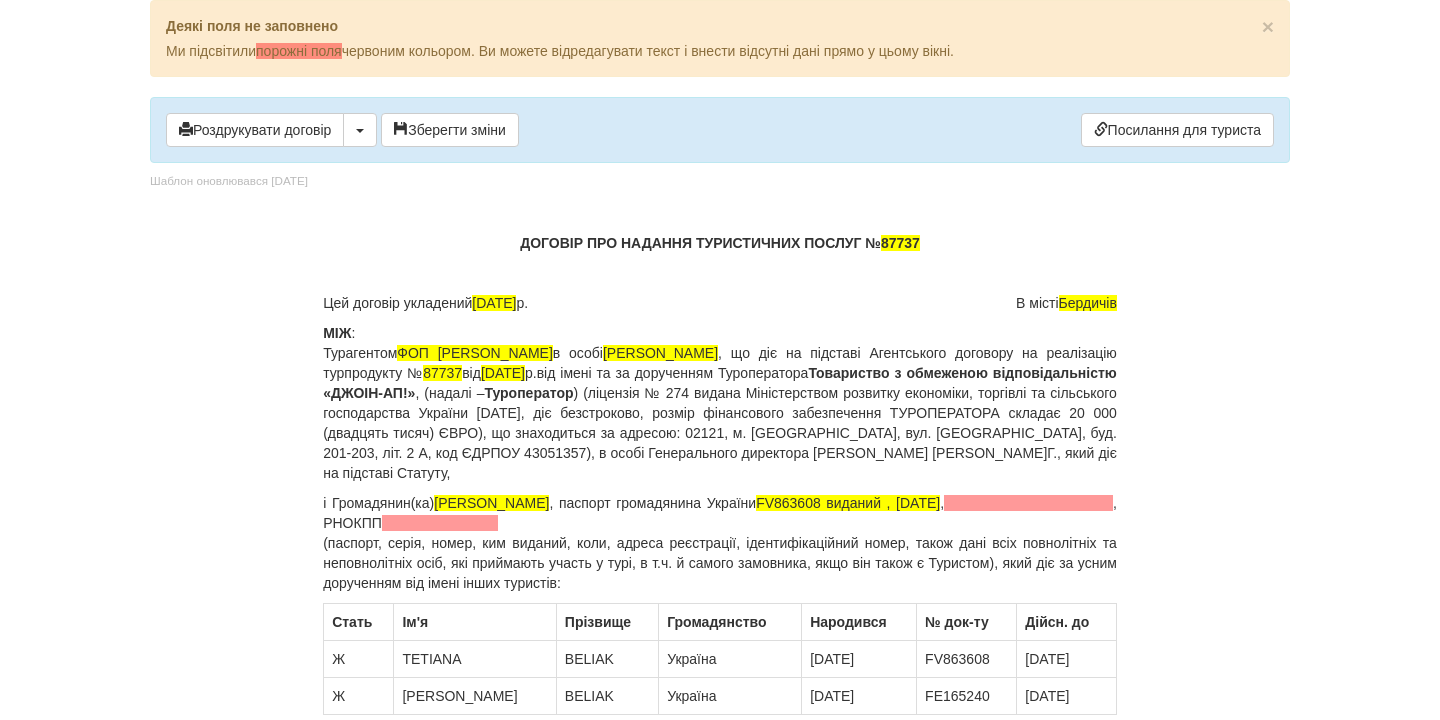 drag, startPoint x: 974, startPoint y: 501, endPoint x: 1010, endPoint y: 525, distance: 43.266617 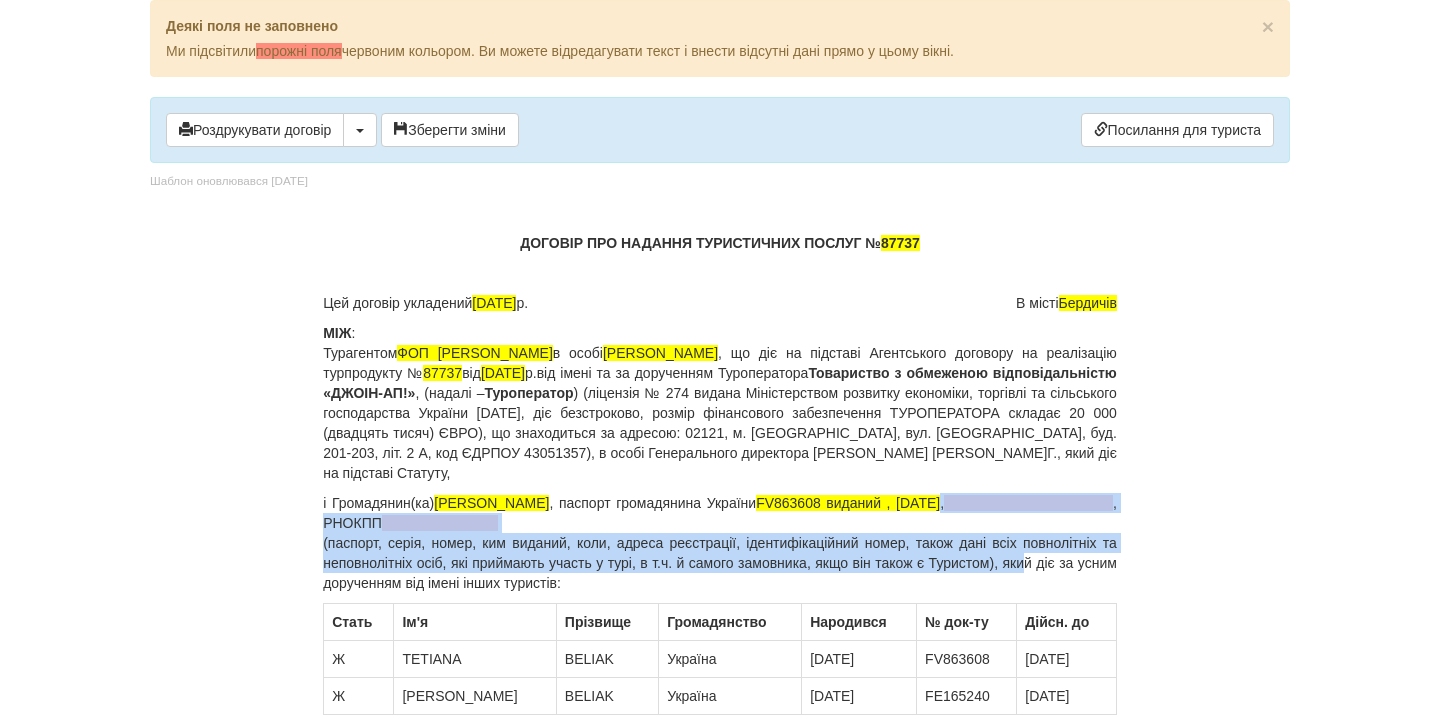 drag, startPoint x: 979, startPoint y: 506, endPoint x: 1051, endPoint y: 561, distance: 90.60353 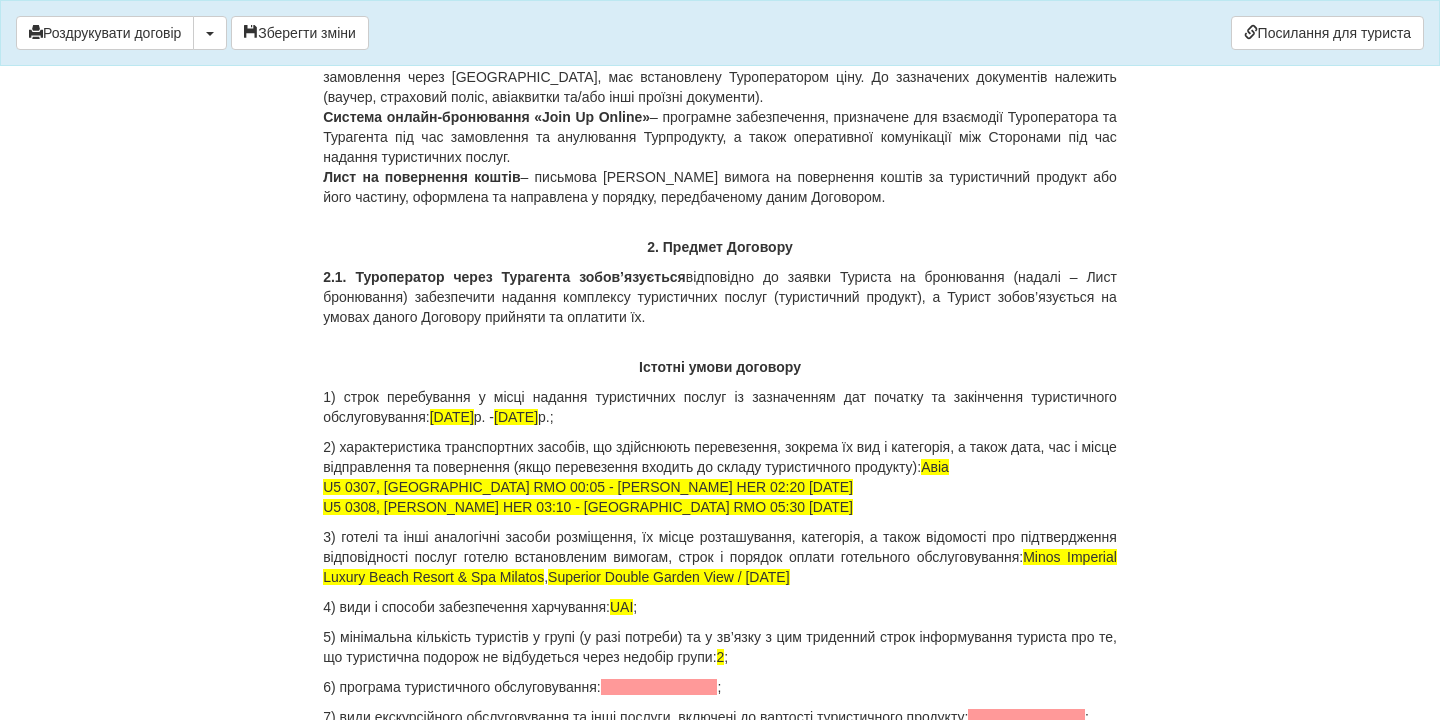 scroll, scrollTop: 1798, scrollLeft: 0, axis: vertical 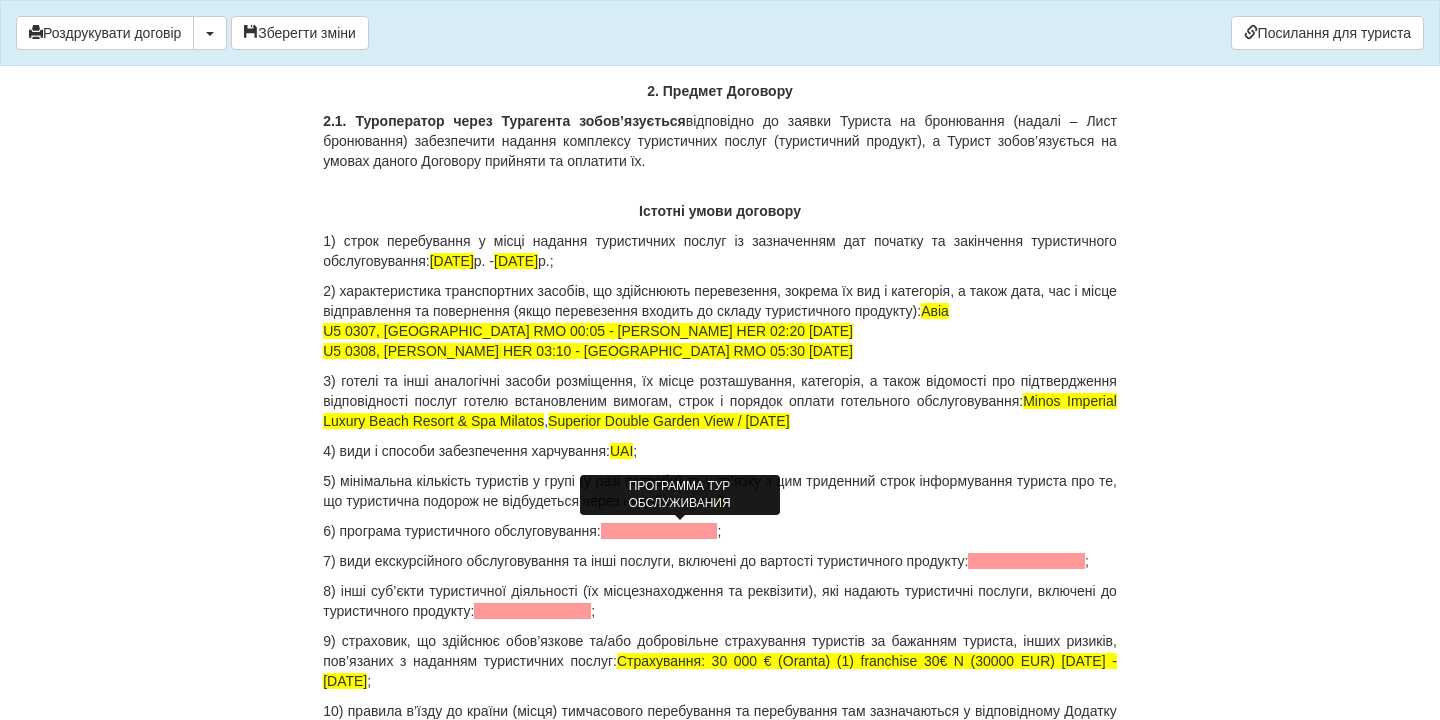 click at bounding box center (659, 531) 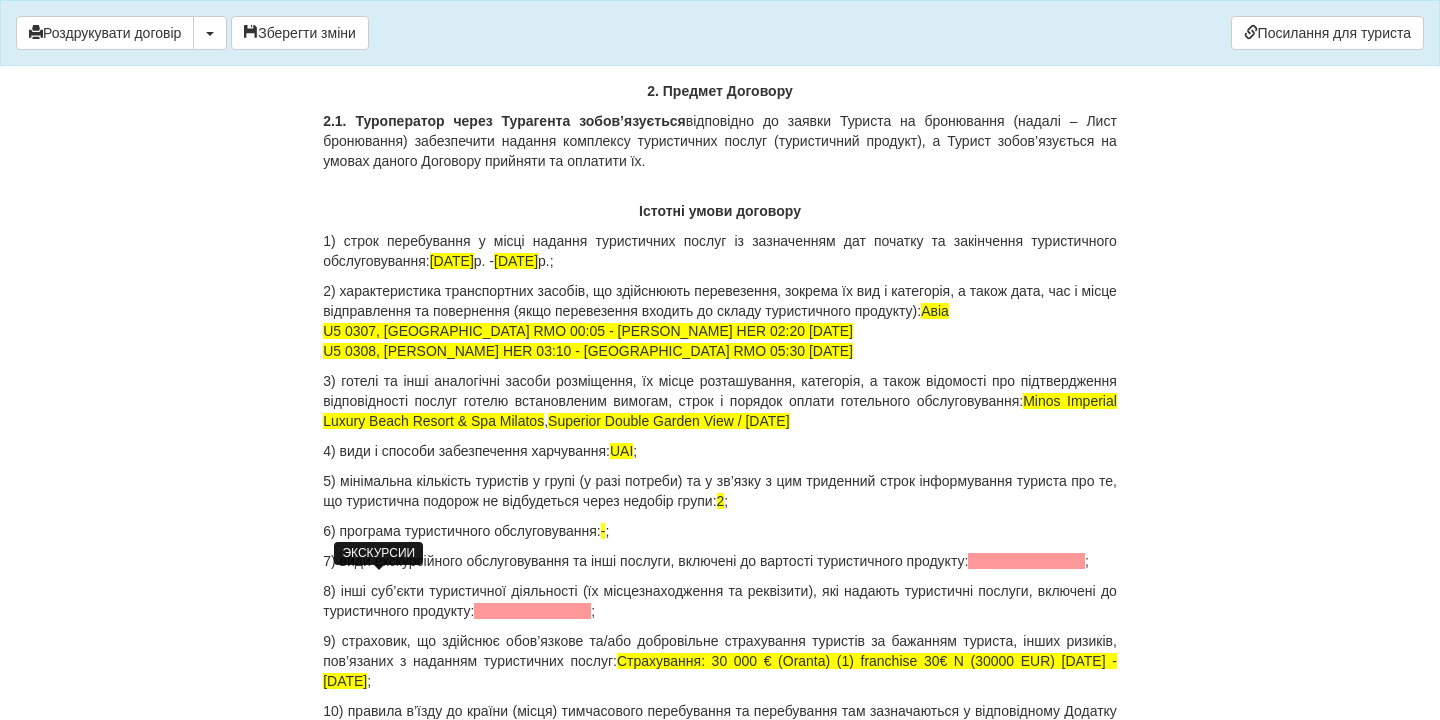 click at bounding box center [1026, 561] 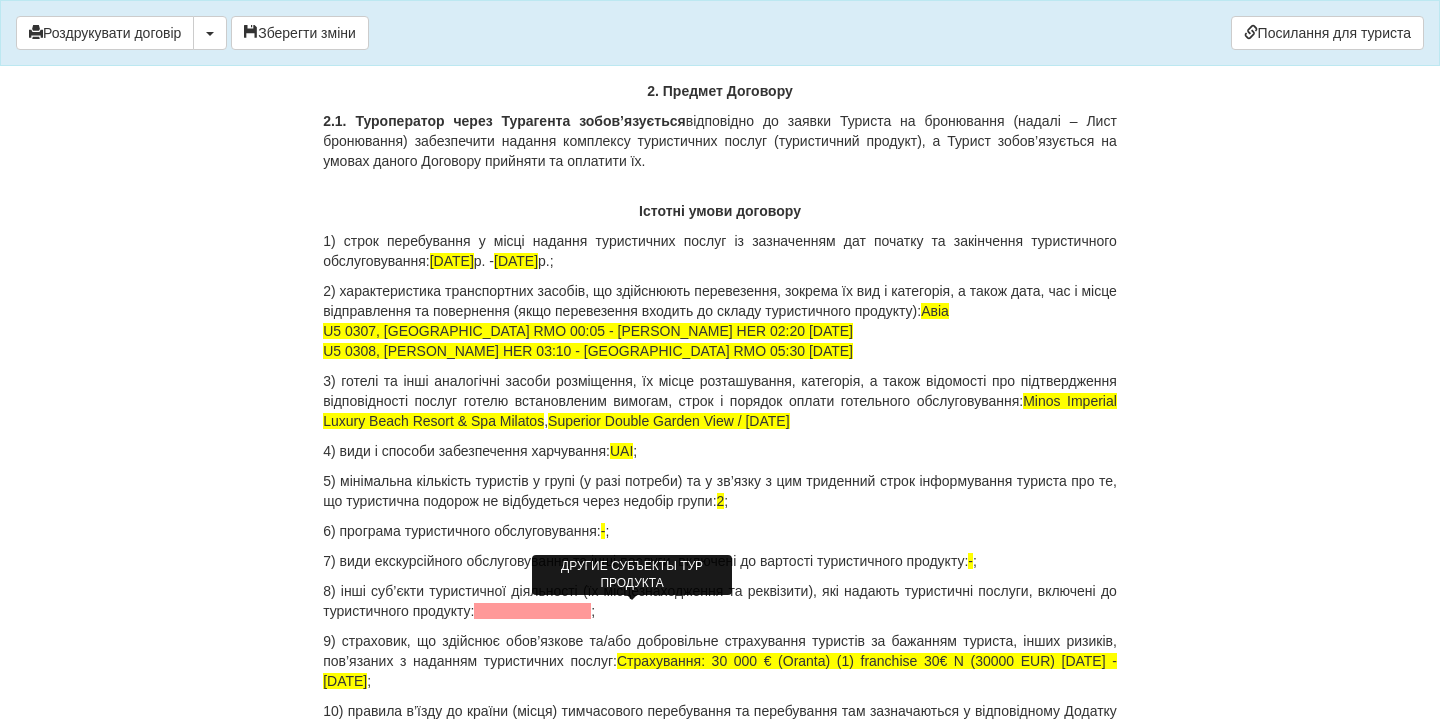 click at bounding box center [532, 611] 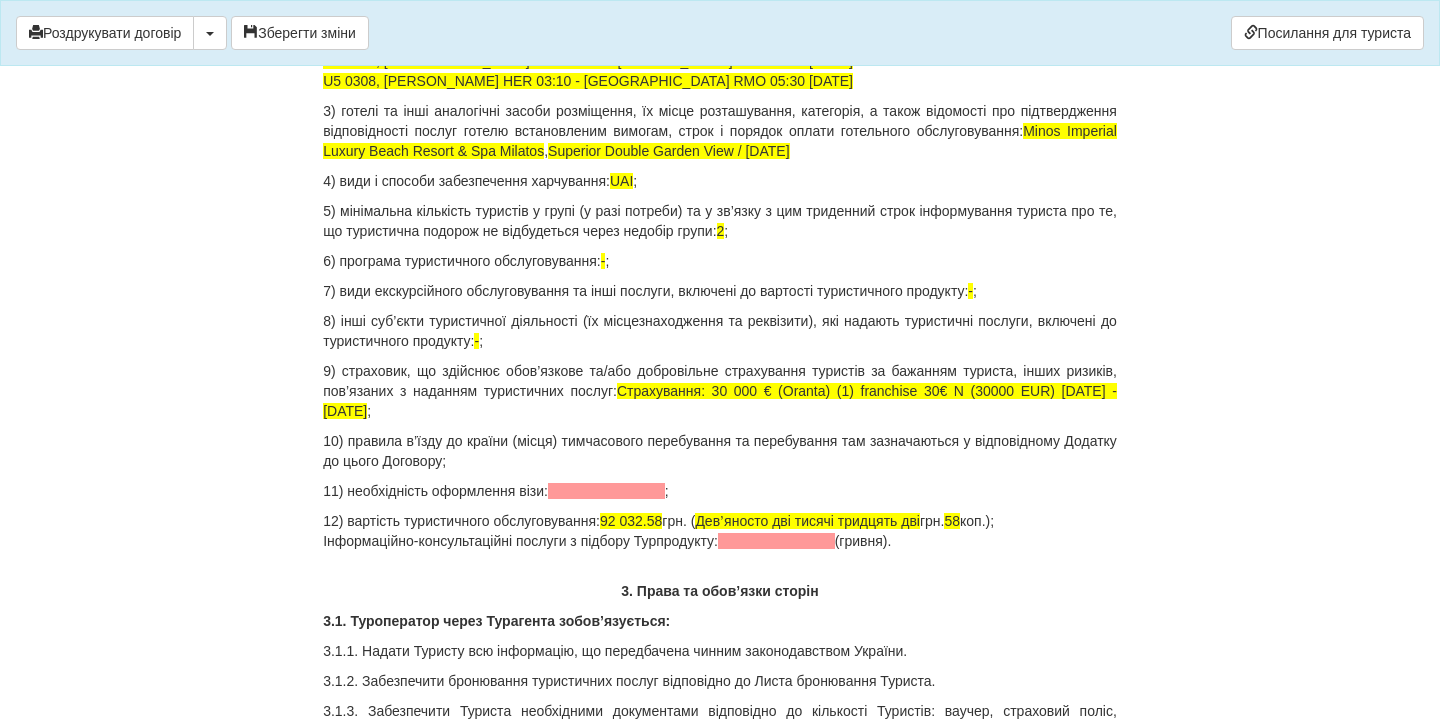 scroll, scrollTop: 2064, scrollLeft: 0, axis: vertical 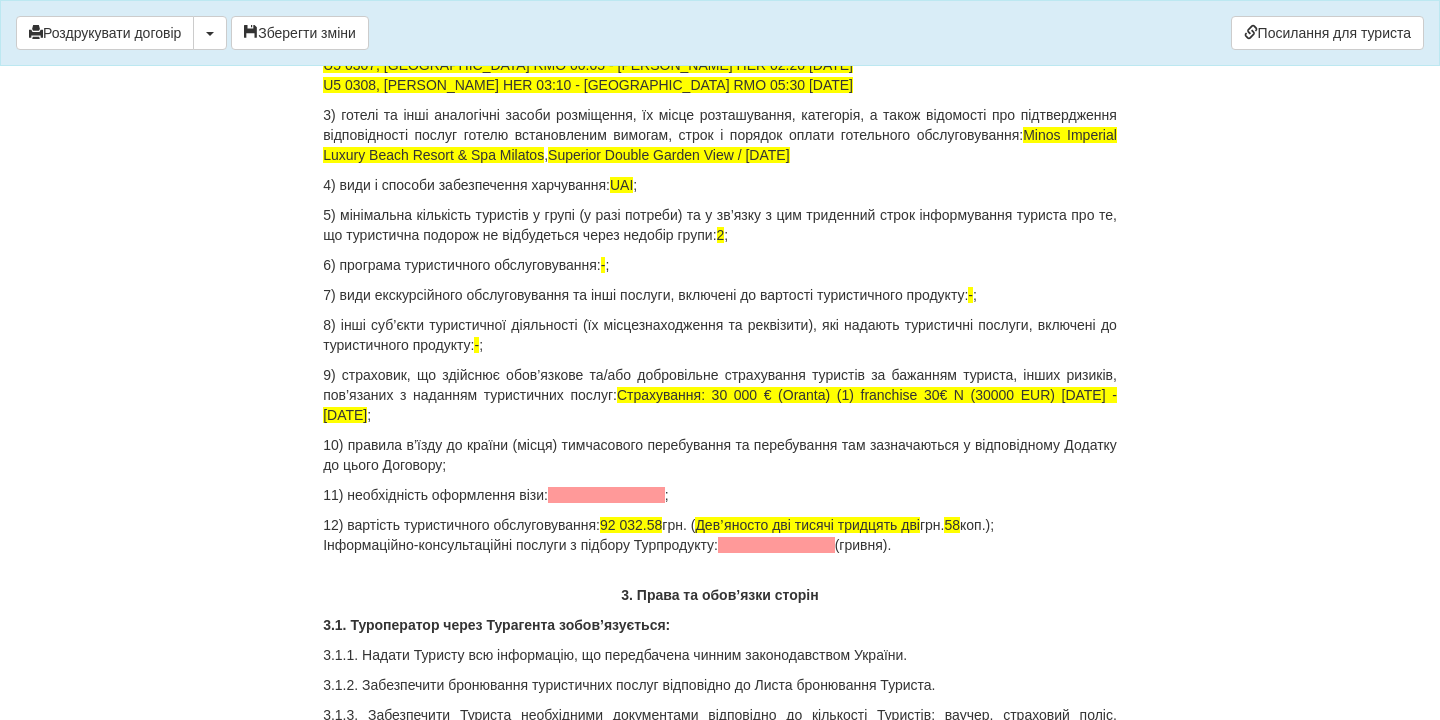 click at bounding box center (606, 495) 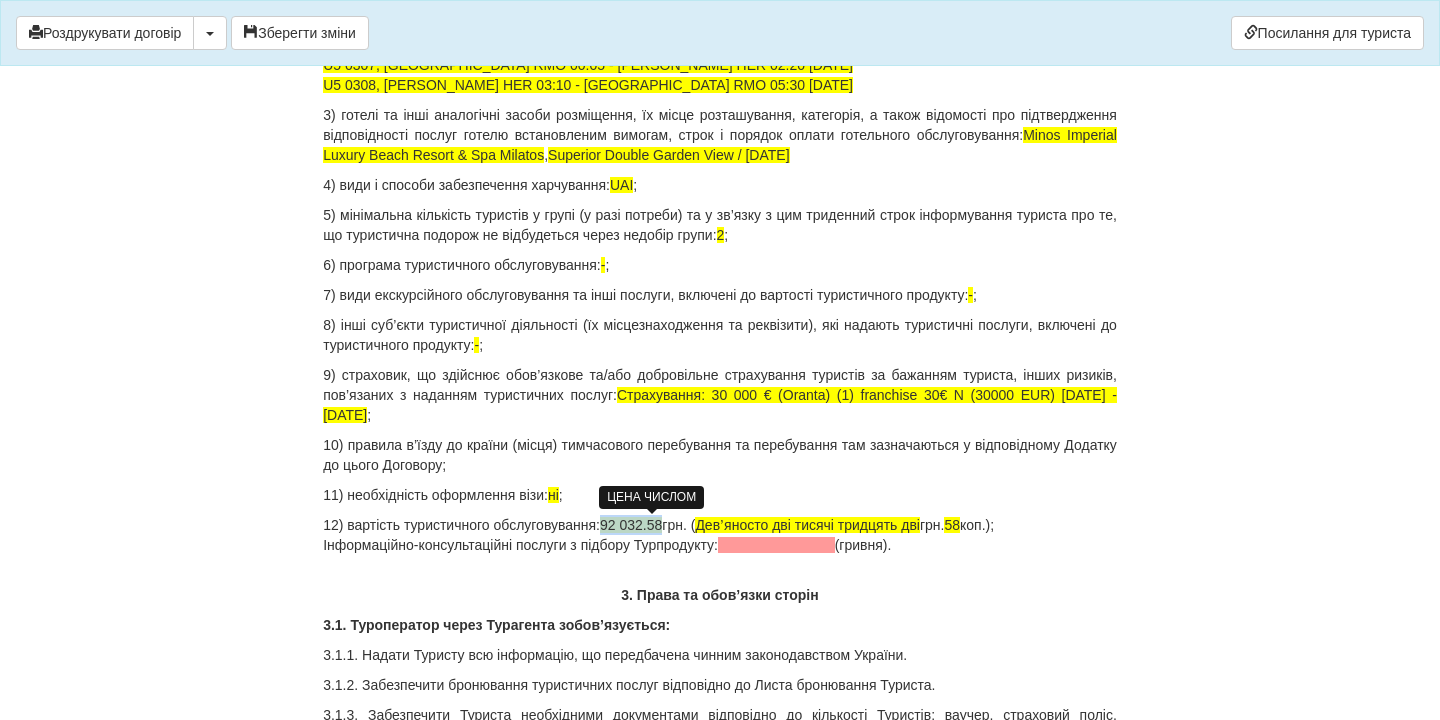 drag, startPoint x: 618, startPoint y: 526, endPoint x: 684, endPoint y: 525, distance: 66.007576 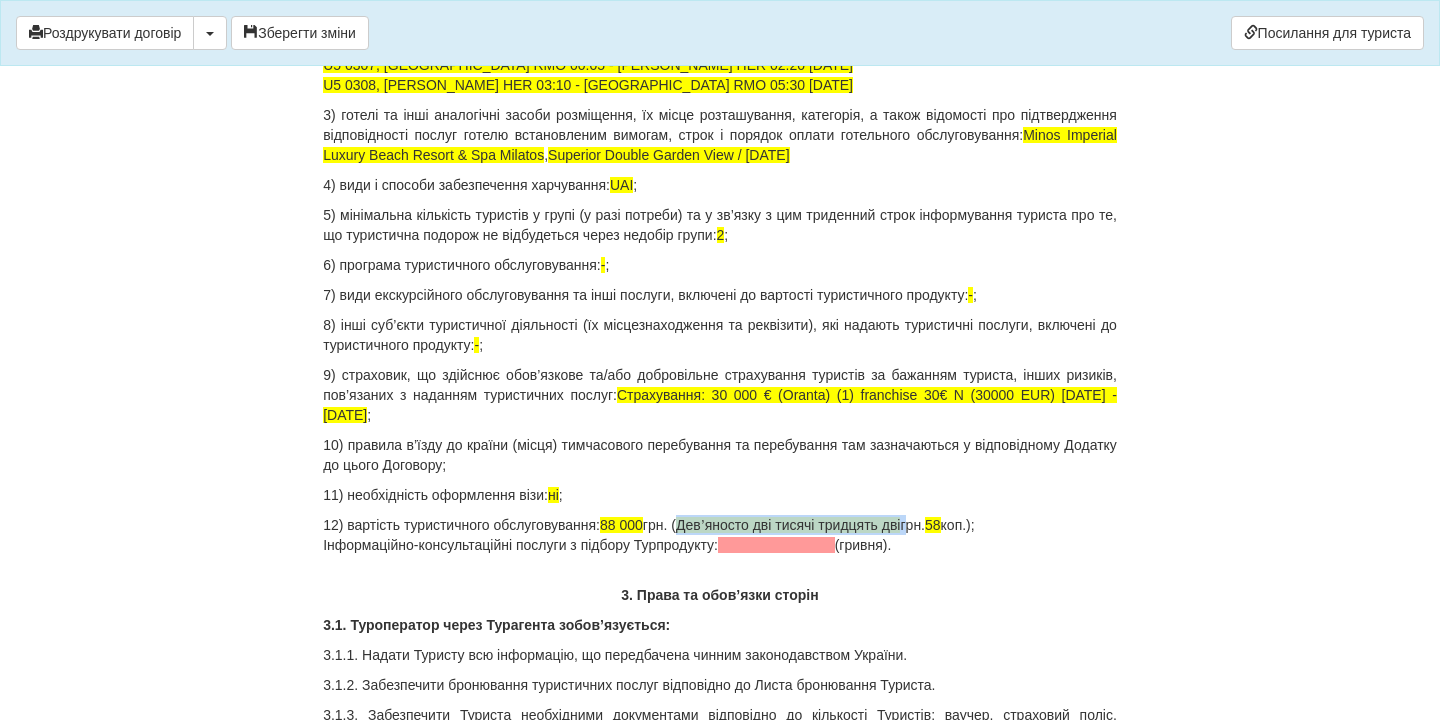drag, startPoint x: 709, startPoint y: 526, endPoint x: 939, endPoint y: 524, distance: 230.0087 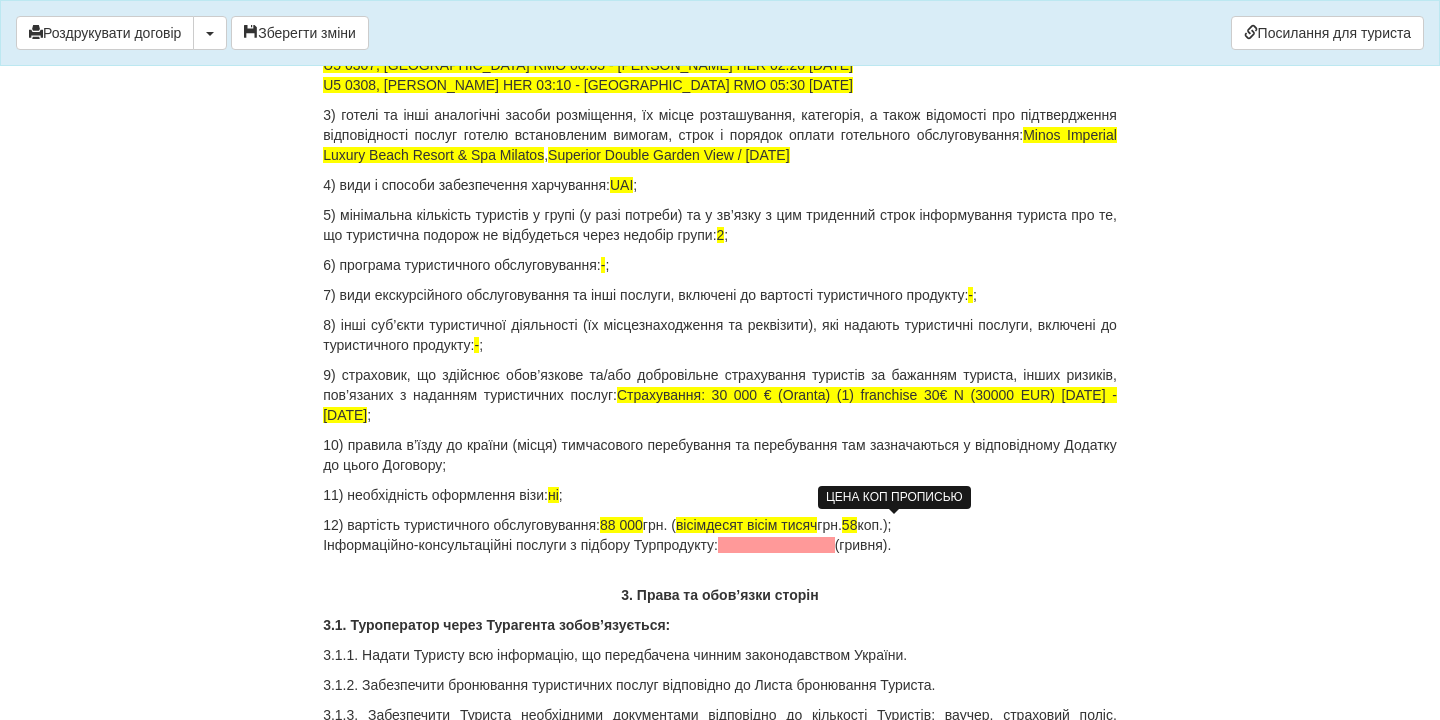 click on "58" at bounding box center [850, 525] 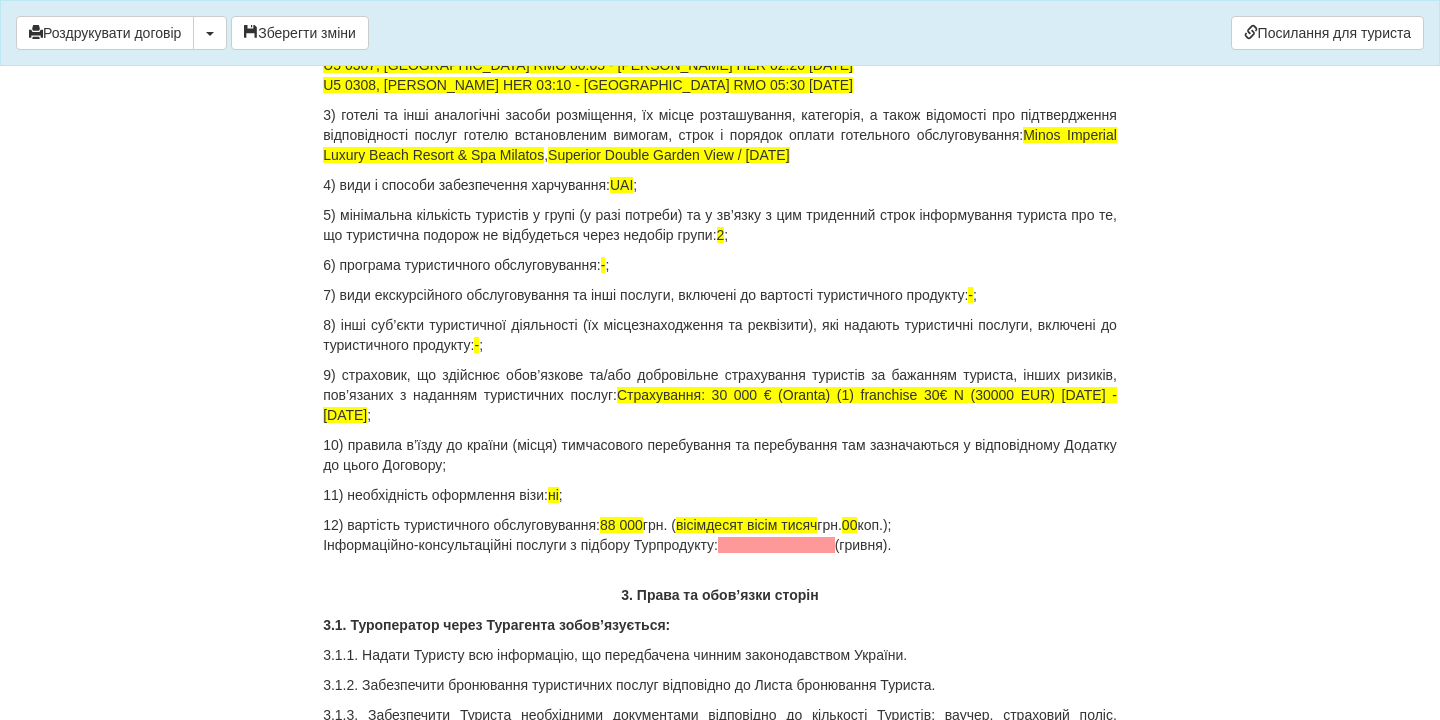 click on "12) вартість туристичного обслуговування:  88 000  грн. ( вісімдесят вісім тисяч грн.  00  коп.);
Інформаційно-консультаційні послуги з підбору Турпродукту:                                  (гривня)." at bounding box center [720, 535] 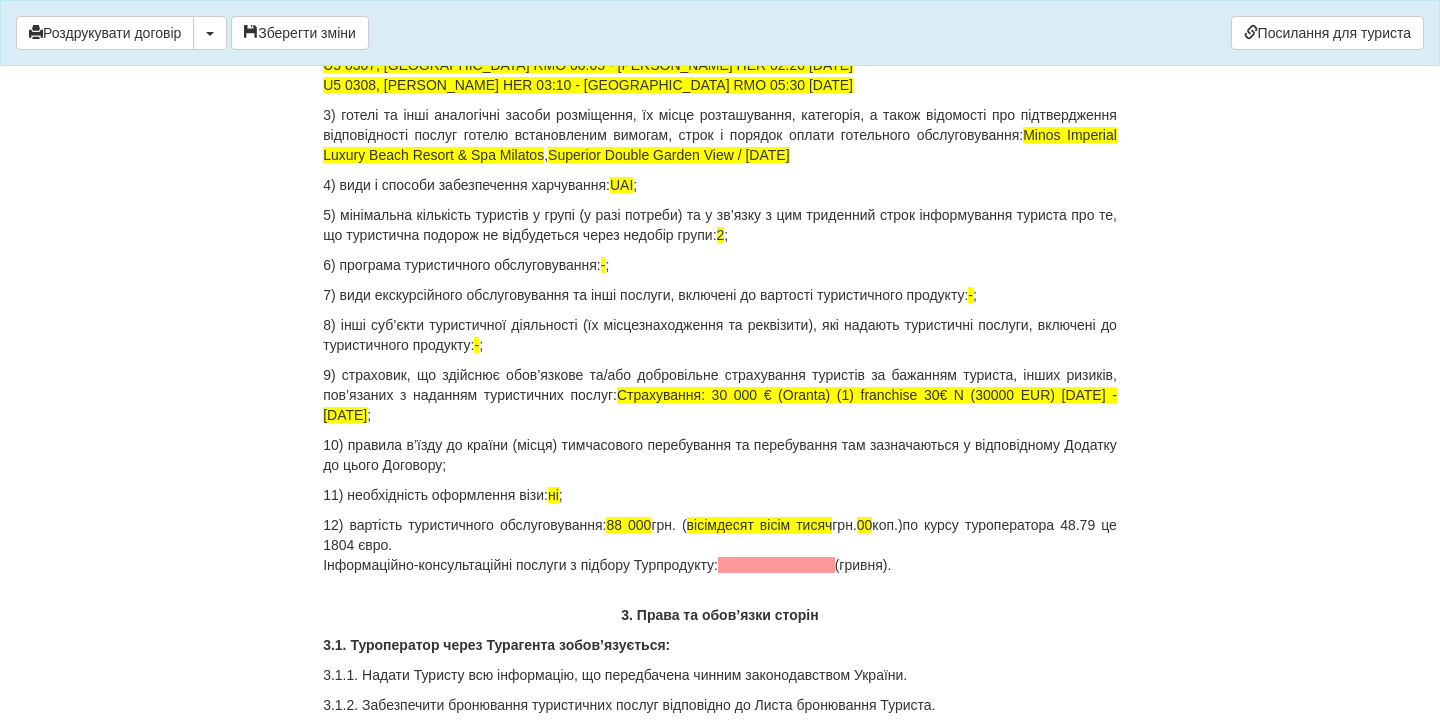 drag, startPoint x: 940, startPoint y: 574, endPoint x: 319, endPoint y: 573, distance: 621.0008 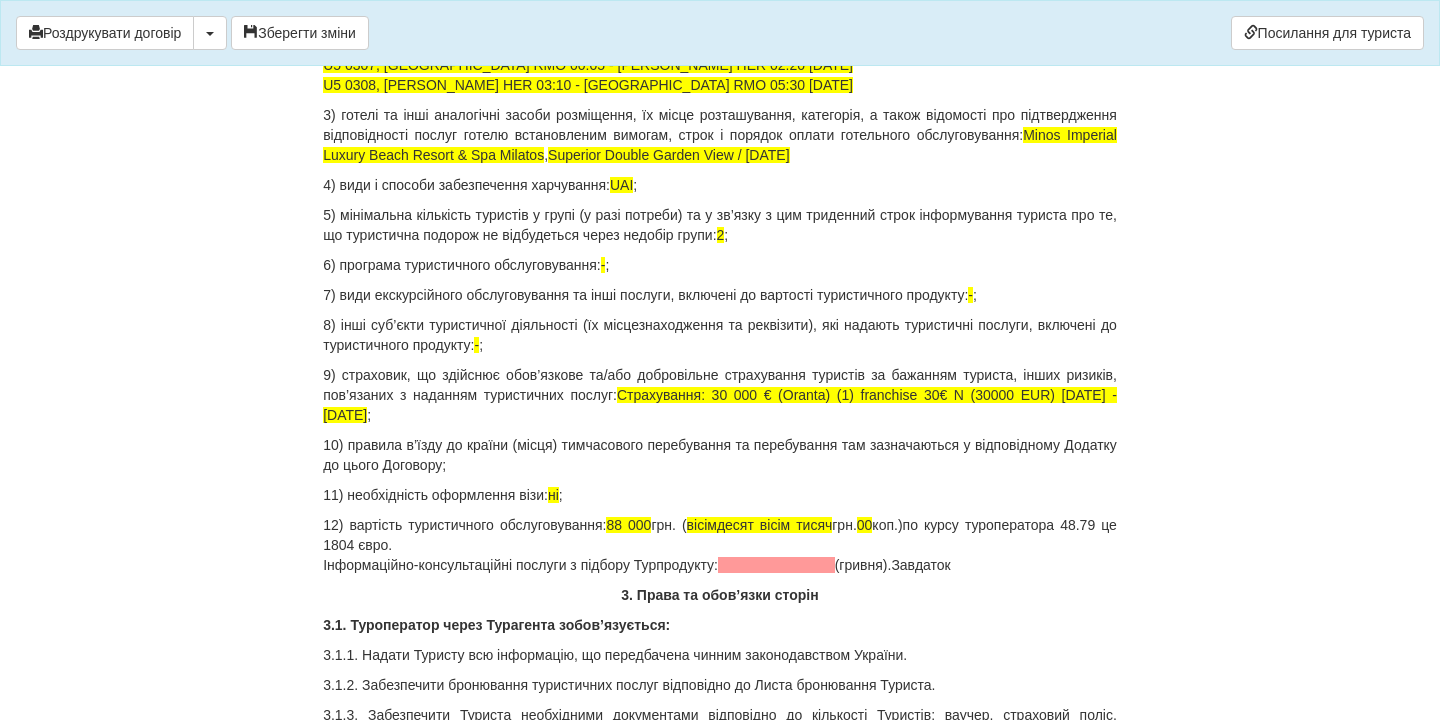 drag, startPoint x: 1013, startPoint y: 568, endPoint x: 321, endPoint y: 573, distance: 692.01807 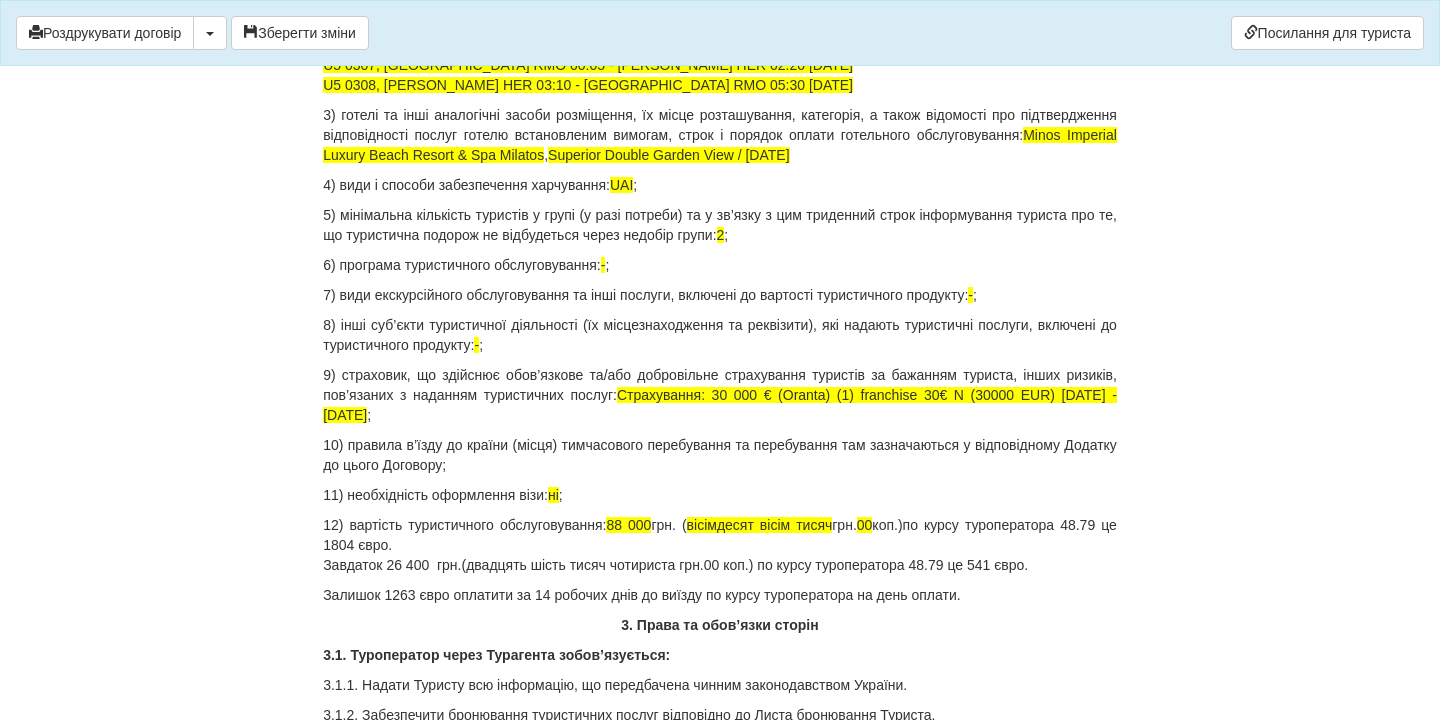 click on "×
Деякі поля не заповнено
Ми підсвітили  порожні поля  червоним кольором.                Ви можете відредагувати текст і внести відсутні дані прямо у цьому вікні.
Роздрукувати договір
Скачати PDF
Зберегти зміни
Посилання для туриста
87737
[DATE]" at bounding box center [720, 5141] 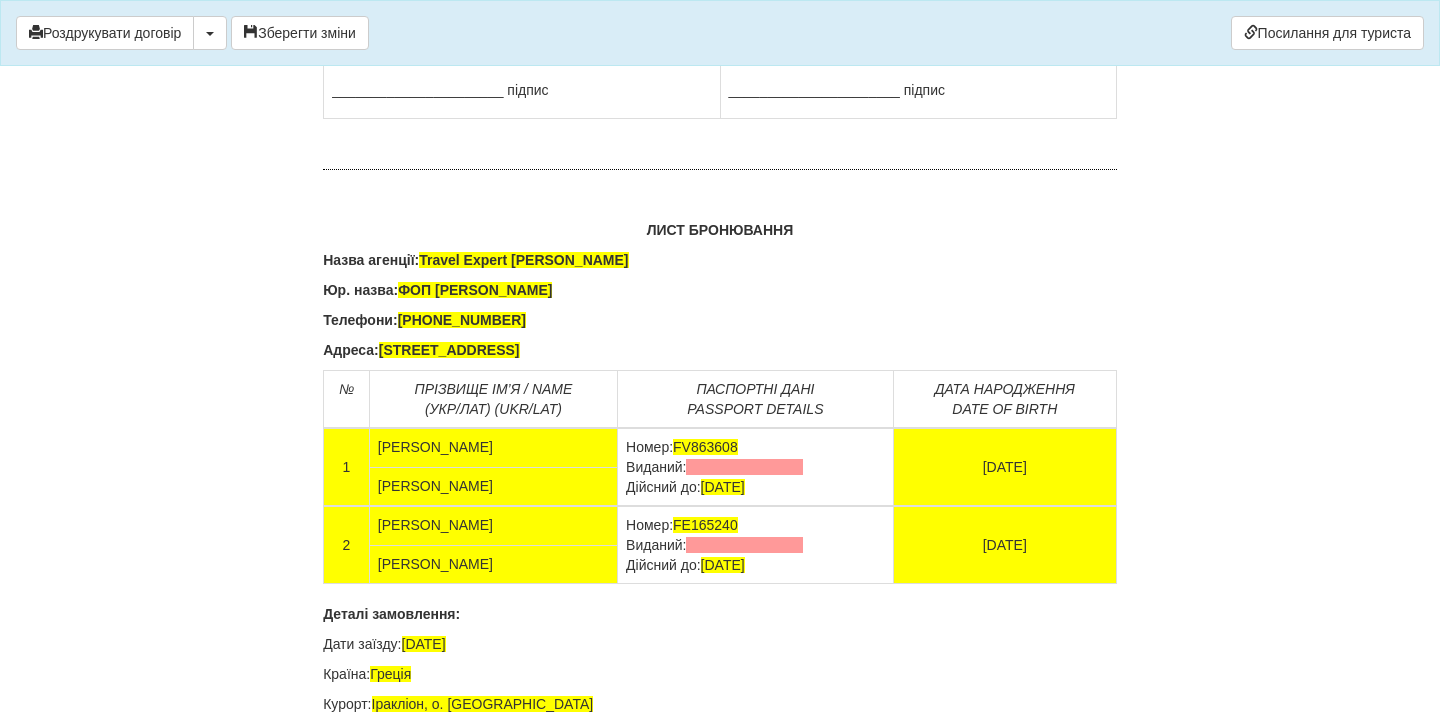 scroll, scrollTop: 12834, scrollLeft: 0, axis: vertical 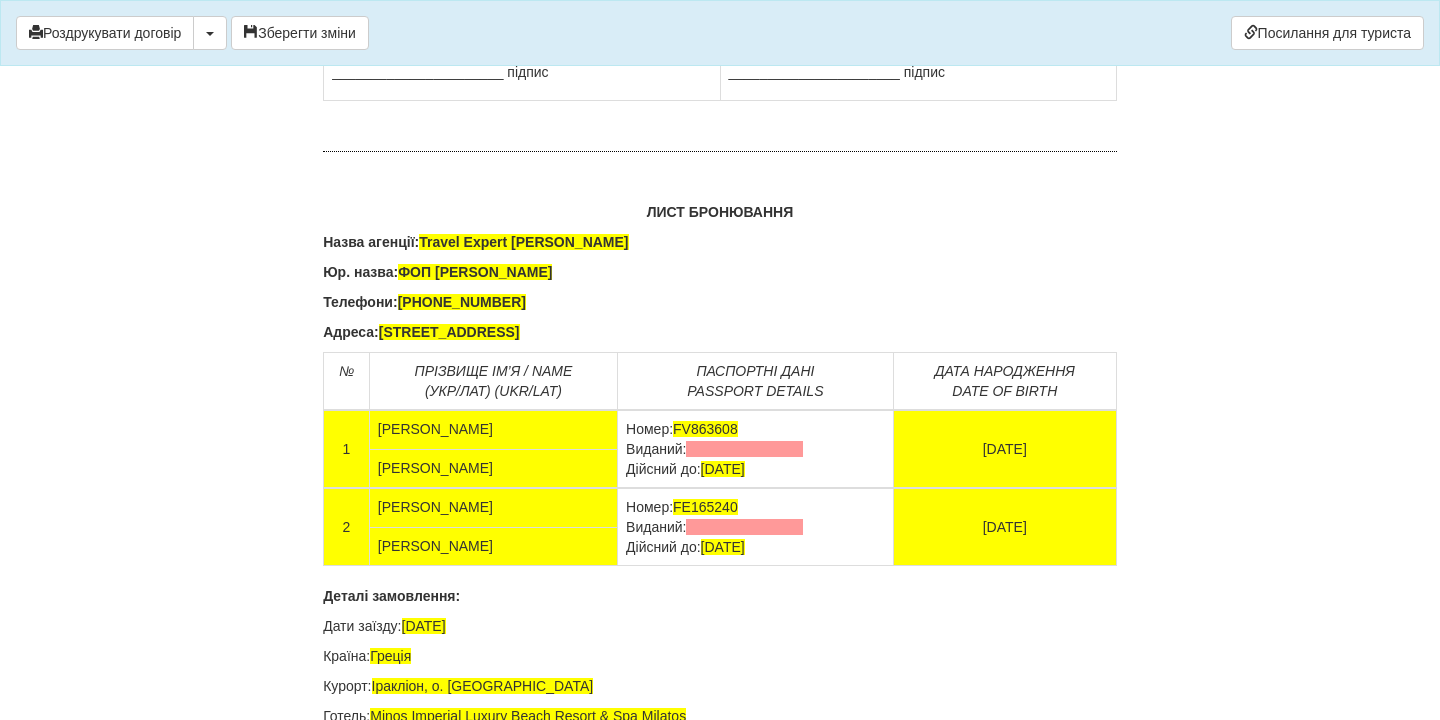 drag, startPoint x: 842, startPoint y: 203, endPoint x: 723, endPoint y: 188, distance: 119.94165 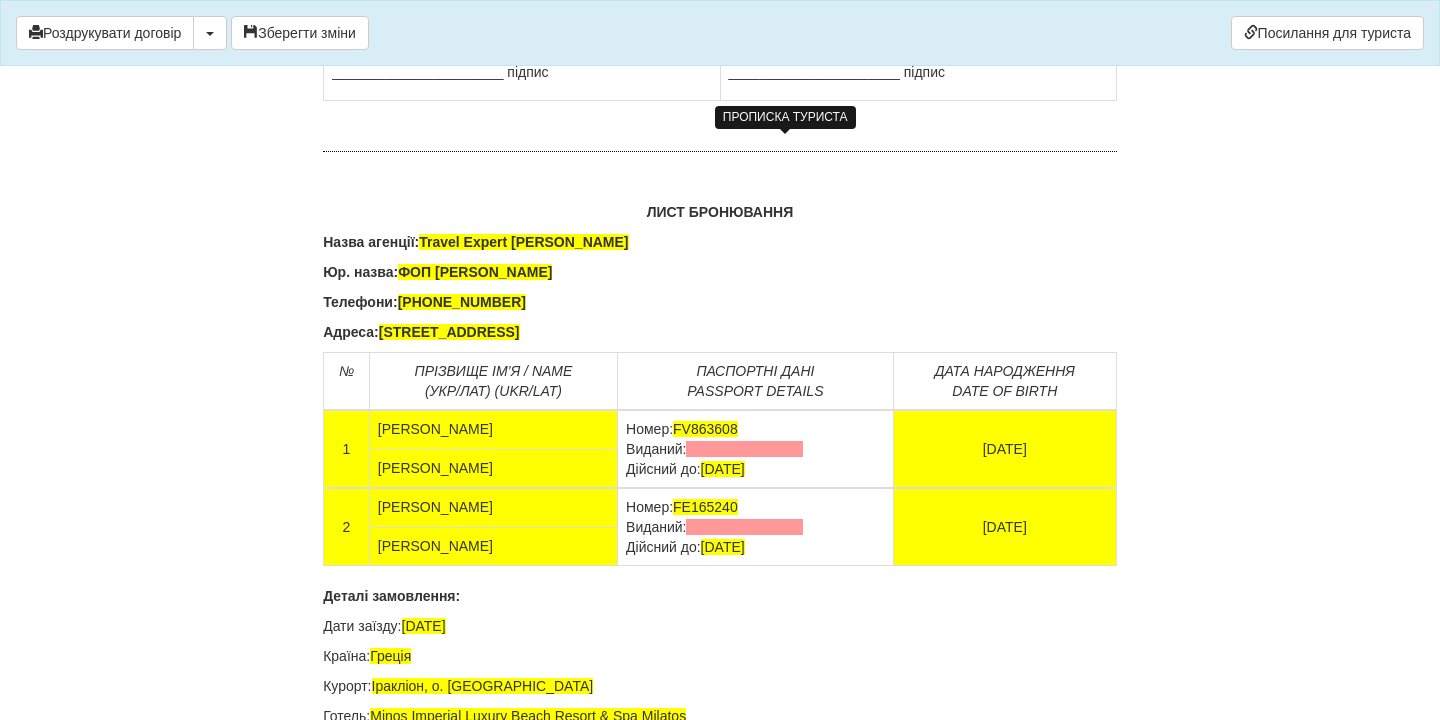 click at bounding box center [787, -215] 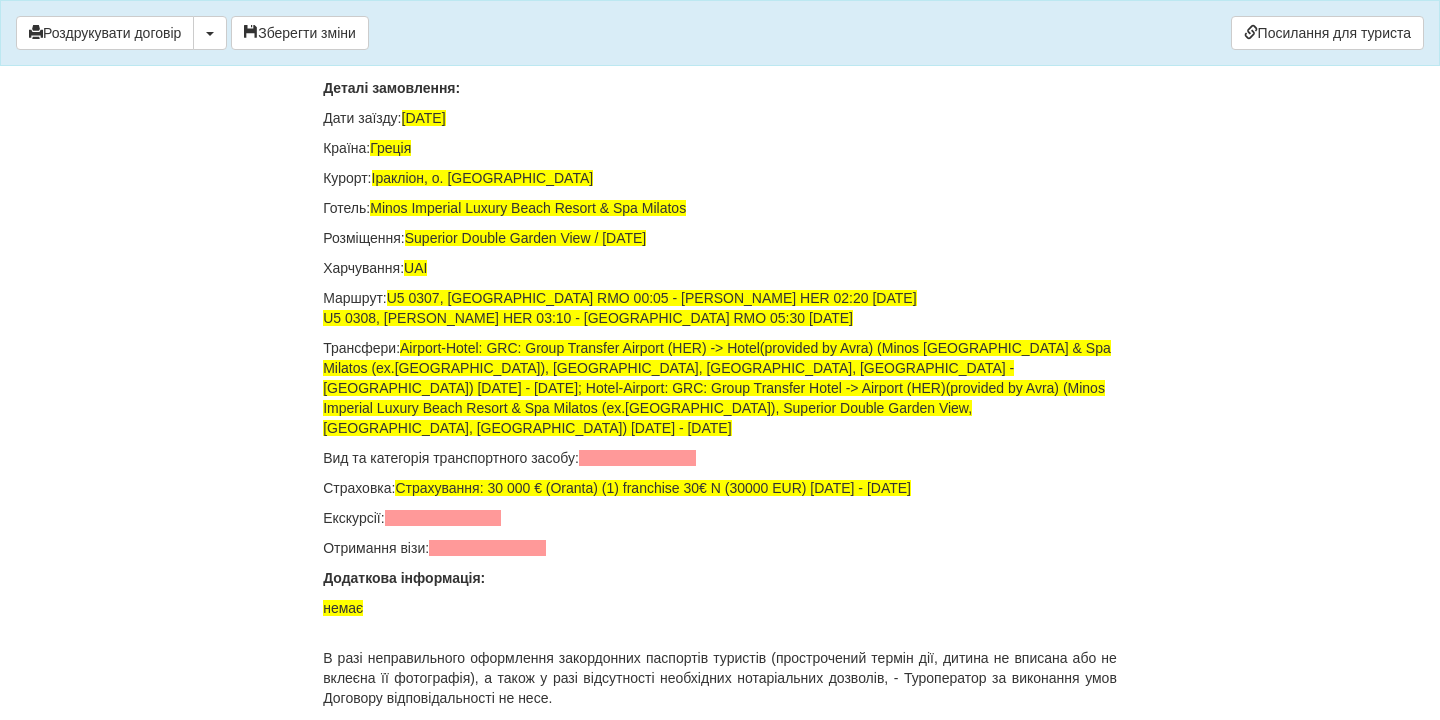 drag, startPoint x: 815, startPoint y: 300, endPoint x: 617, endPoint y: 302, distance: 198.0101 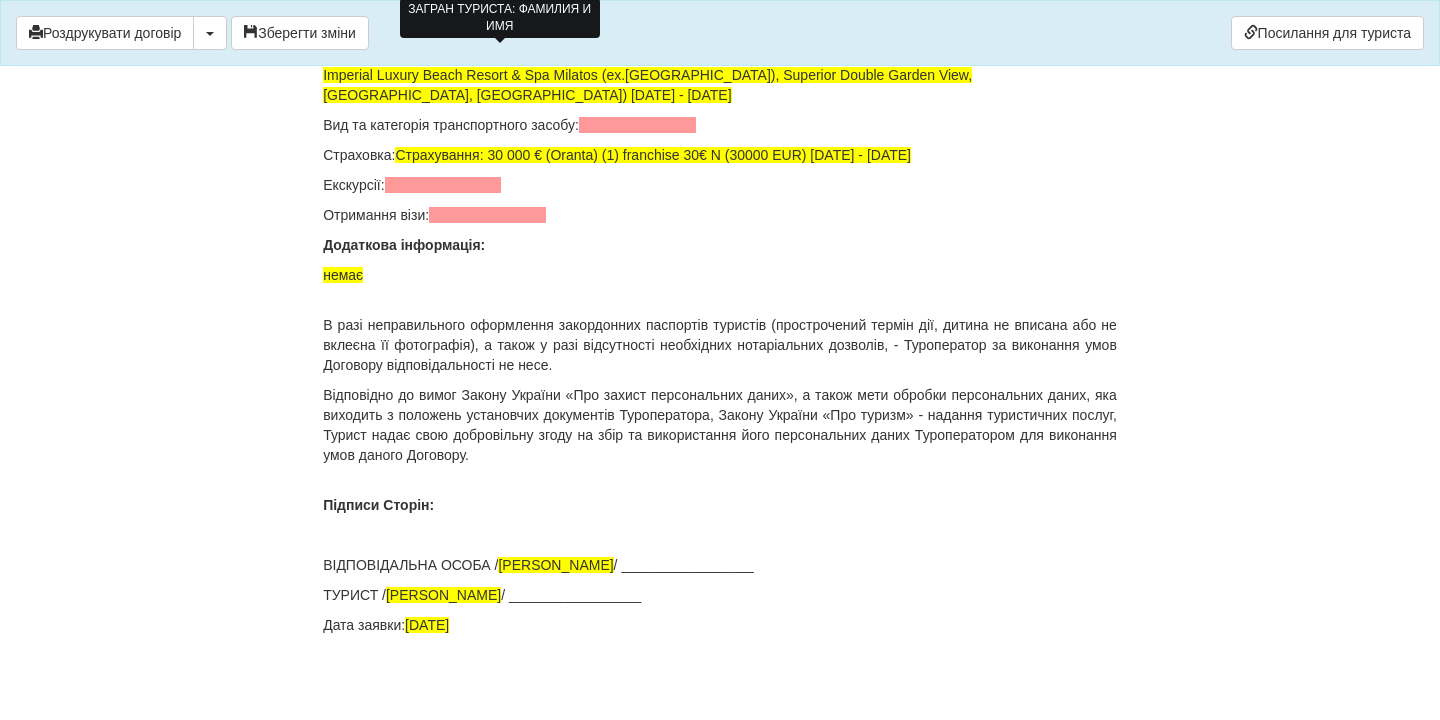 scroll, scrollTop: 13677, scrollLeft: 0, axis: vertical 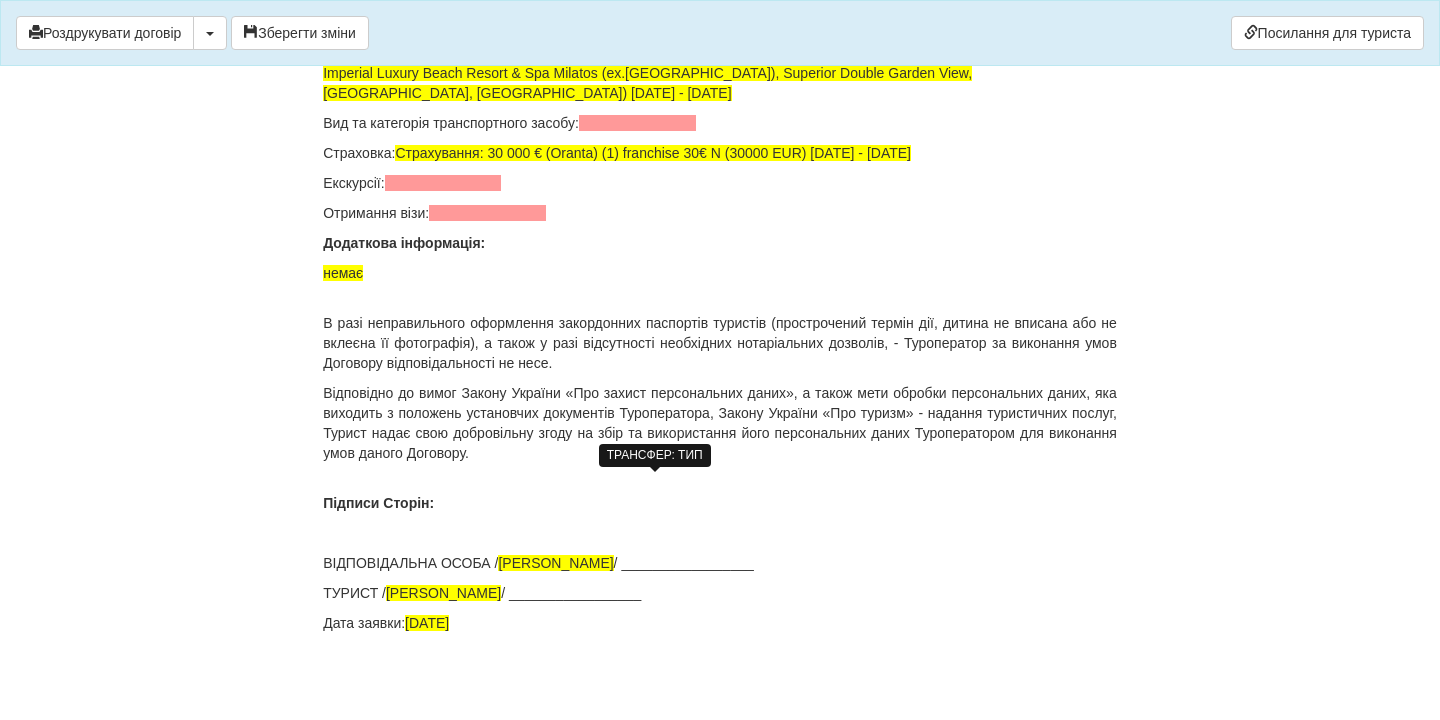 click at bounding box center [637, 123] 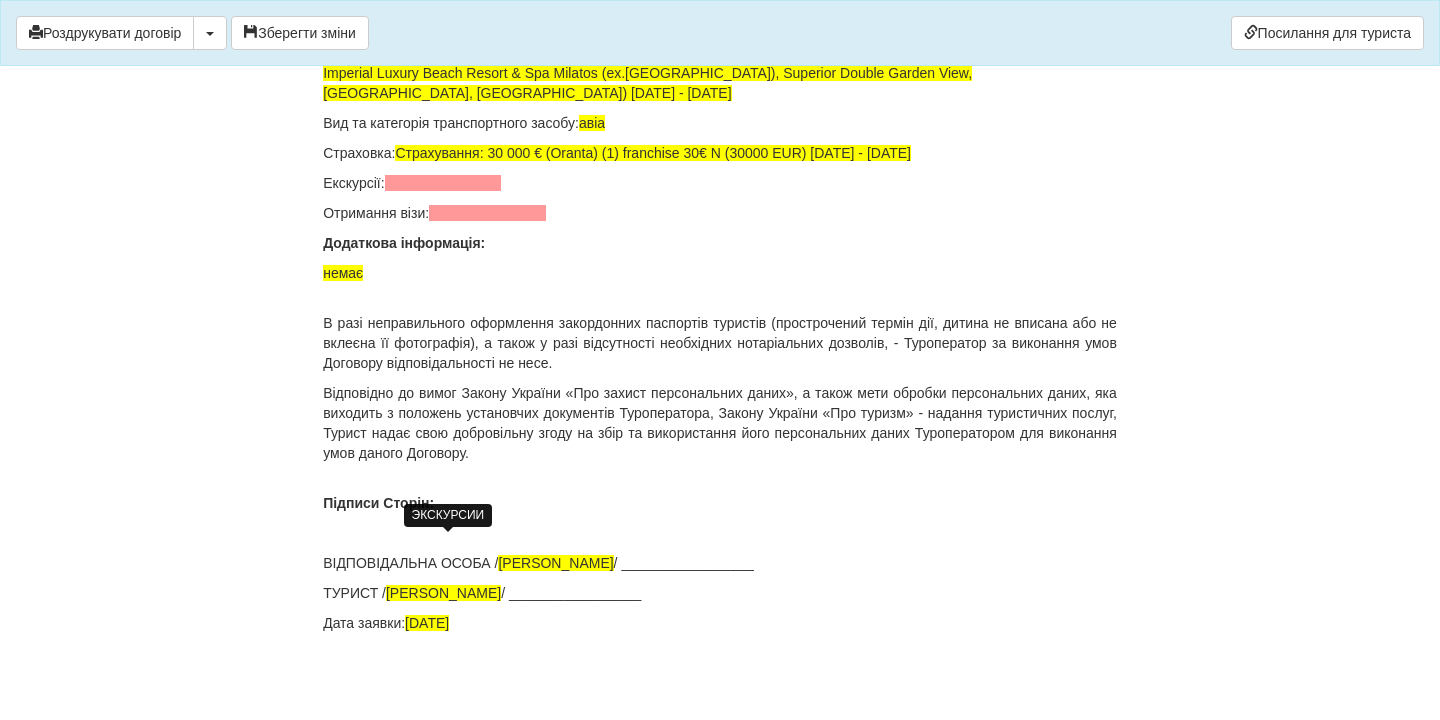 click at bounding box center (443, 183) 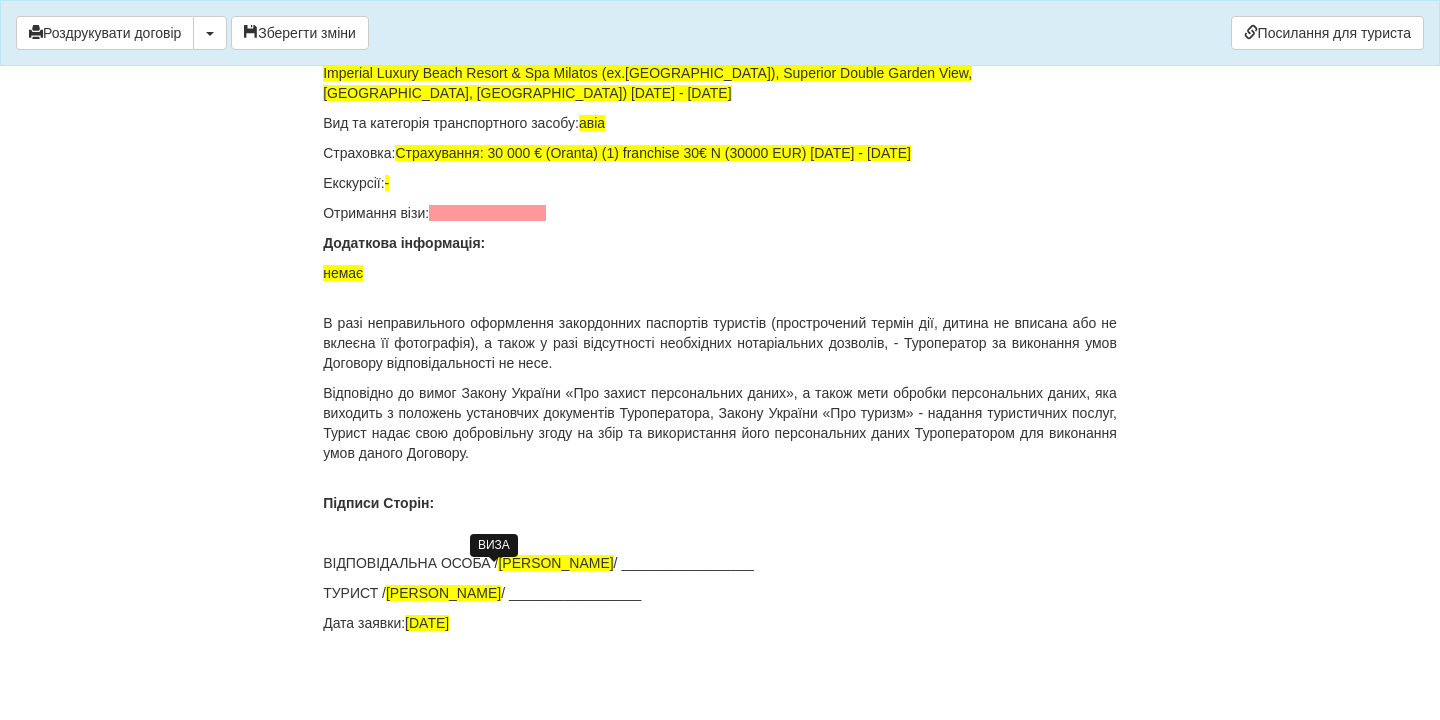 click at bounding box center (487, 213) 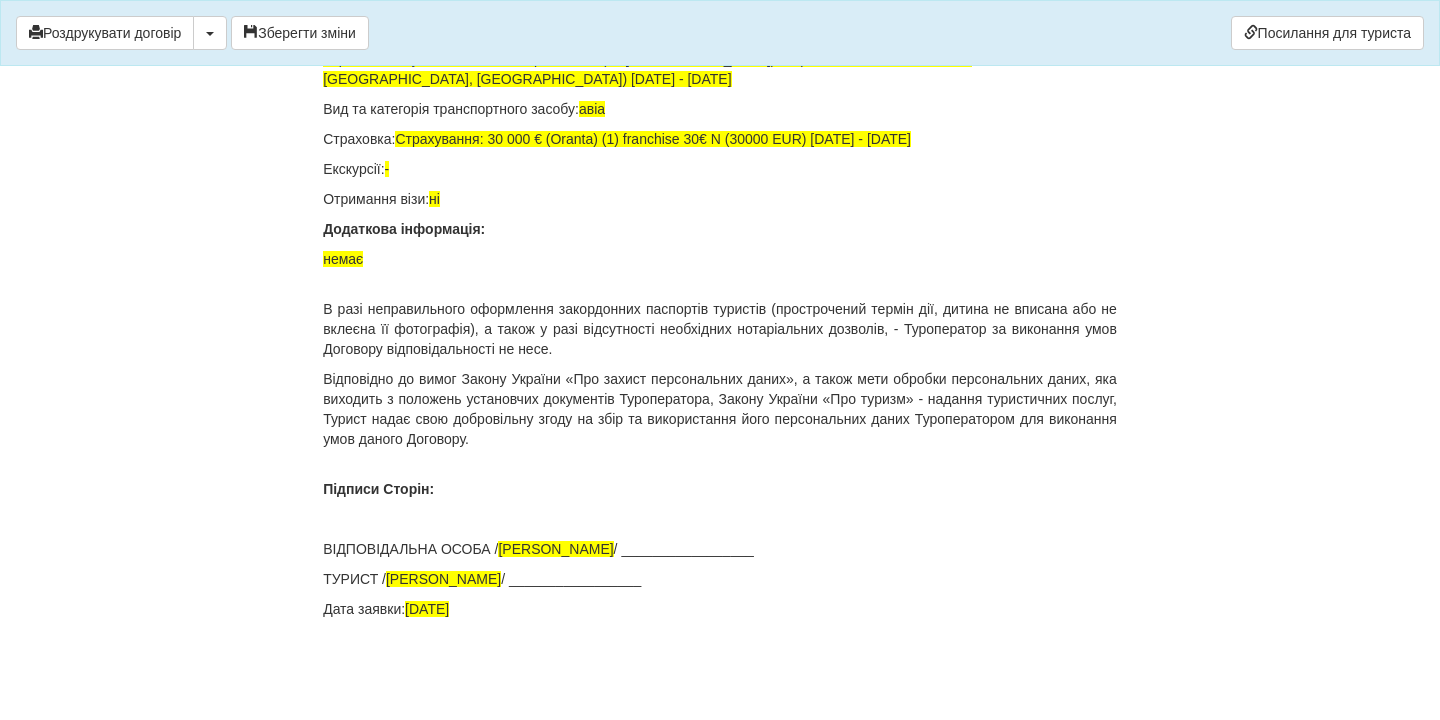 scroll, scrollTop: 14051, scrollLeft: 0, axis: vertical 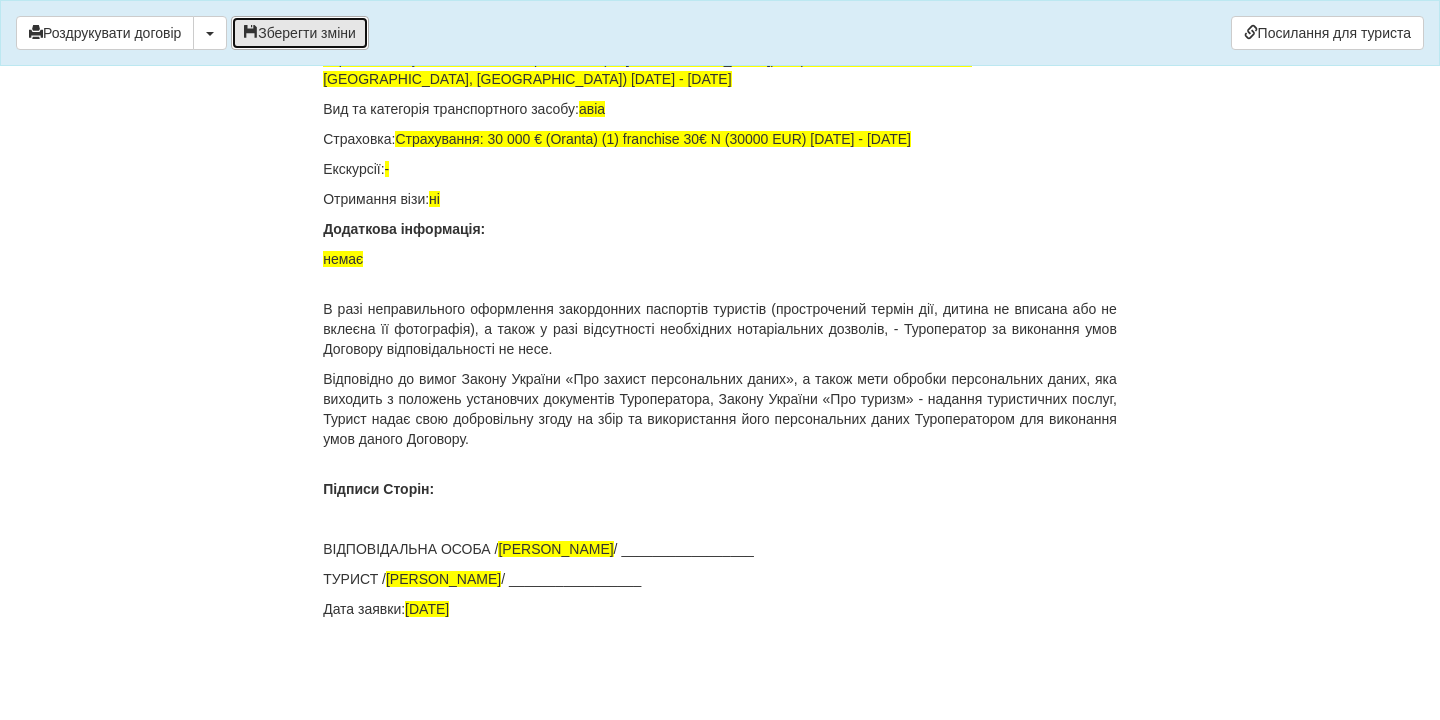 click on "Зберегти зміни" at bounding box center (300, 33) 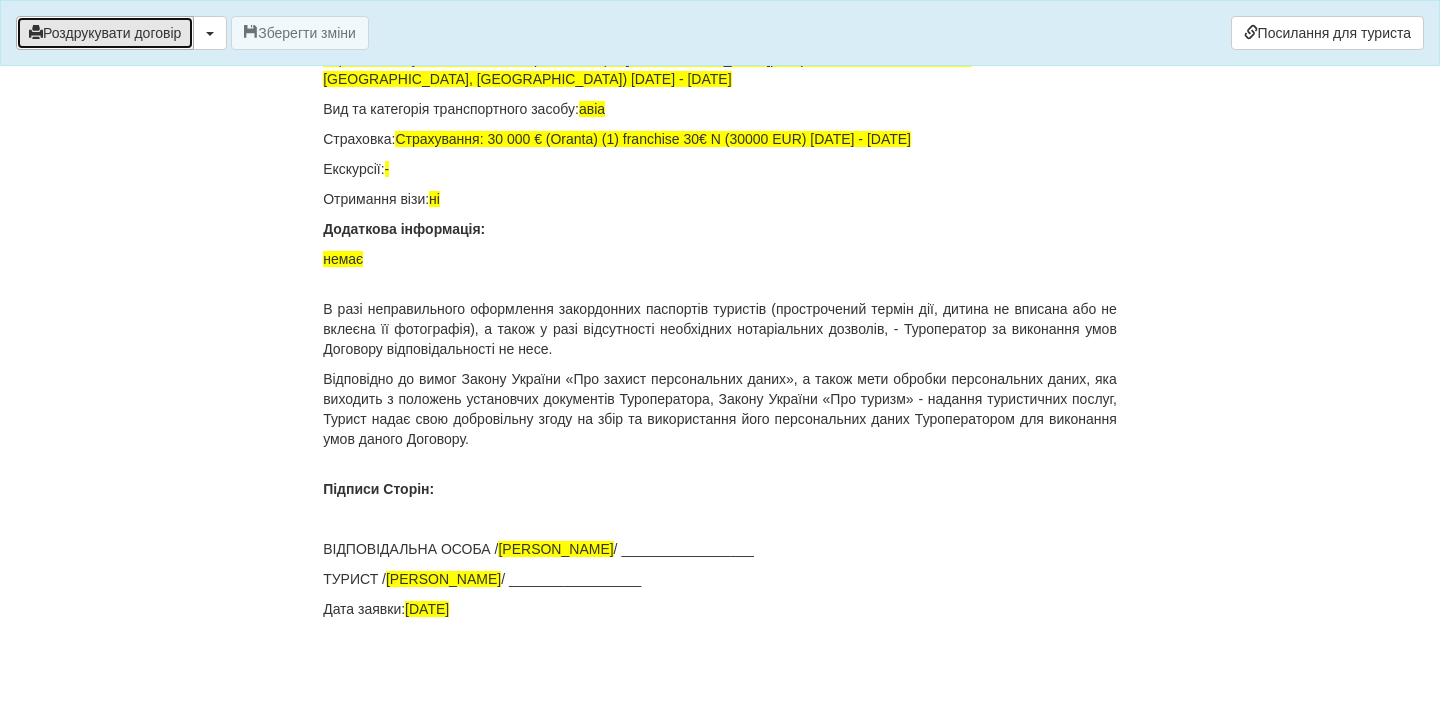 click on "Роздрукувати договір" at bounding box center (105, 33) 